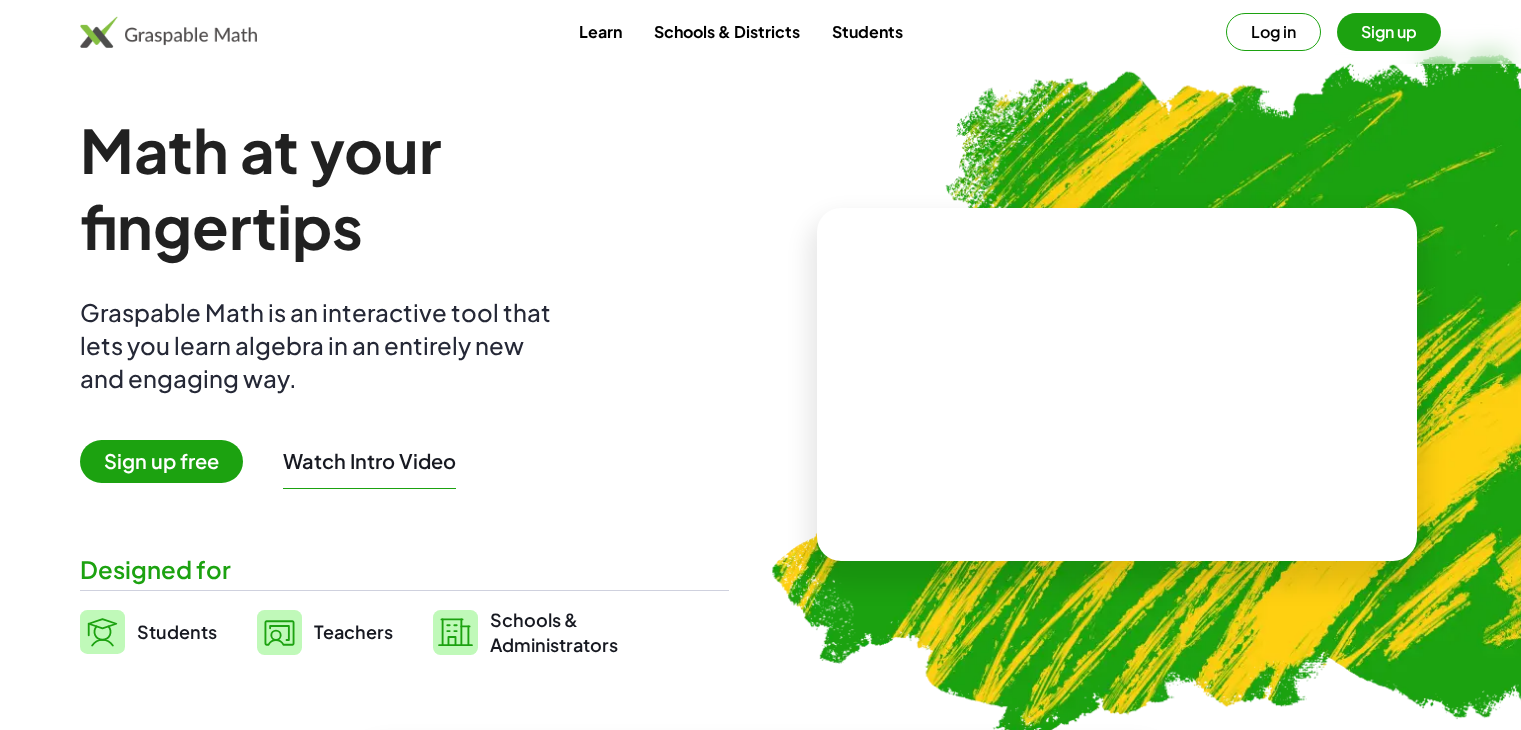 scroll, scrollTop: 0, scrollLeft: 0, axis: both 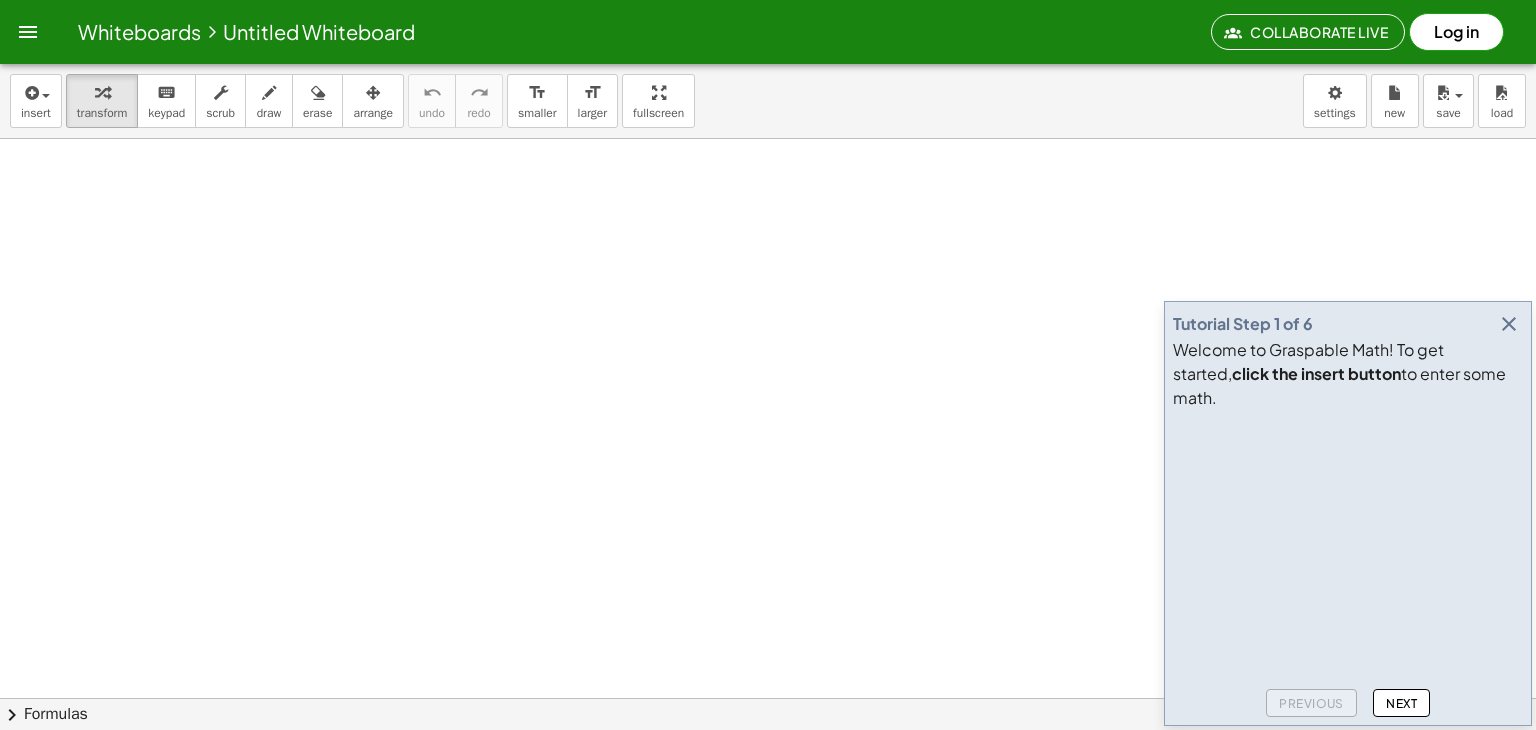 click on "chevron_right  Formulas" 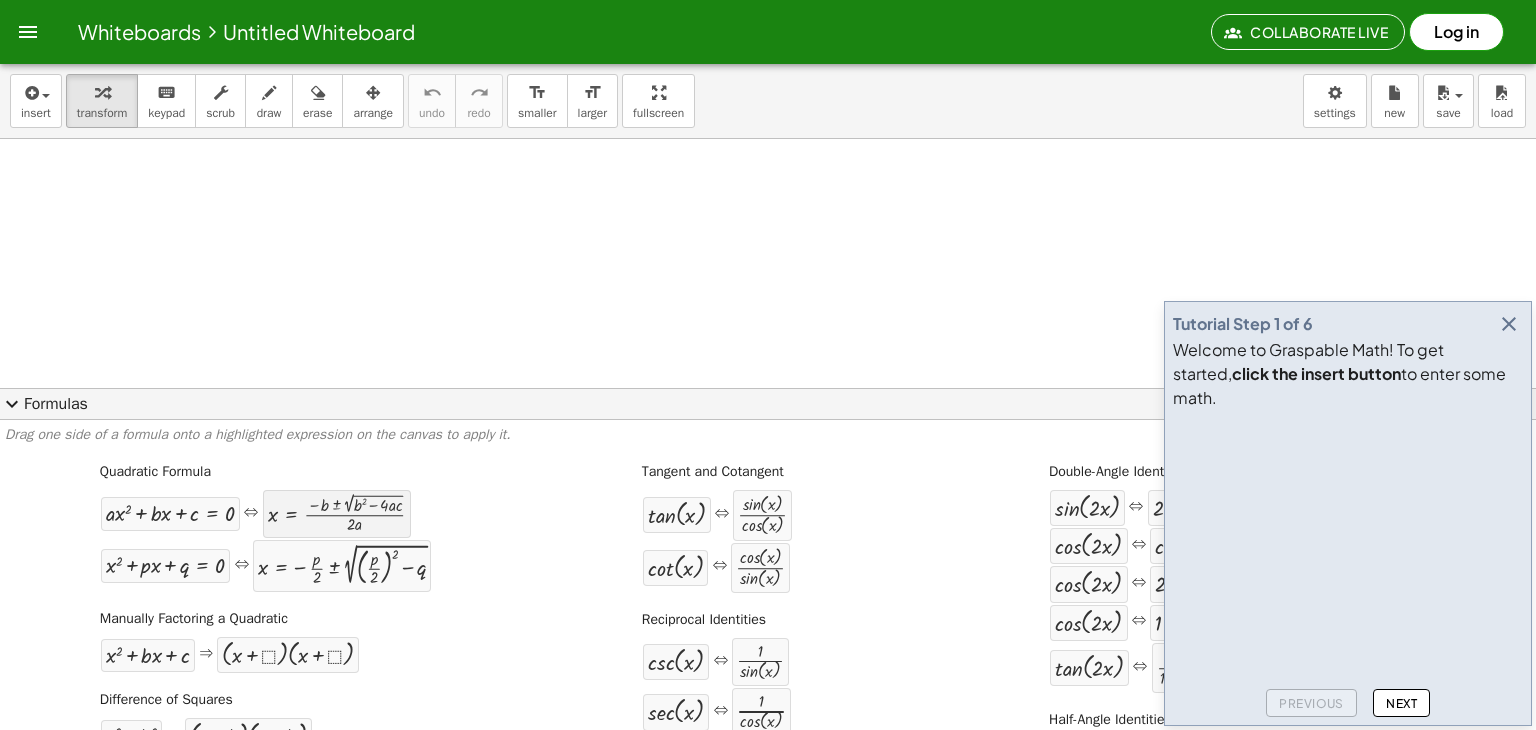 click at bounding box center [337, 514] 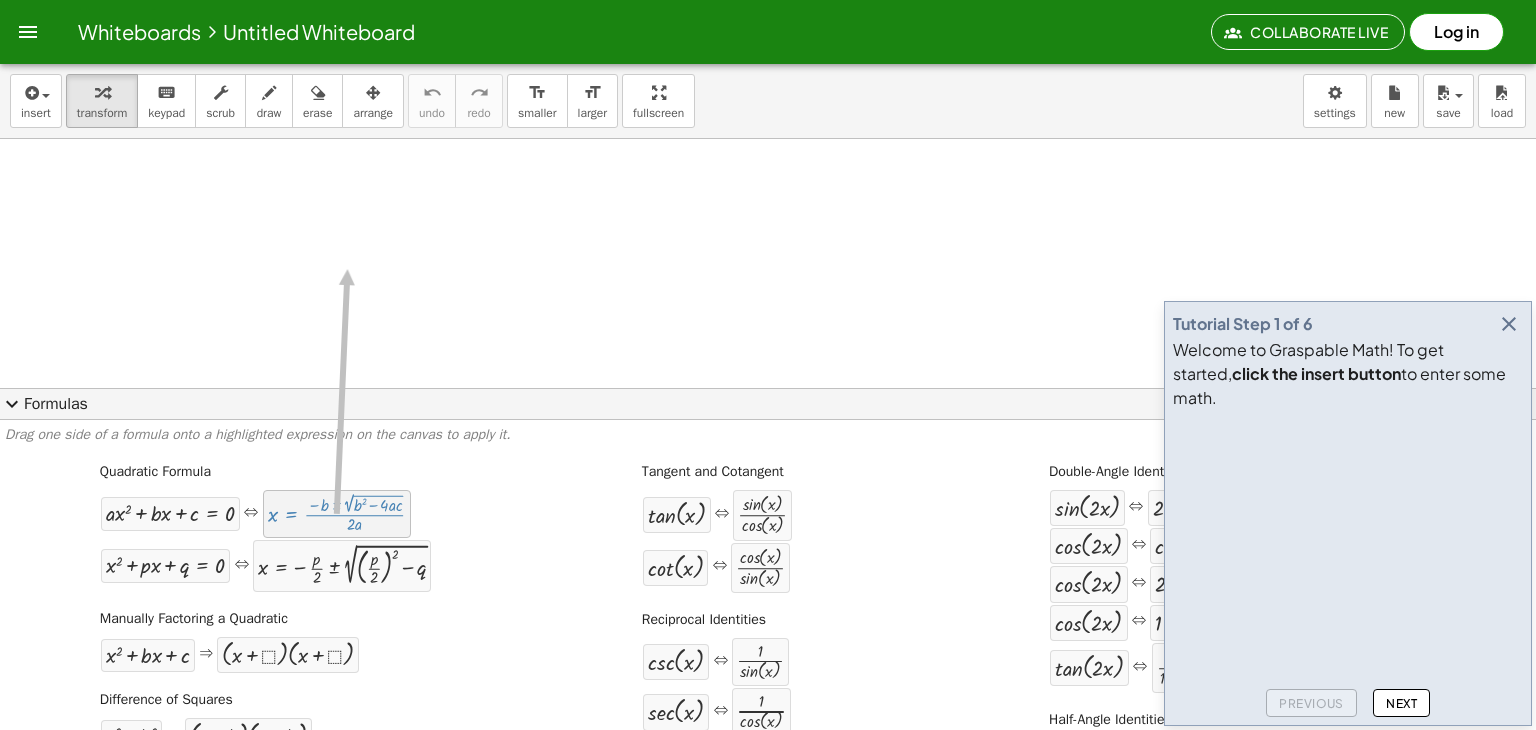 drag, startPoint x: 341, startPoint y: 516, endPoint x: 345, endPoint y: 269, distance: 247.03238 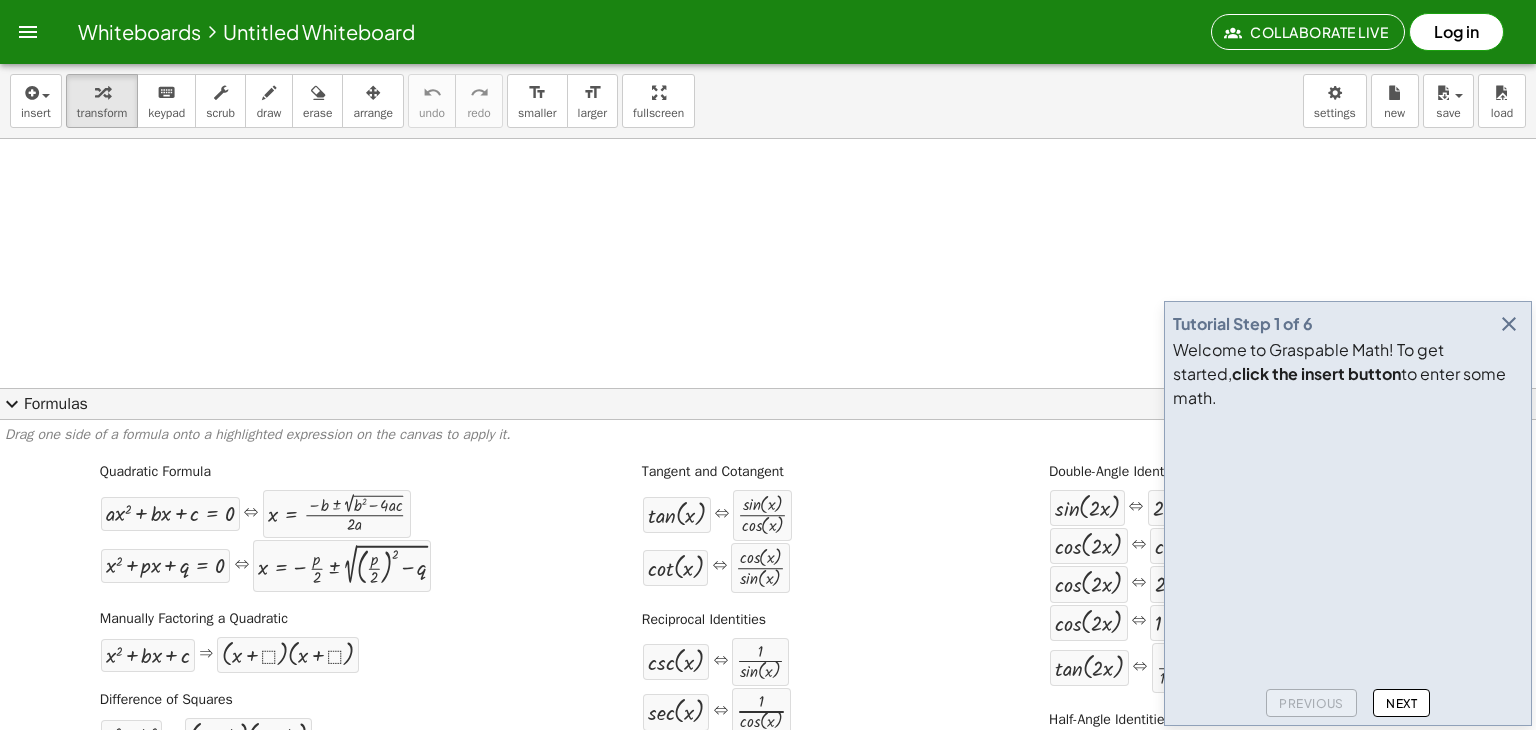 scroll, scrollTop: 0, scrollLeft: 0, axis: both 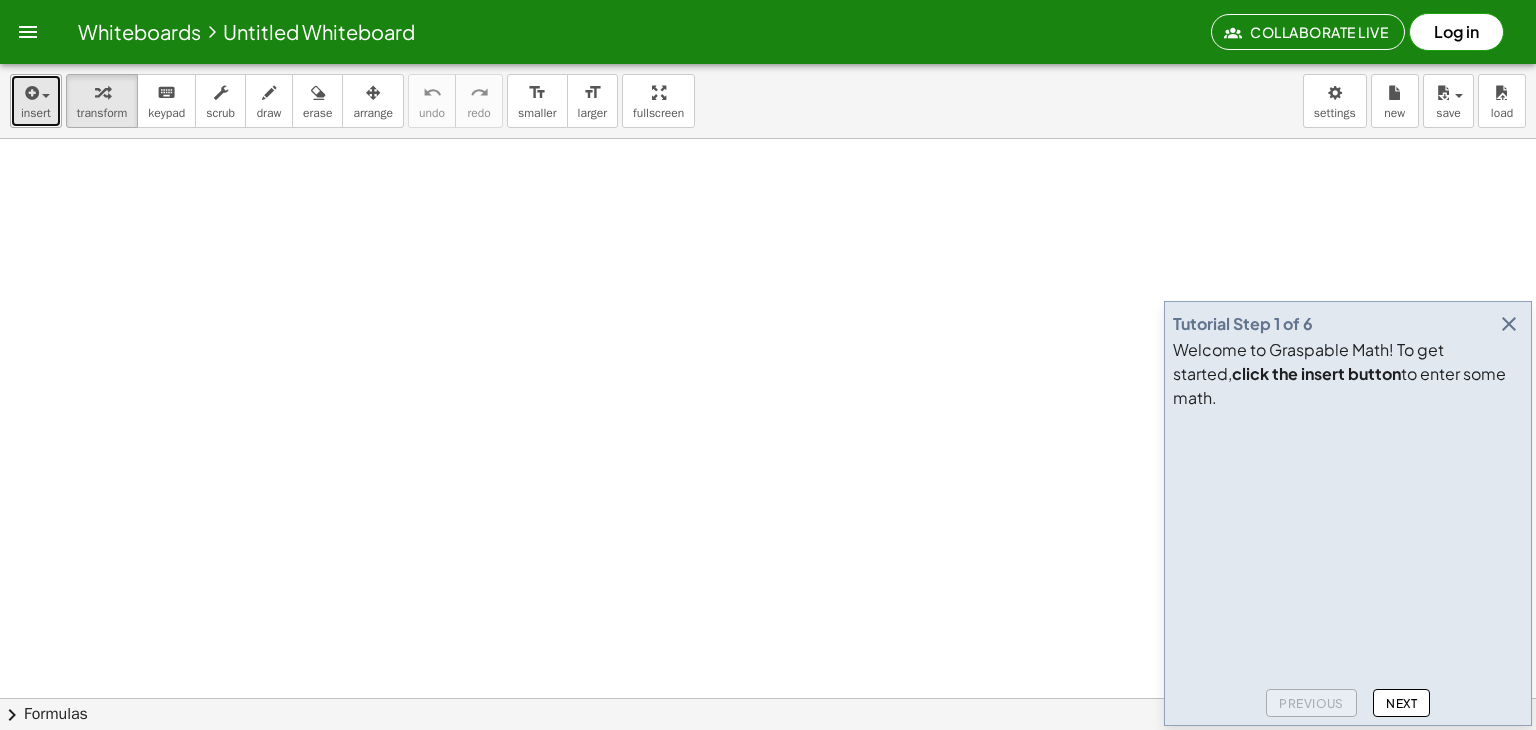 click on "insert" at bounding box center (36, 113) 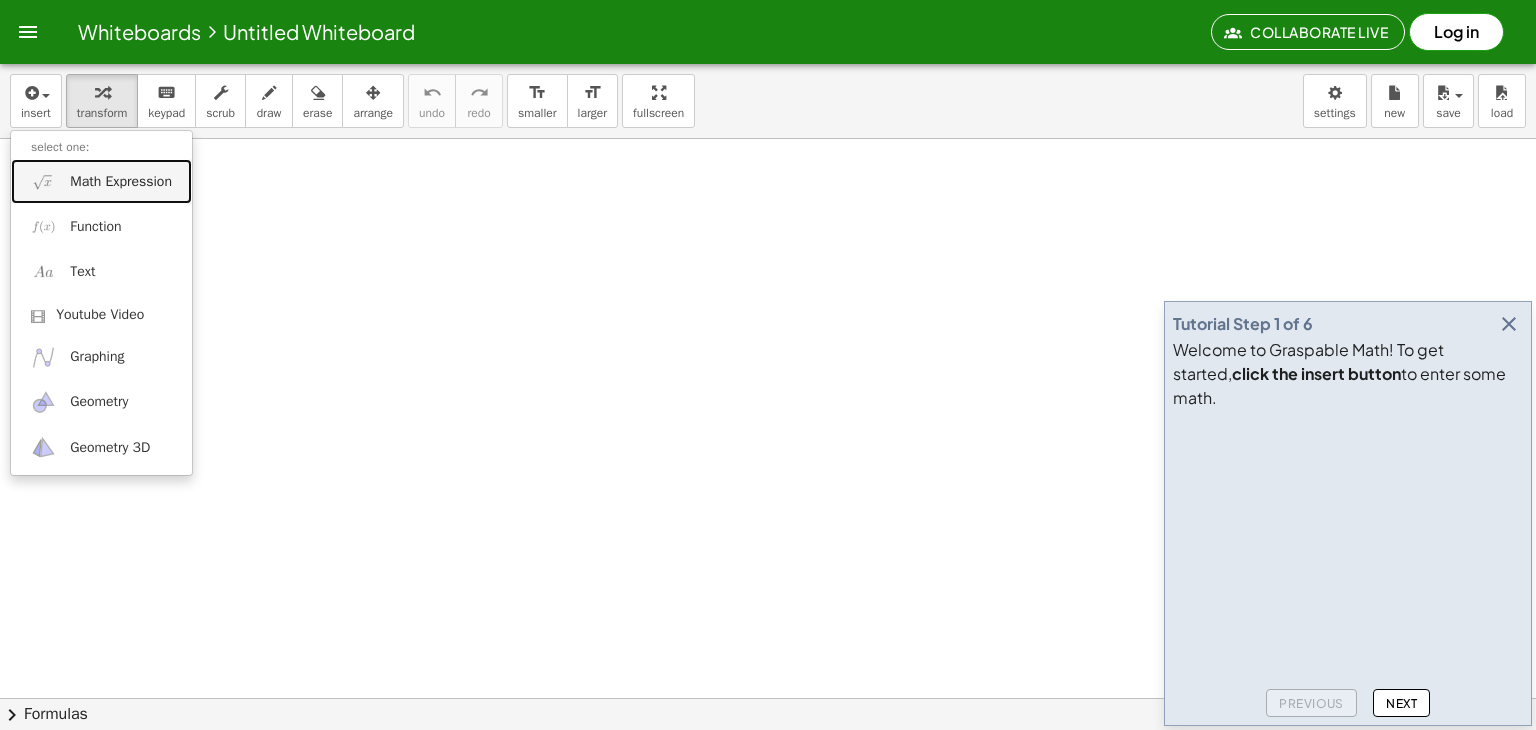click on "Math Expression" at bounding box center [121, 182] 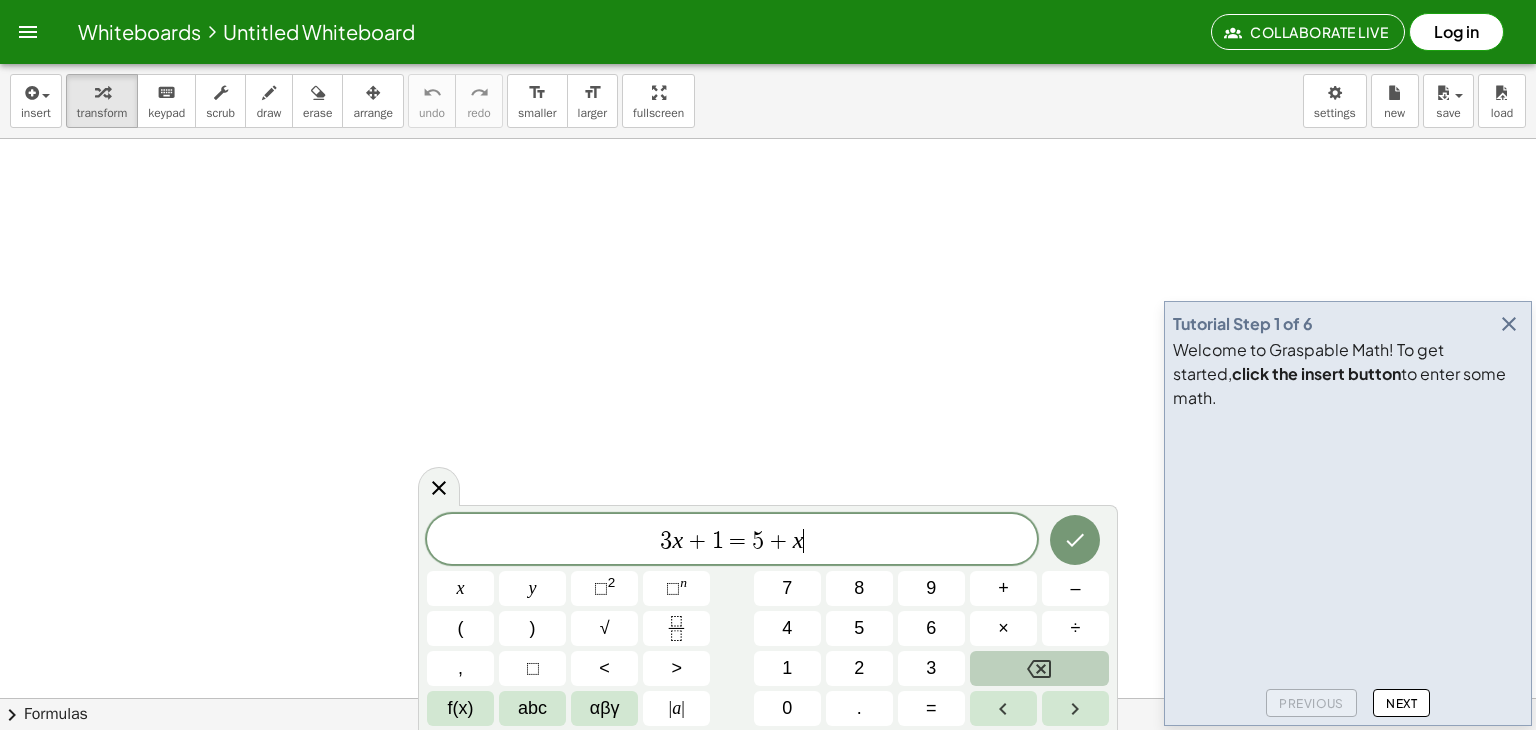 click 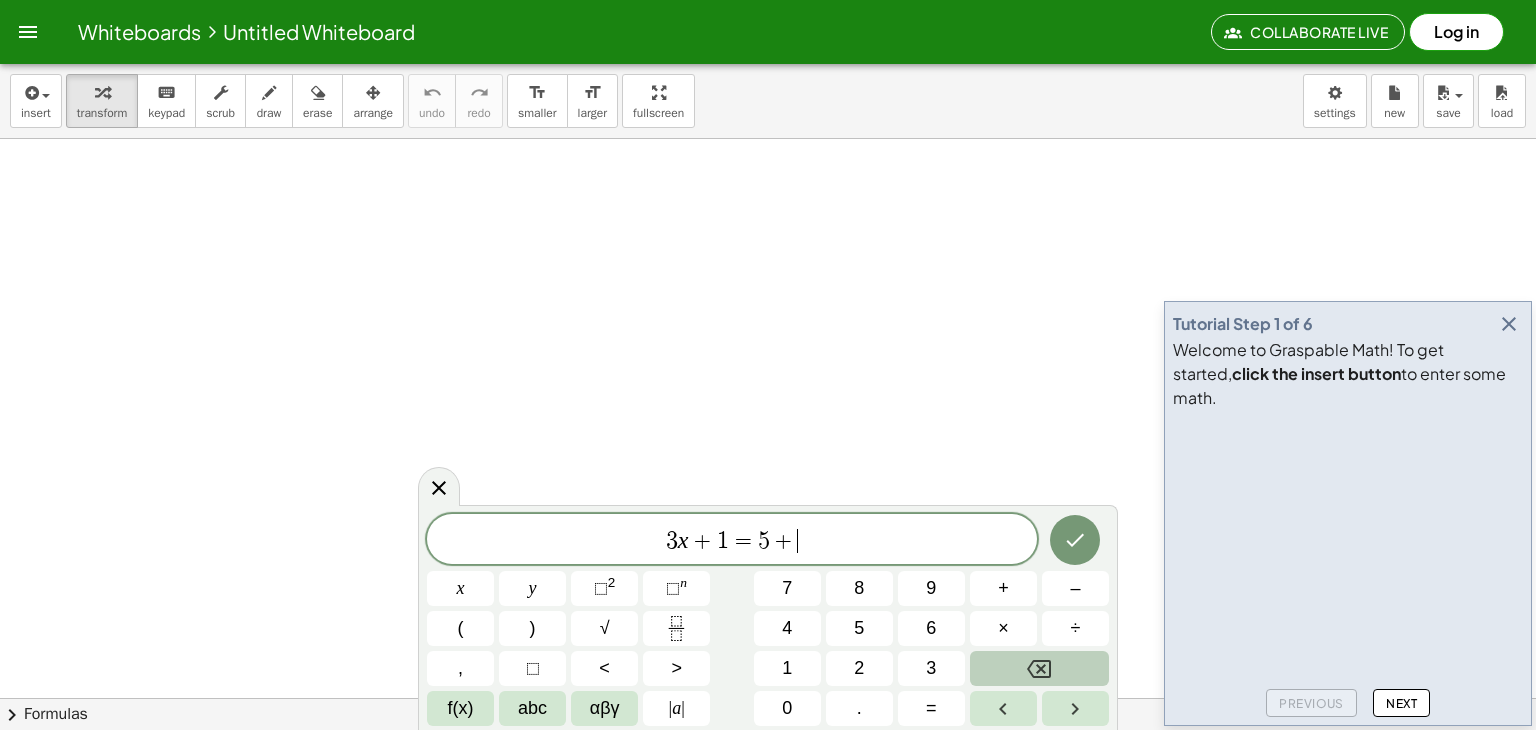 click 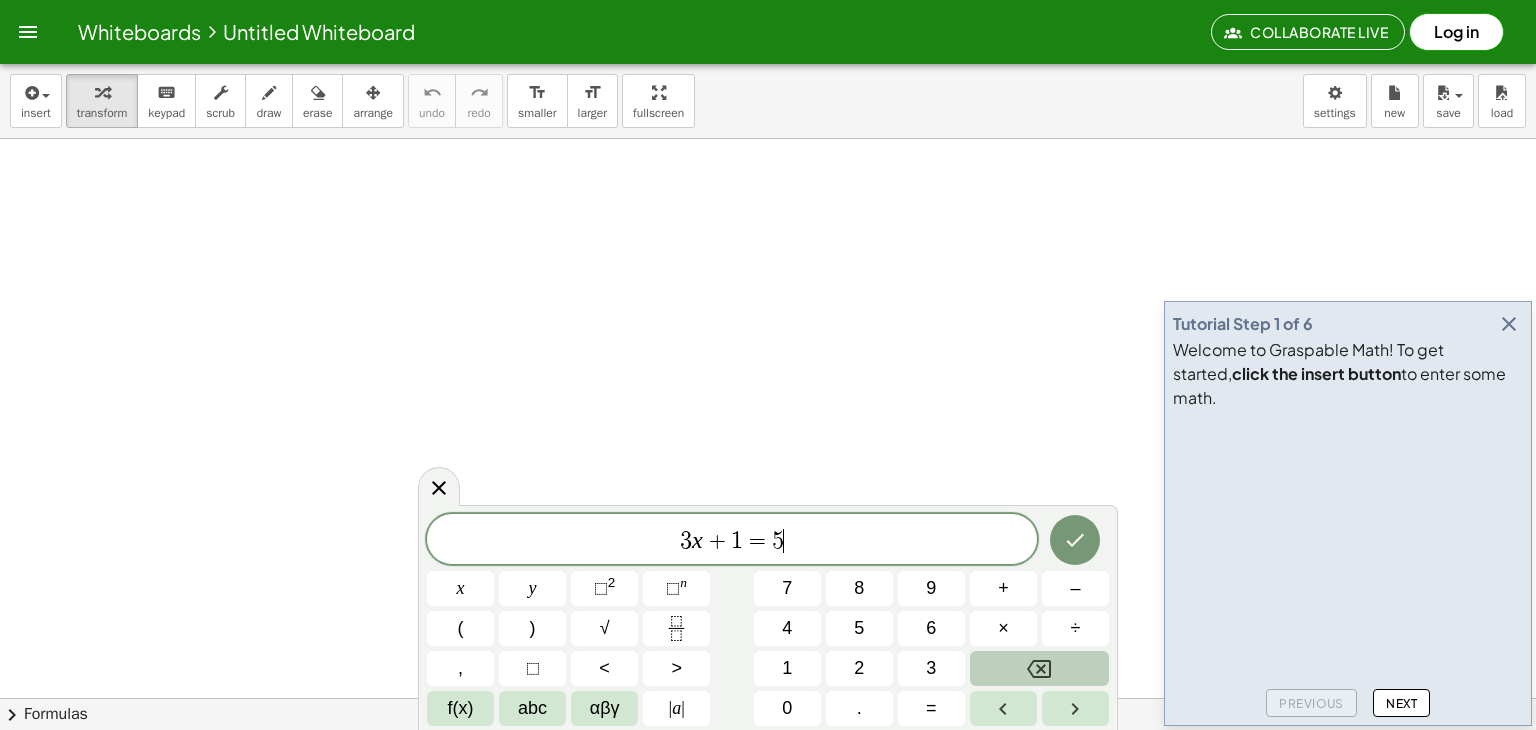 click 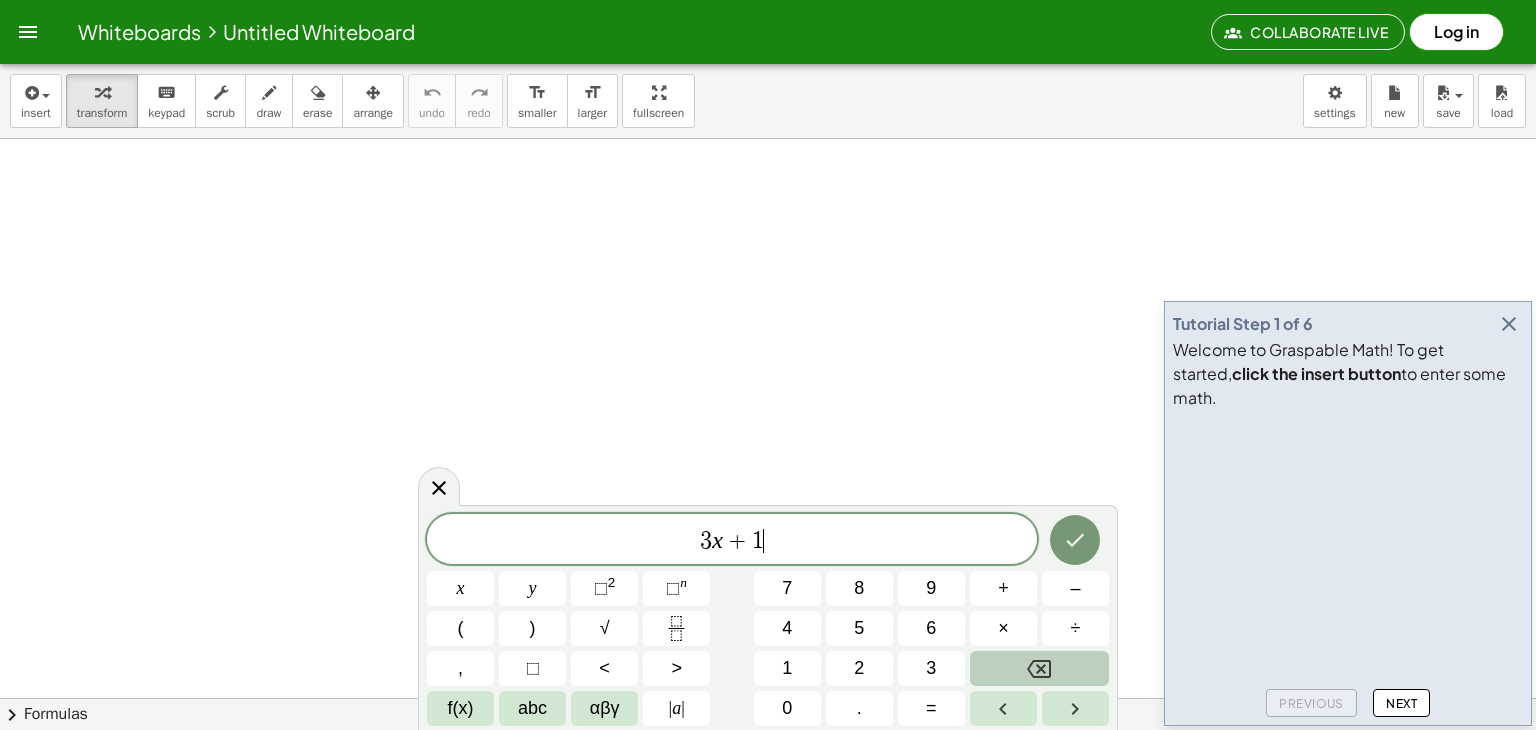 click 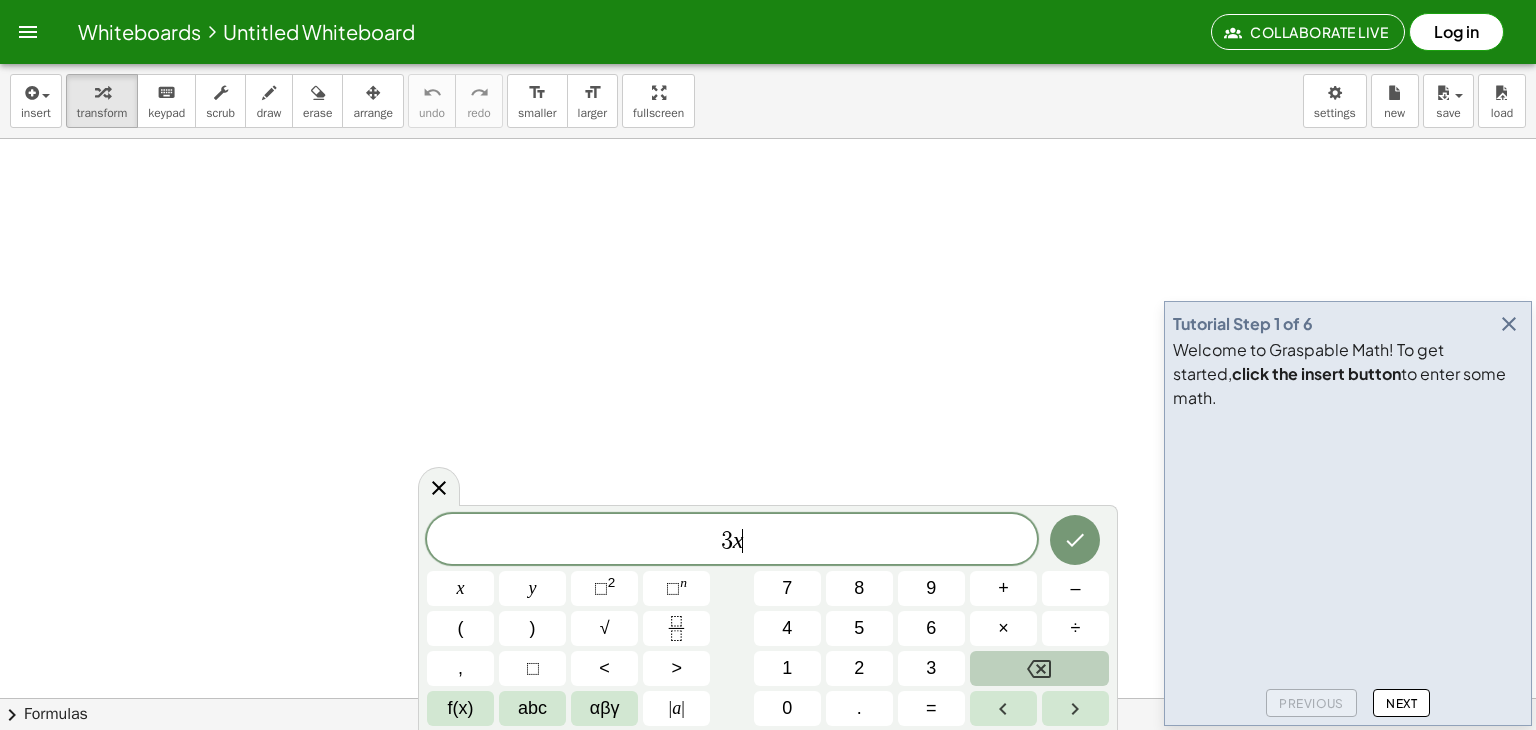 click 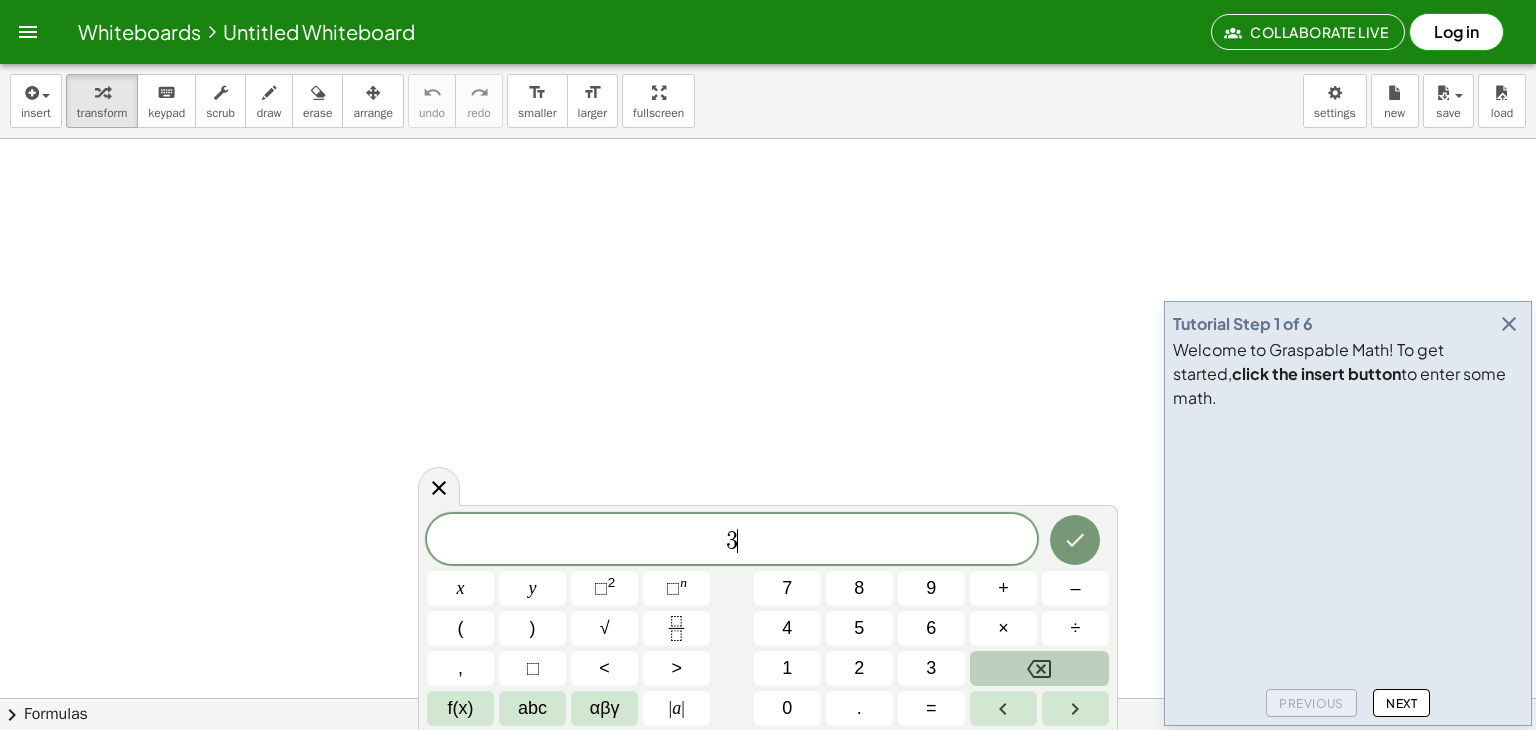 click 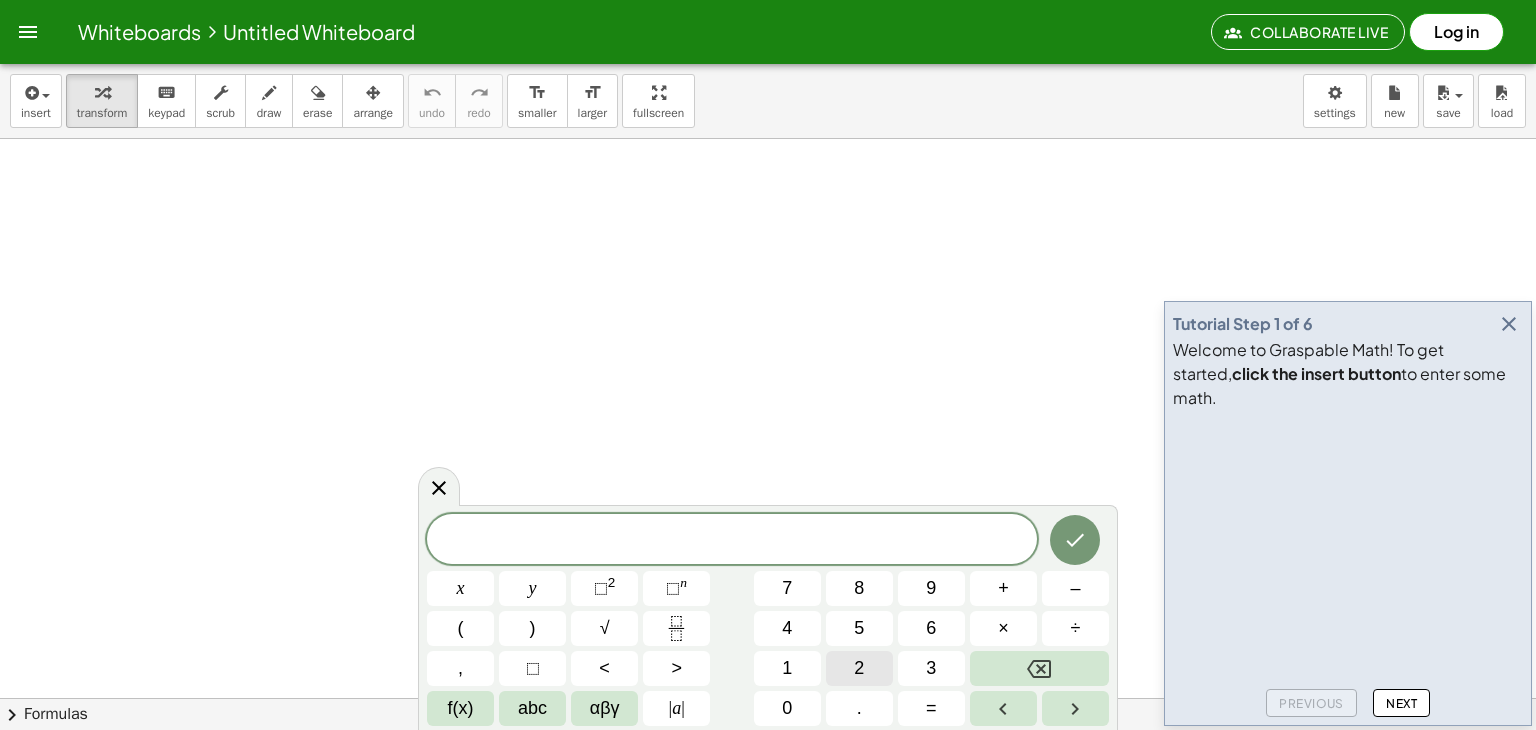 click on "2" at bounding box center (859, 668) 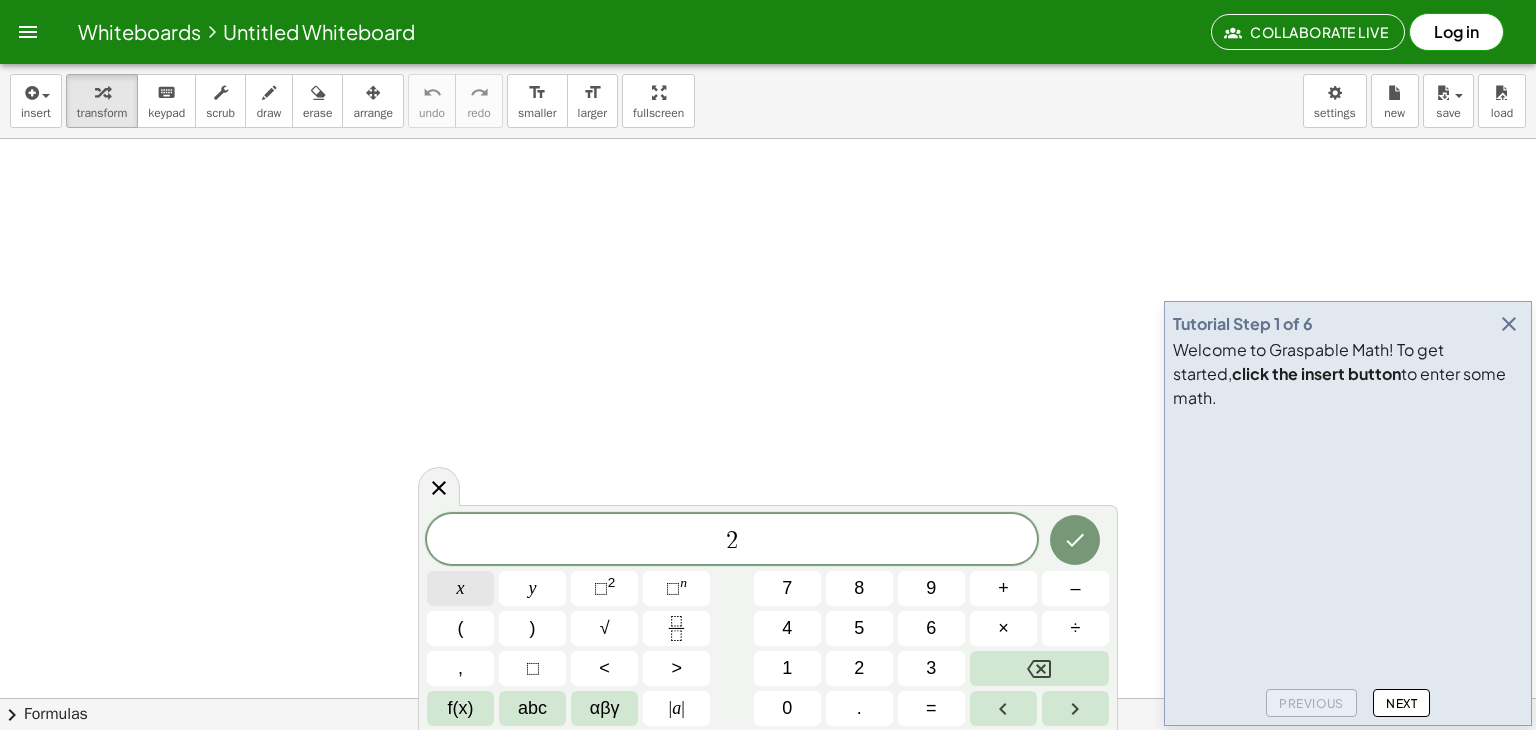 click on "x" at bounding box center [460, 588] 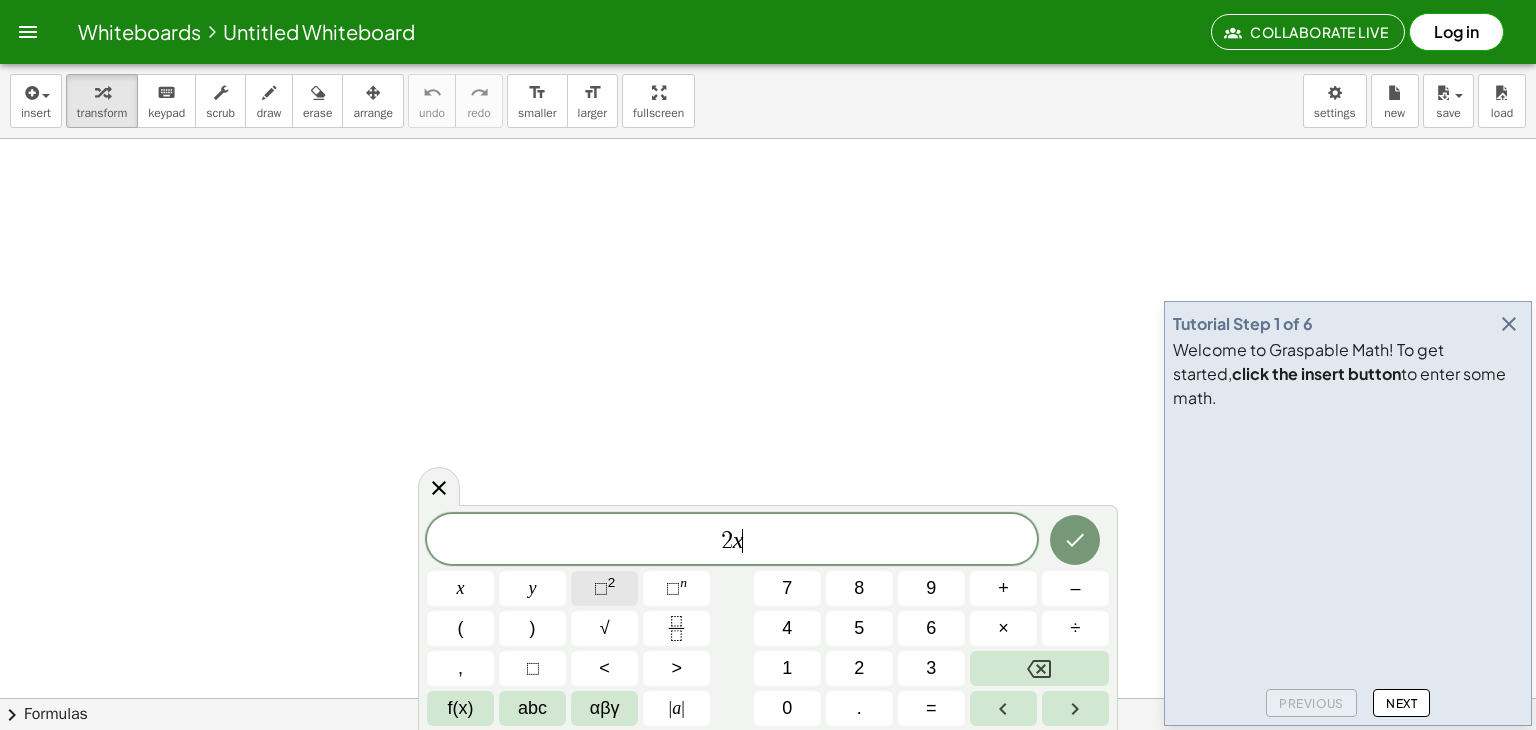 click on "⬚ 2" at bounding box center [604, 588] 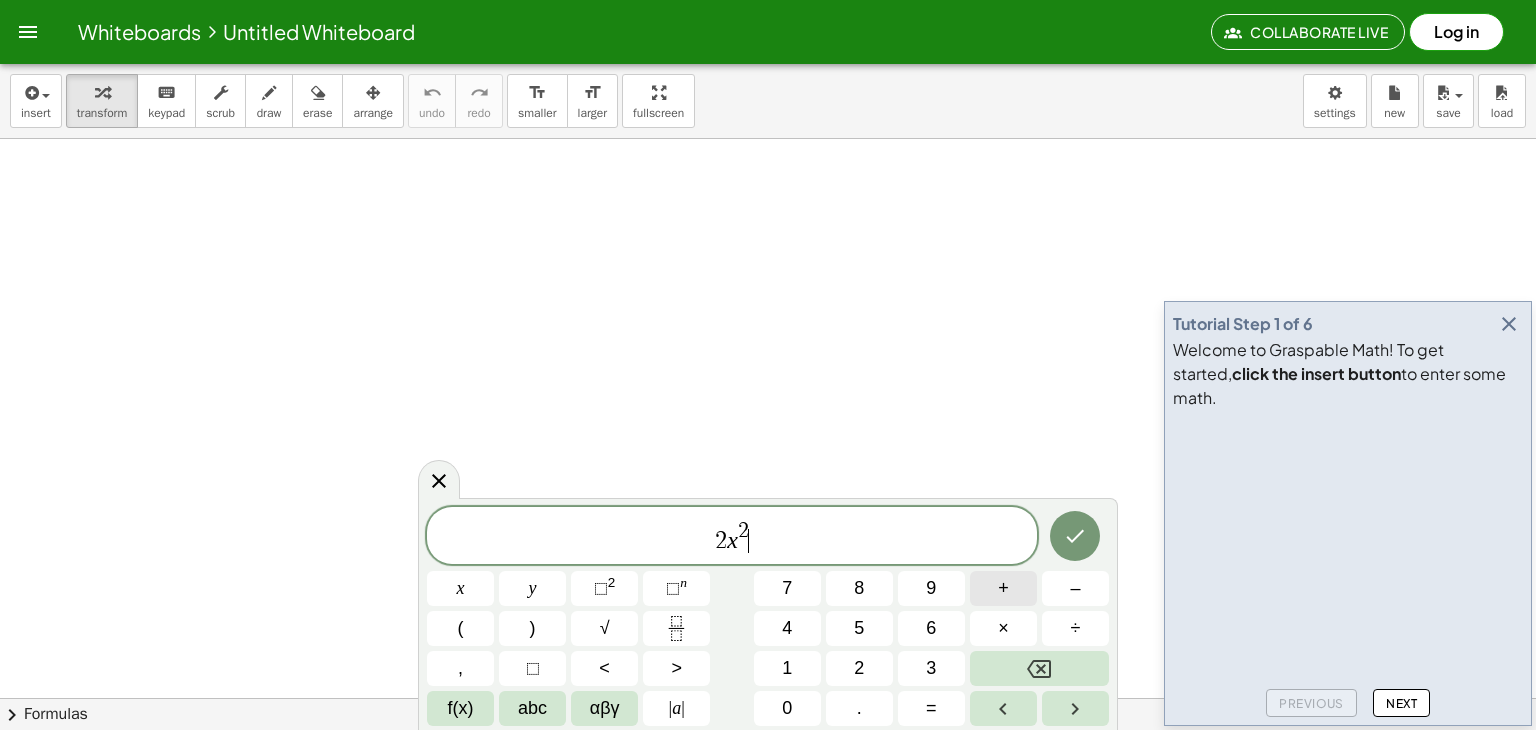 click on "+" at bounding box center [1003, 588] 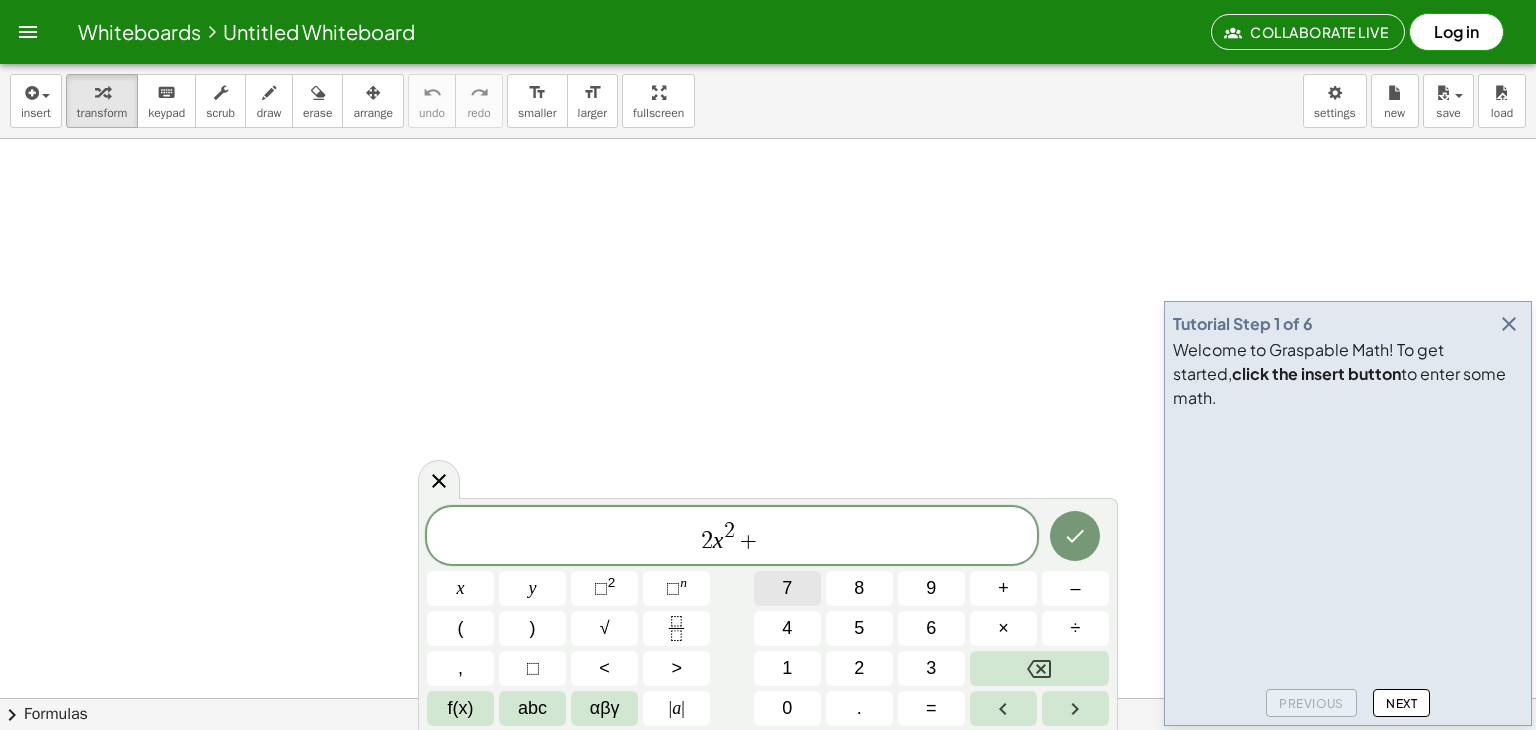click on "7" at bounding box center (787, 588) 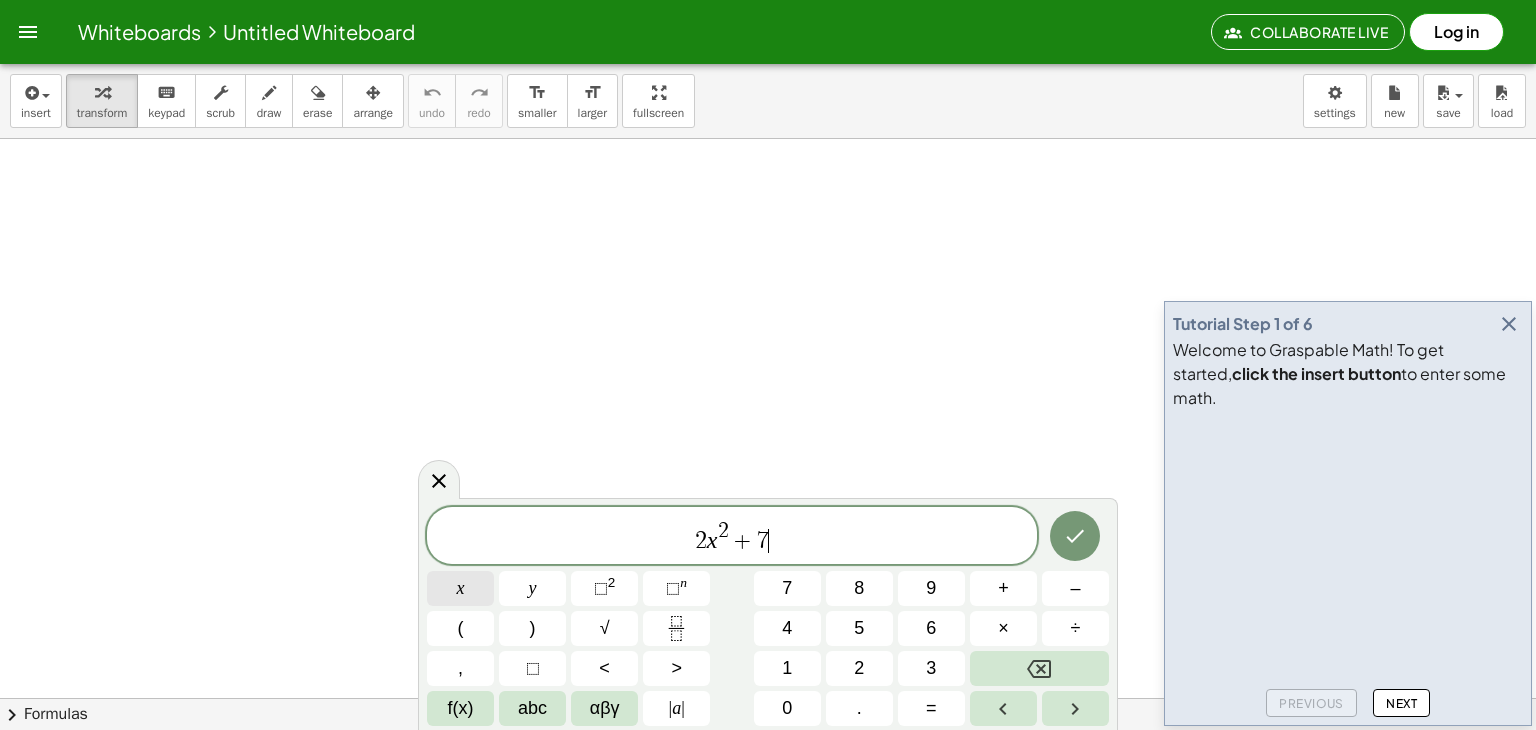 click on "x" at bounding box center (460, 588) 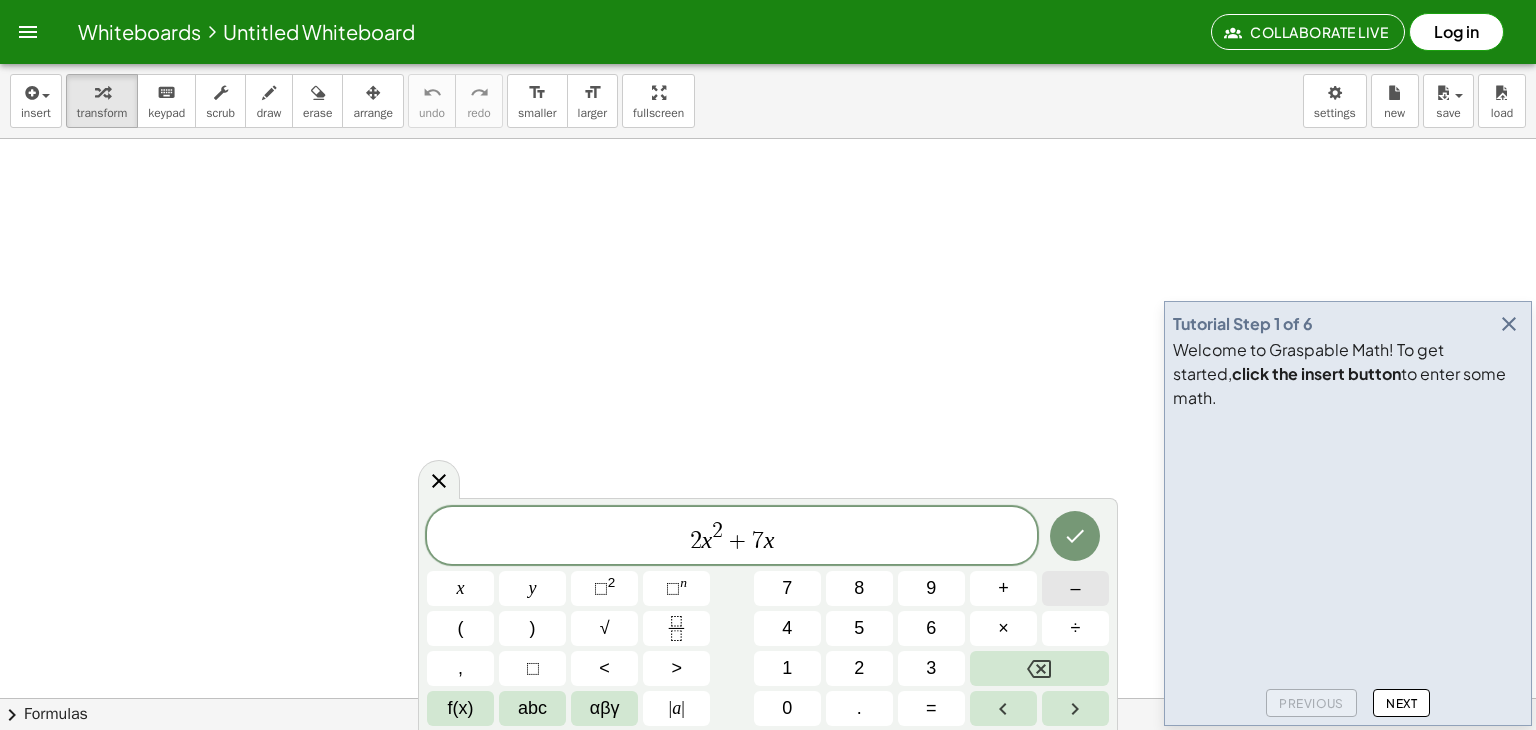 click on "–" at bounding box center [1075, 588] 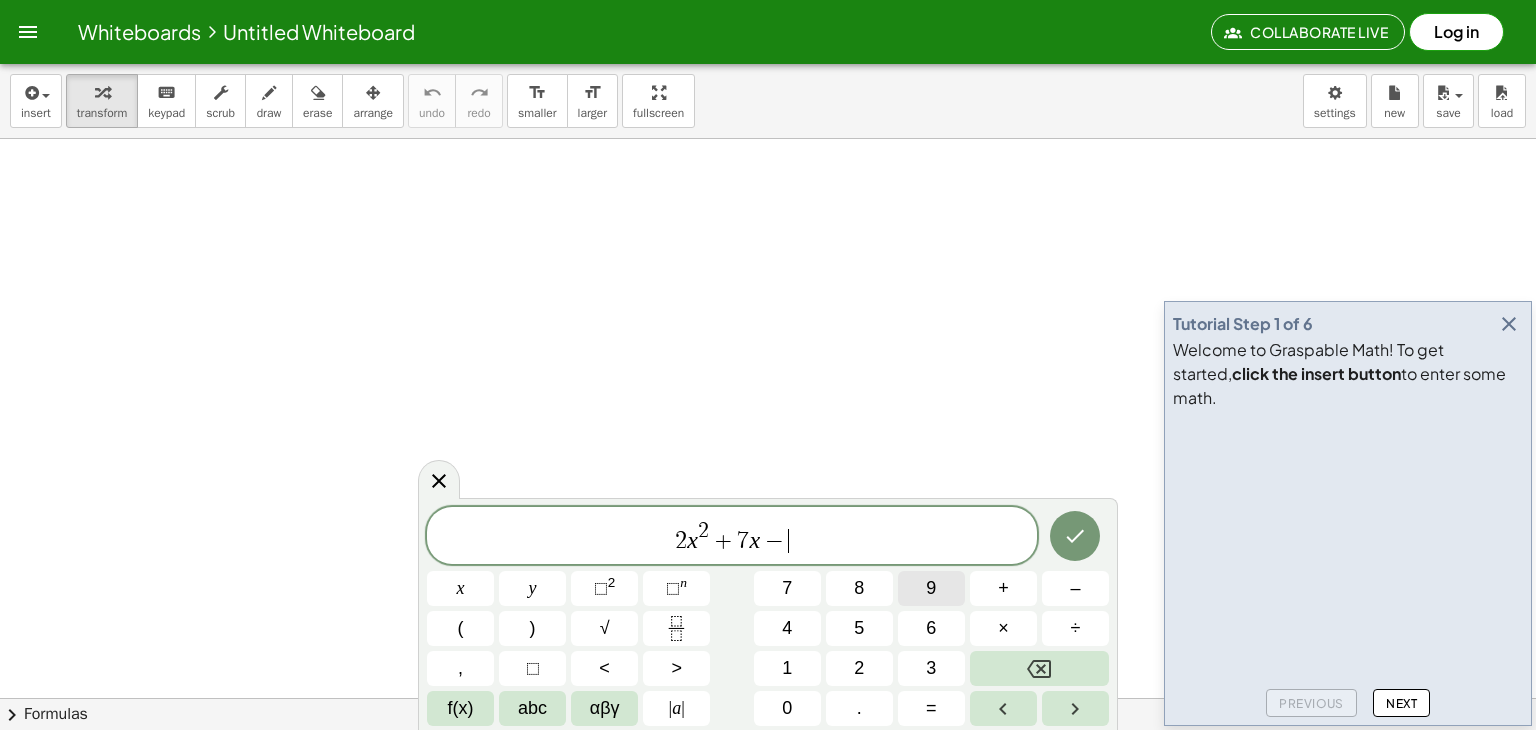 click on "9" at bounding box center [931, 588] 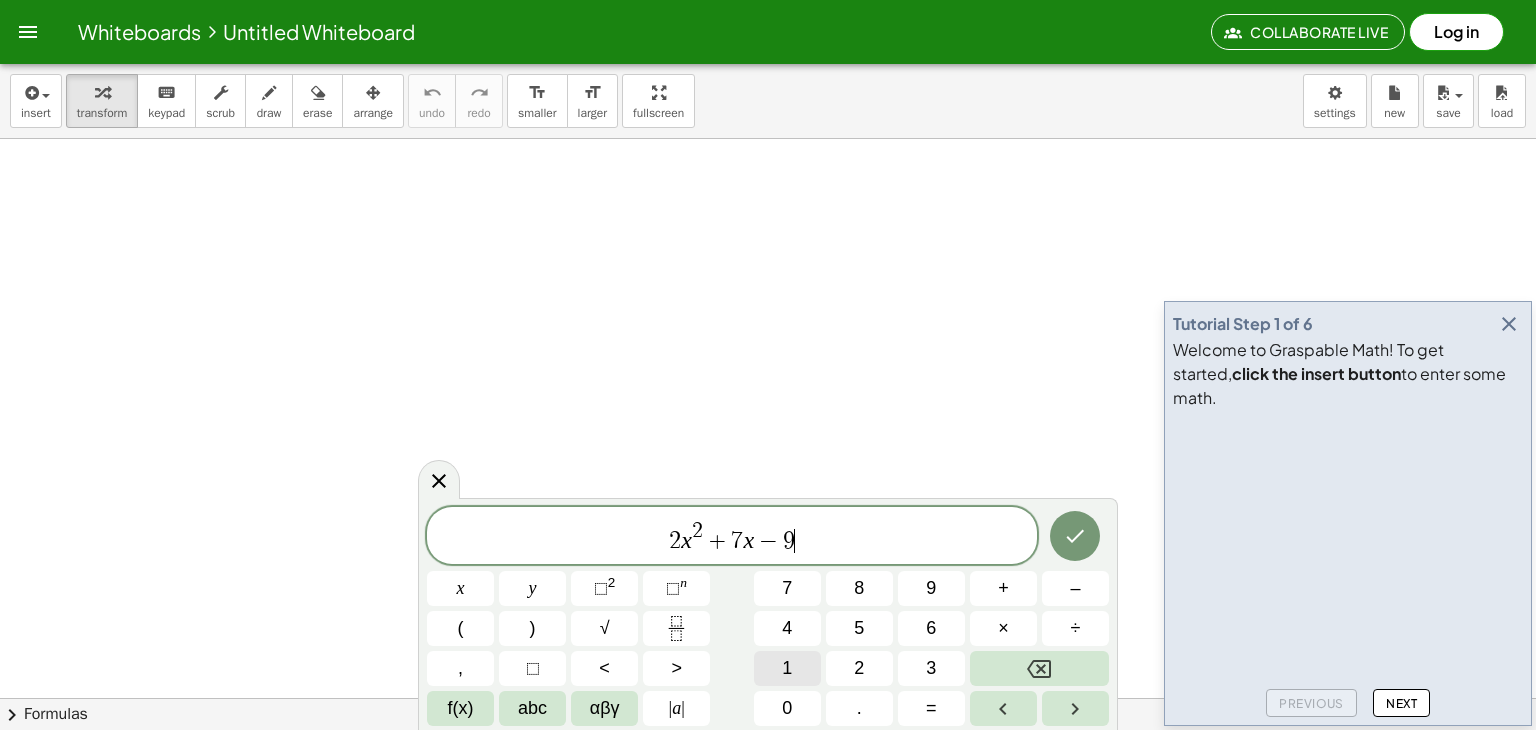 click on "1" at bounding box center [787, 668] 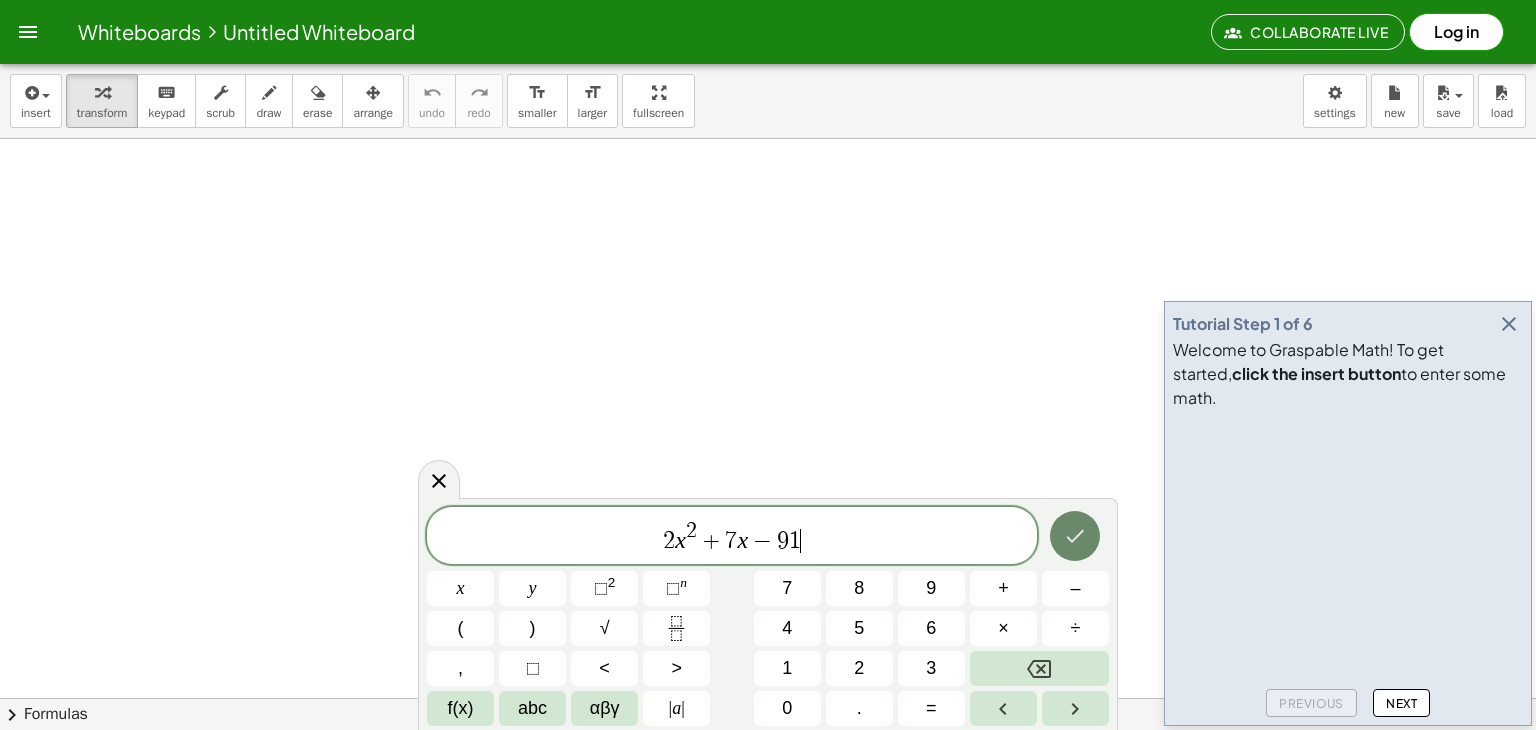 click 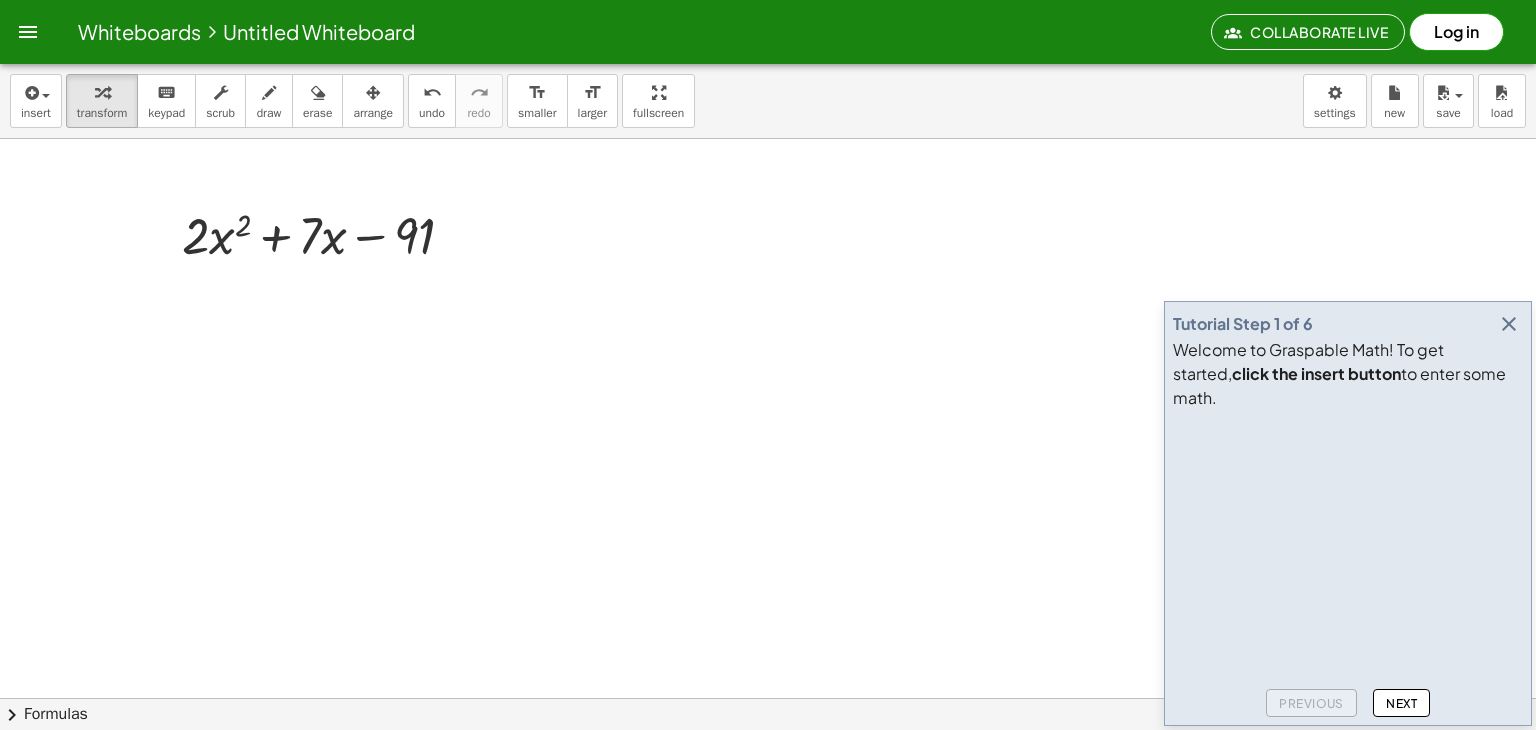 click on "chevron_right  Formulas" 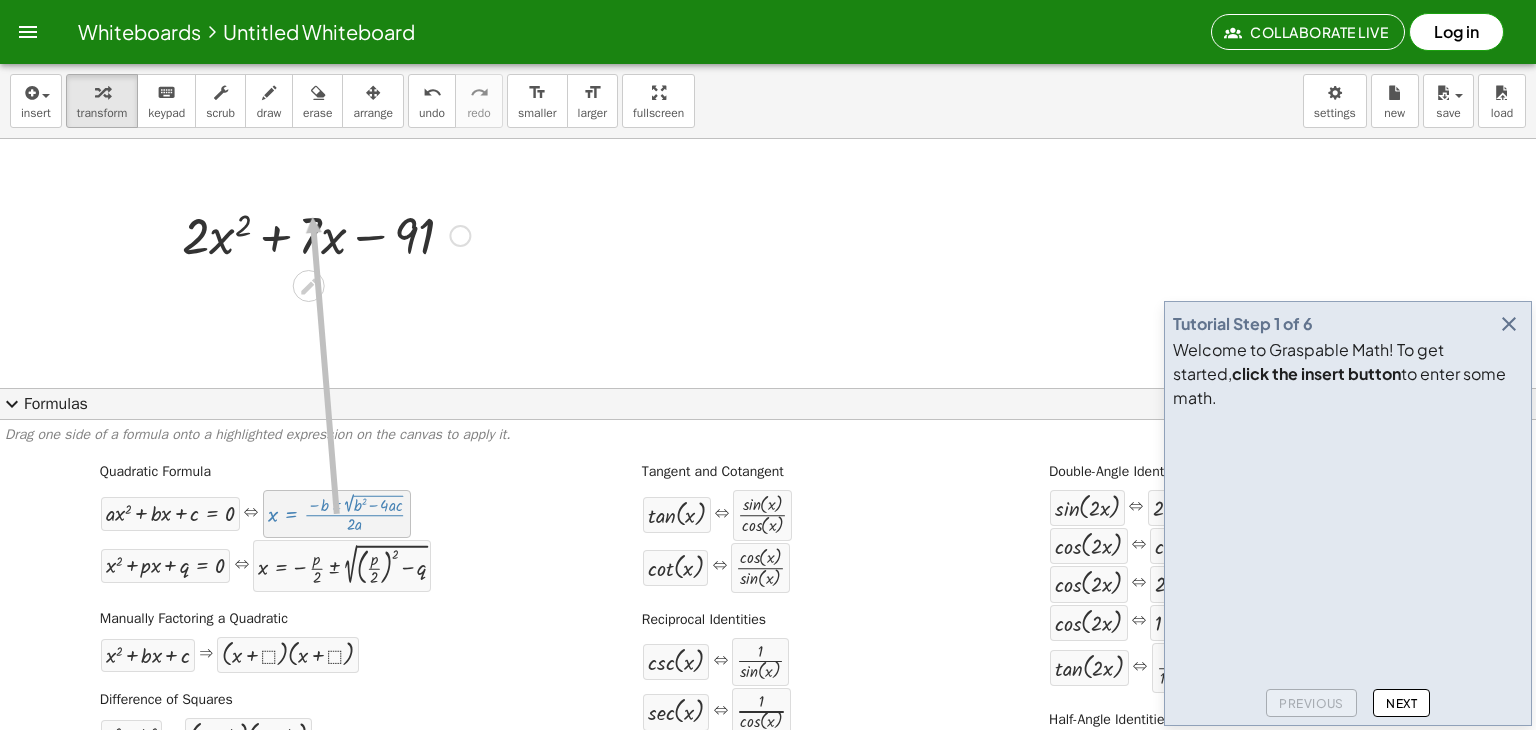 drag, startPoint x: 371, startPoint y: 516, endPoint x: 310, endPoint y: 217, distance: 305.15897 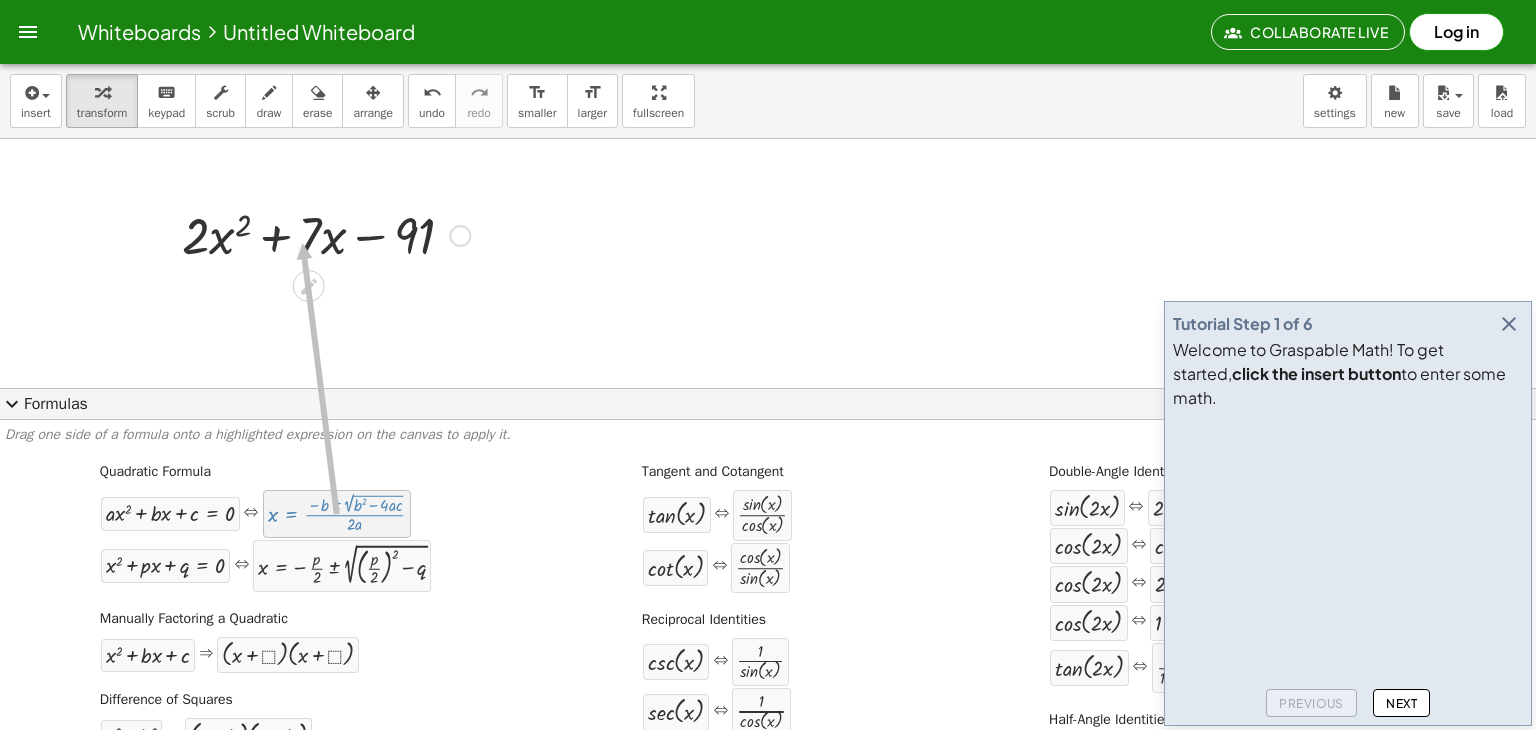 drag, startPoint x: 296, startPoint y: 510, endPoint x: 298, endPoint y: 241, distance: 269.00745 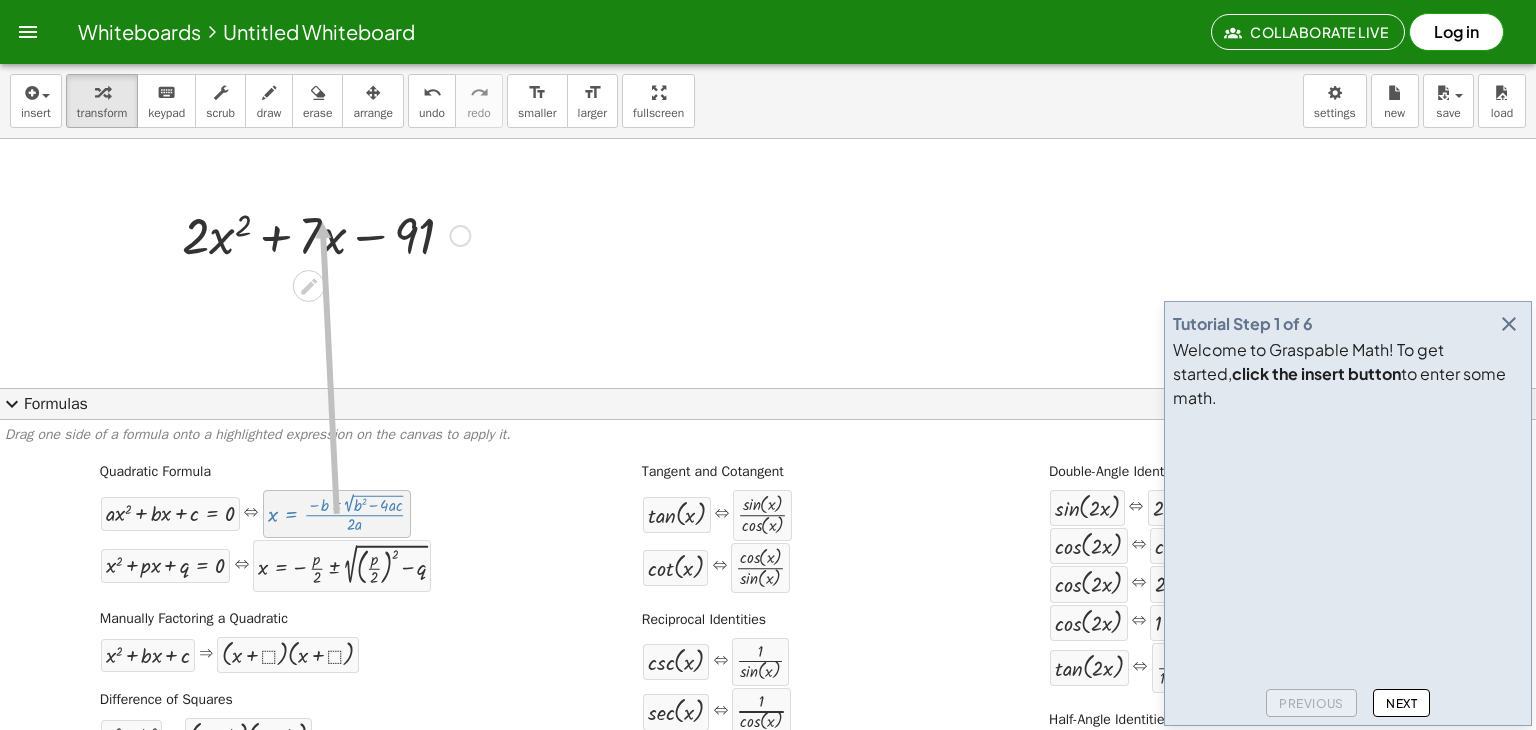 drag, startPoint x: 369, startPoint y: 508, endPoint x: 320, endPoint y: 222, distance: 290.1672 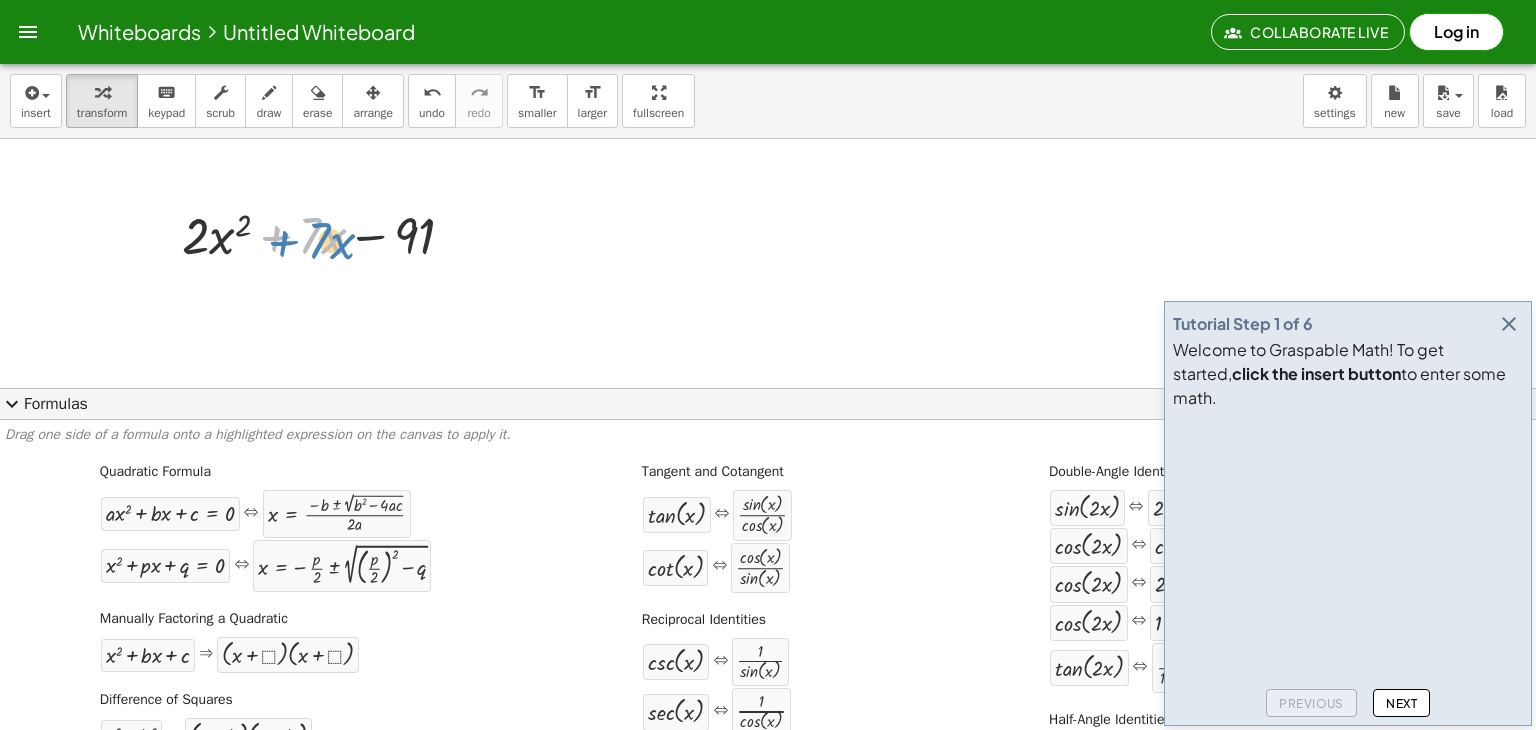 drag, startPoint x: 328, startPoint y: 240, endPoint x: 337, endPoint y: 247, distance: 11.401754 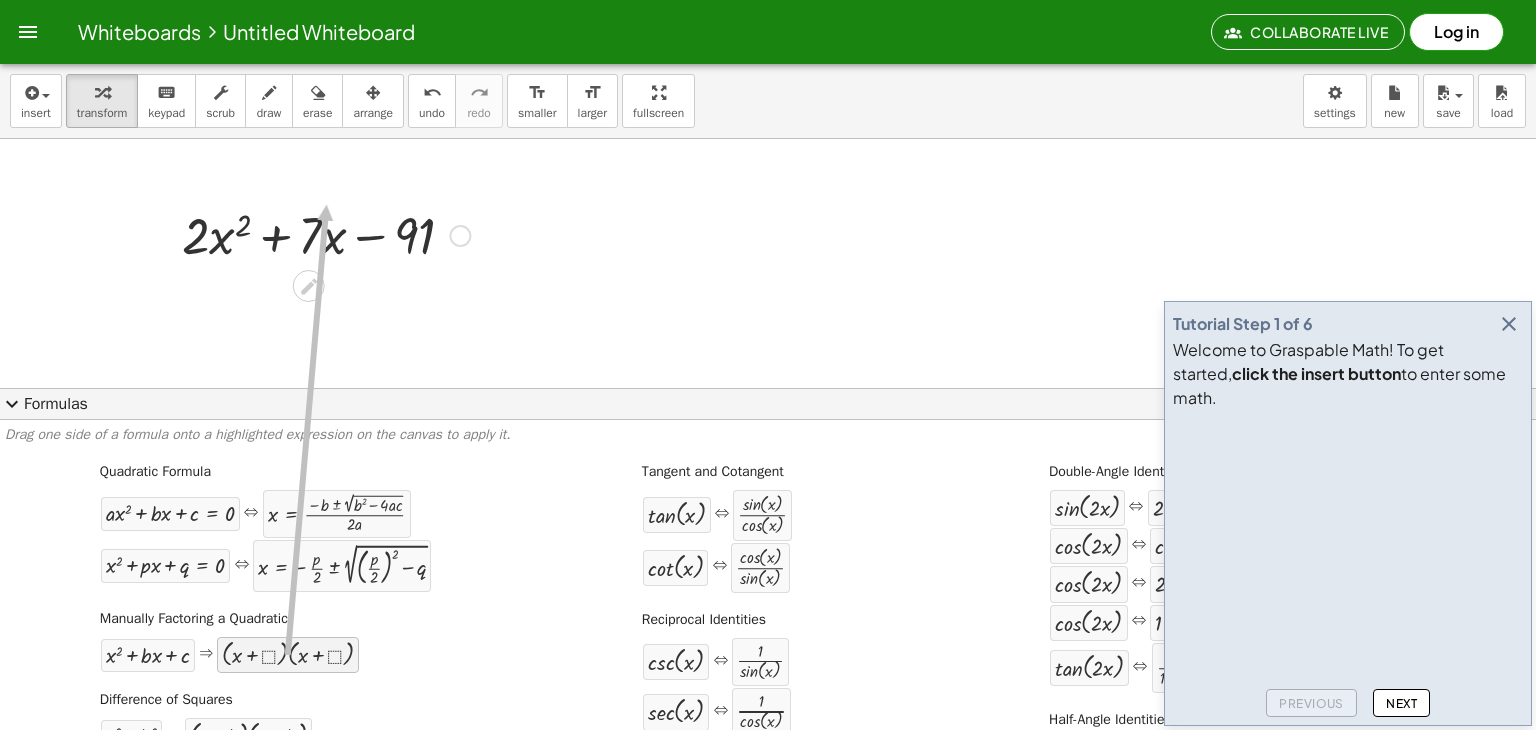 drag, startPoint x: 248, startPoint y: 659, endPoint x: 322, endPoint y: 204, distance: 460.9783 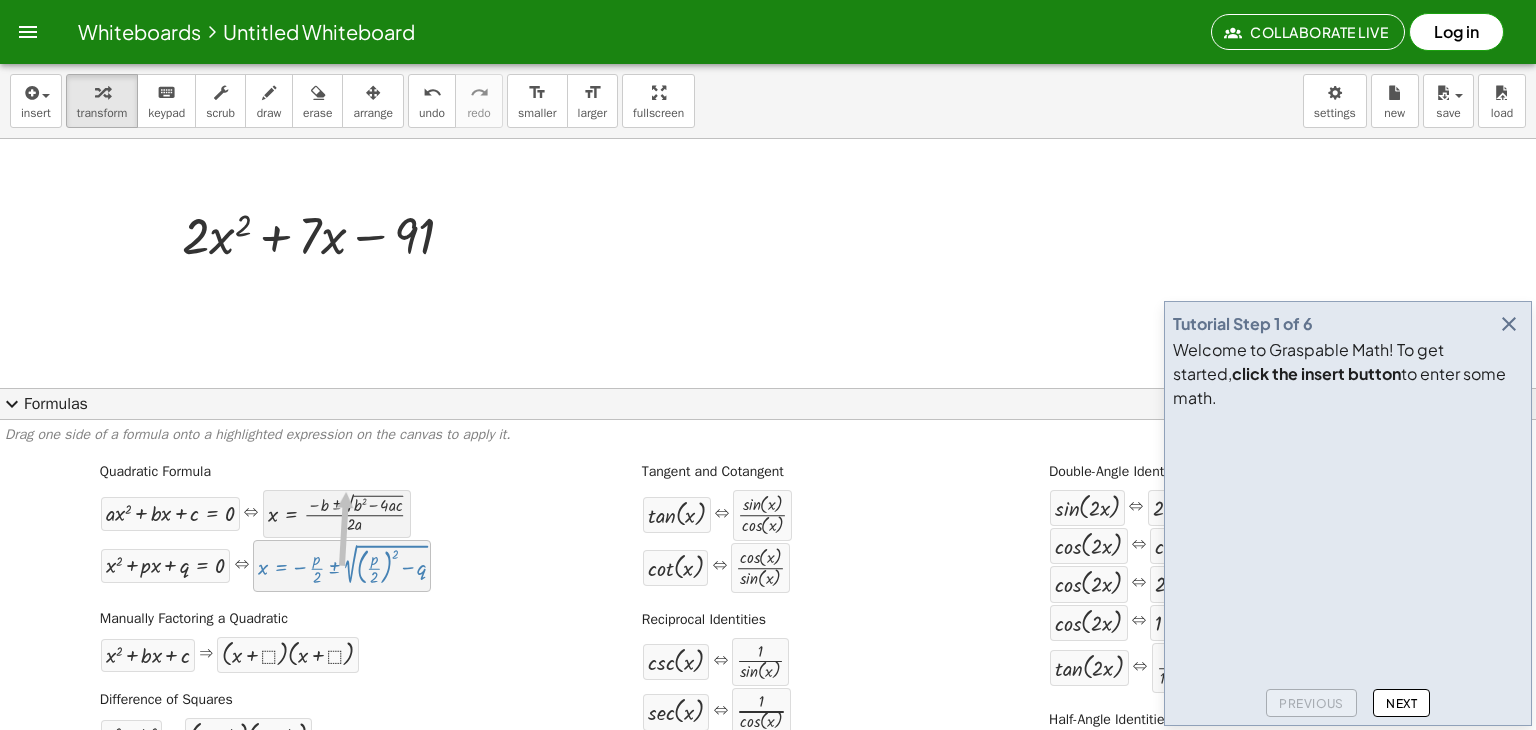 drag, startPoint x: 341, startPoint y: 577, endPoint x: 344, endPoint y: 491, distance: 86.05231 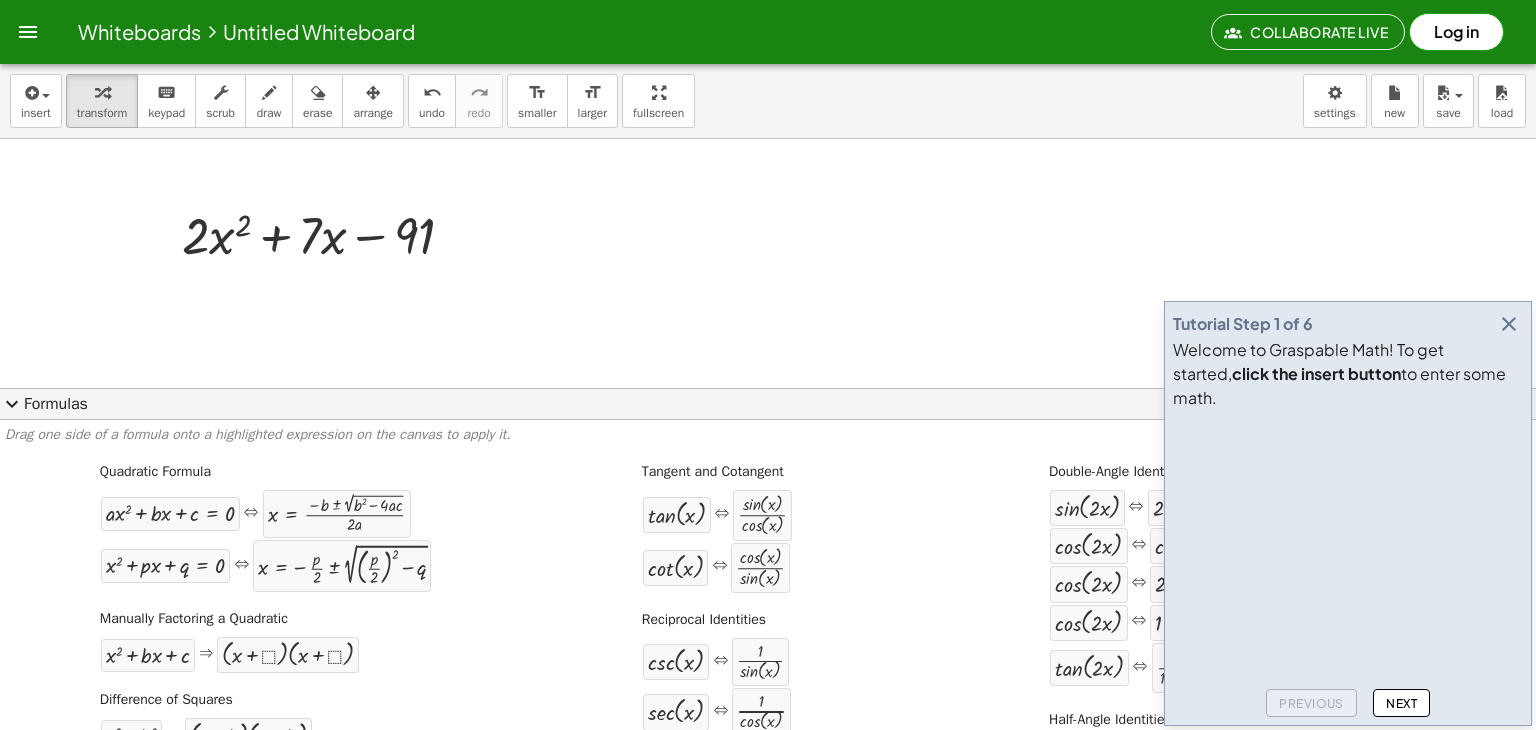 drag, startPoint x: 148, startPoint y: 225, endPoint x: 165, endPoint y: 224, distance: 17.029387 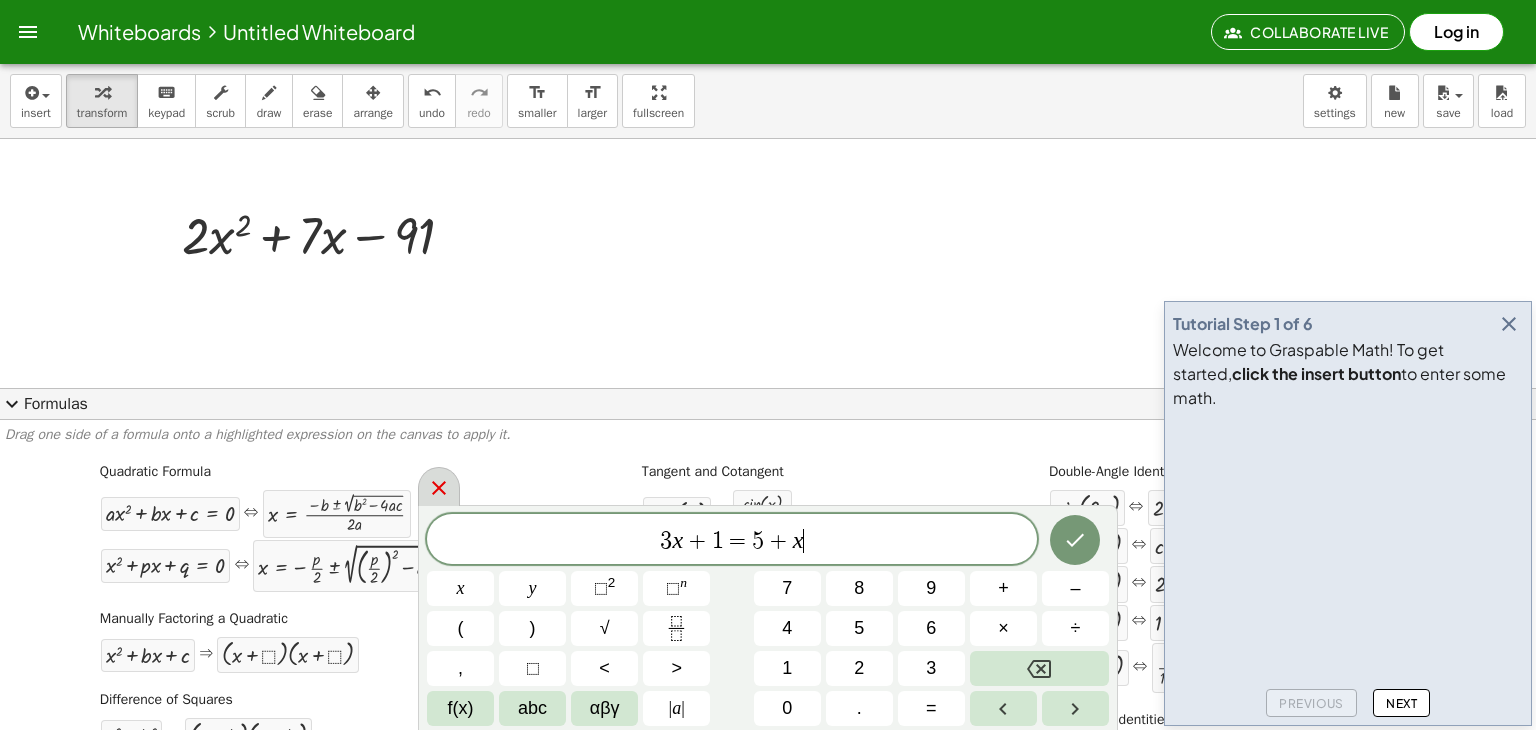 click 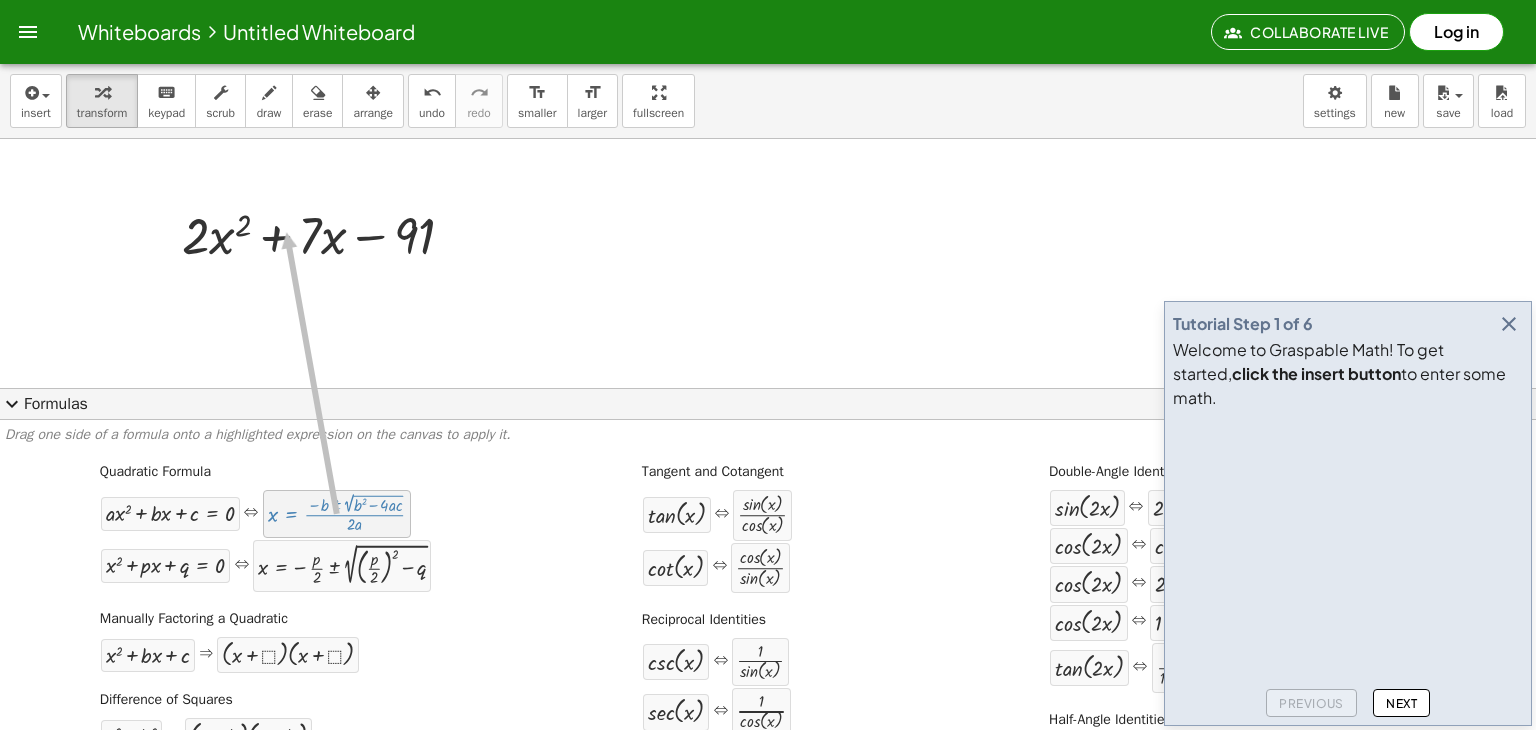 drag, startPoint x: 356, startPoint y: 513, endPoint x: 284, endPoint y: 232, distance: 290.07758 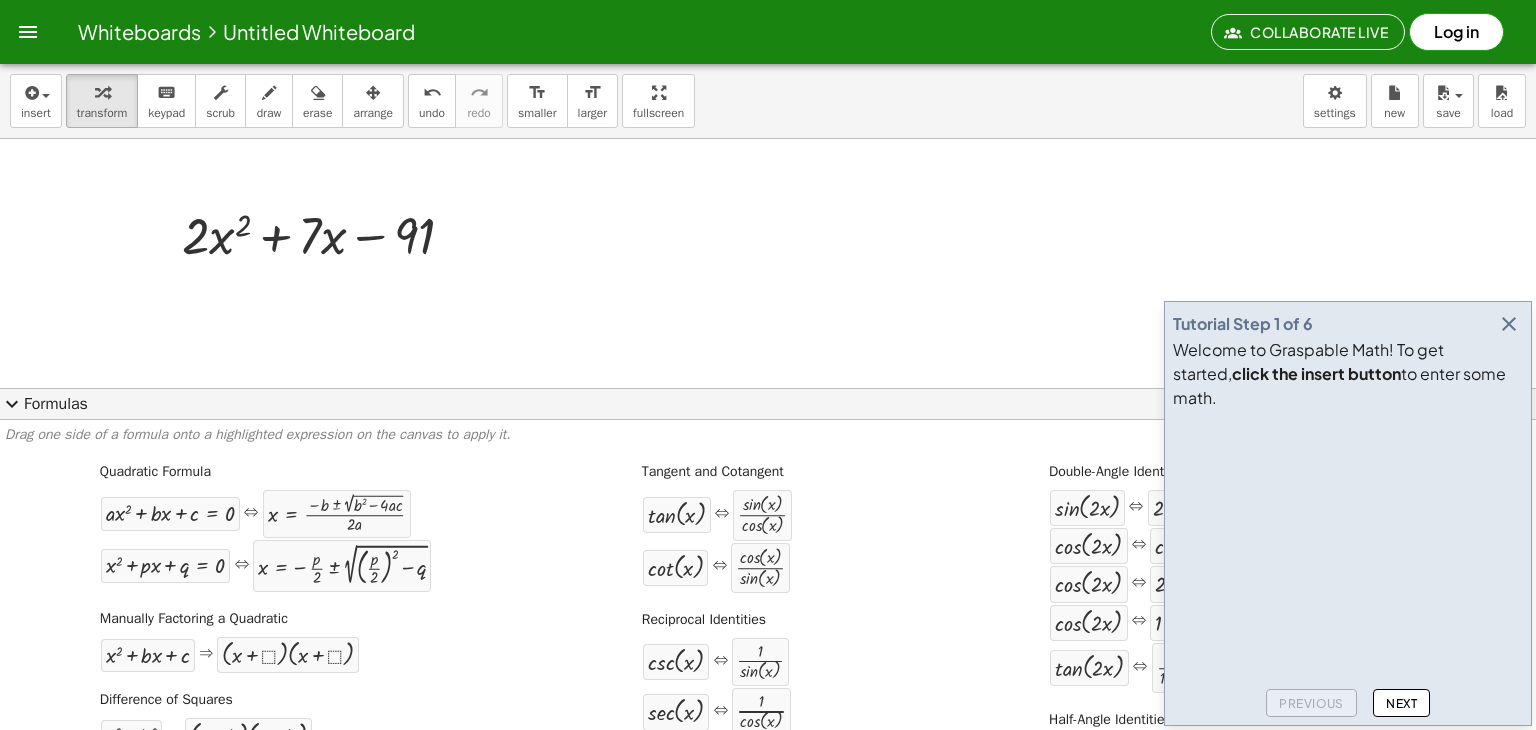 click on "expand_more  Formulas" 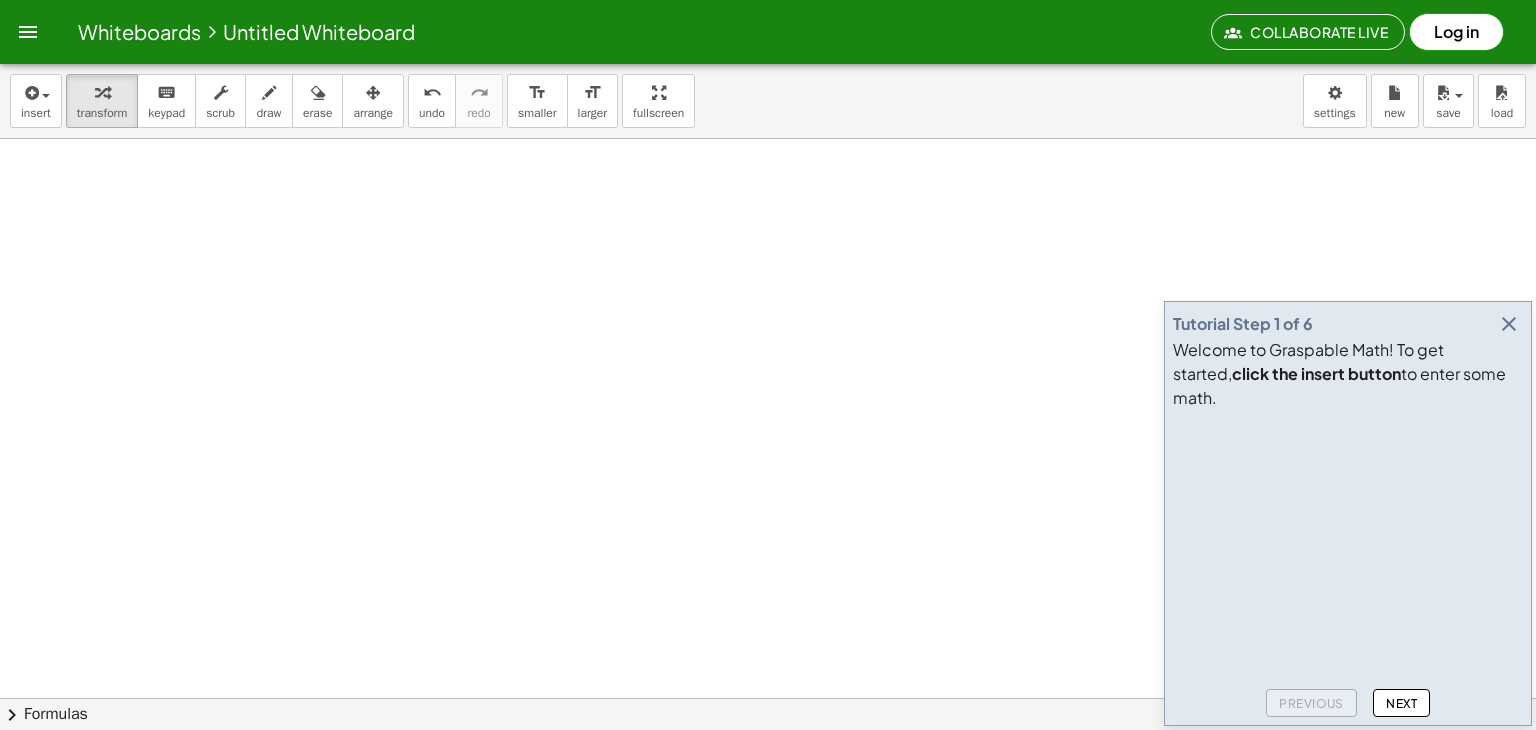 scroll, scrollTop: 0, scrollLeft: 0, axis: both 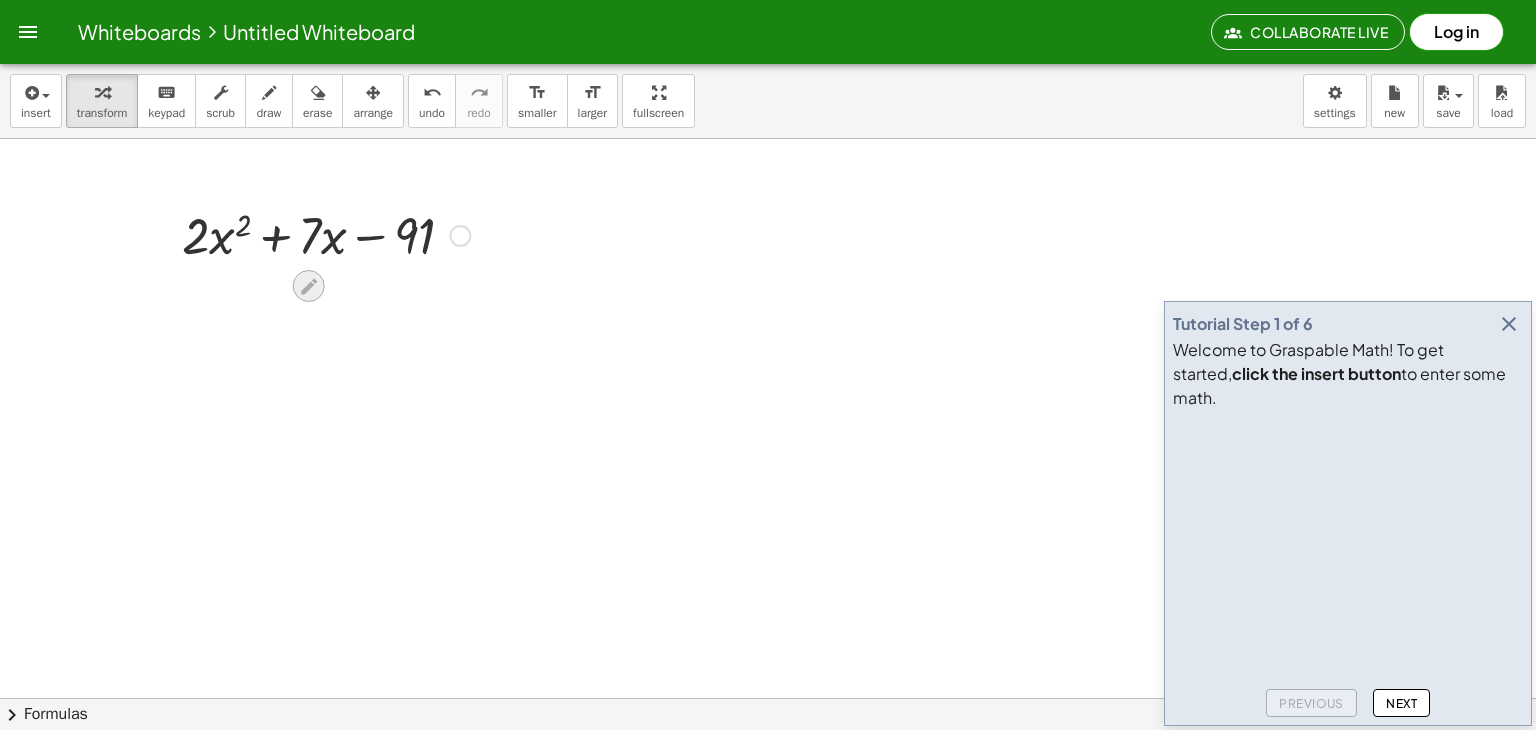 click 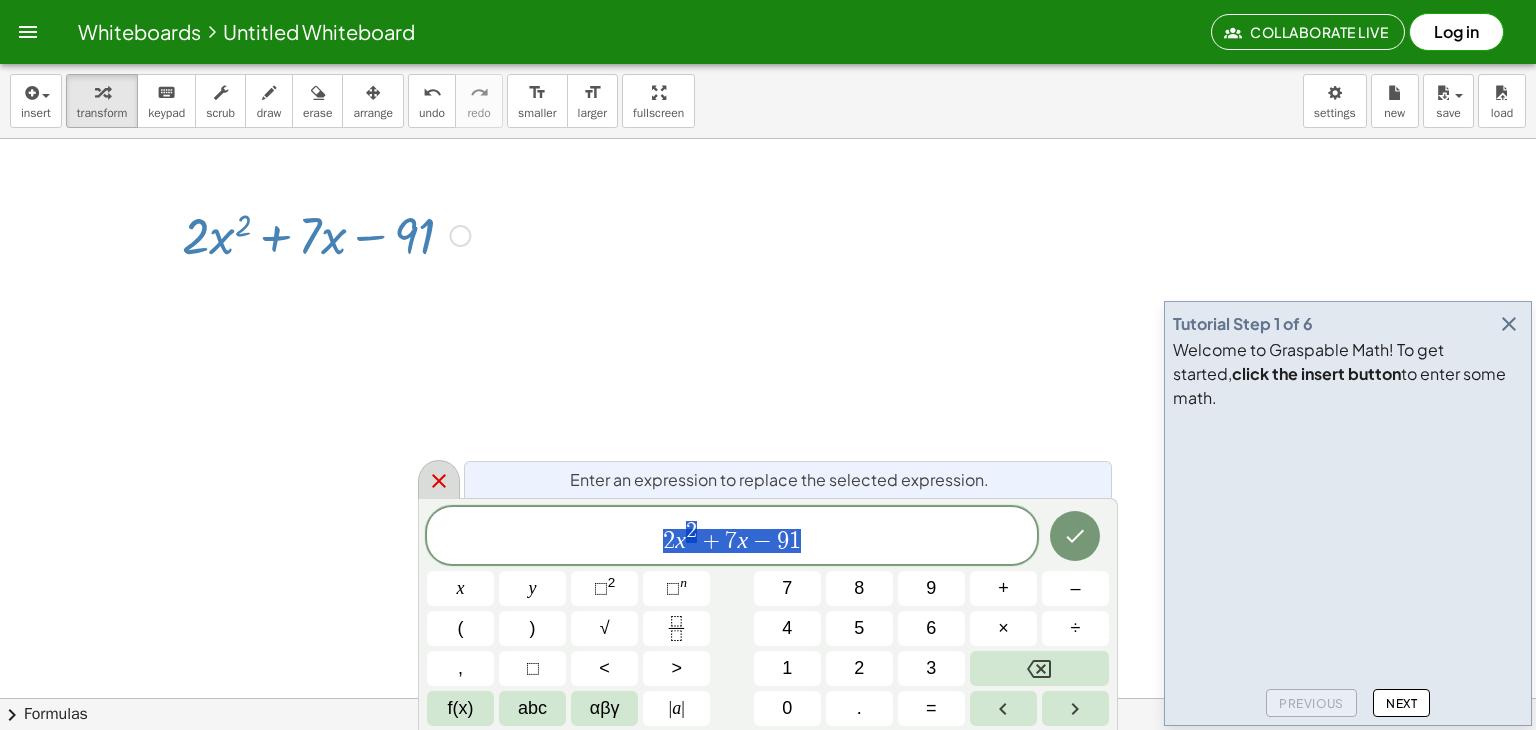 click 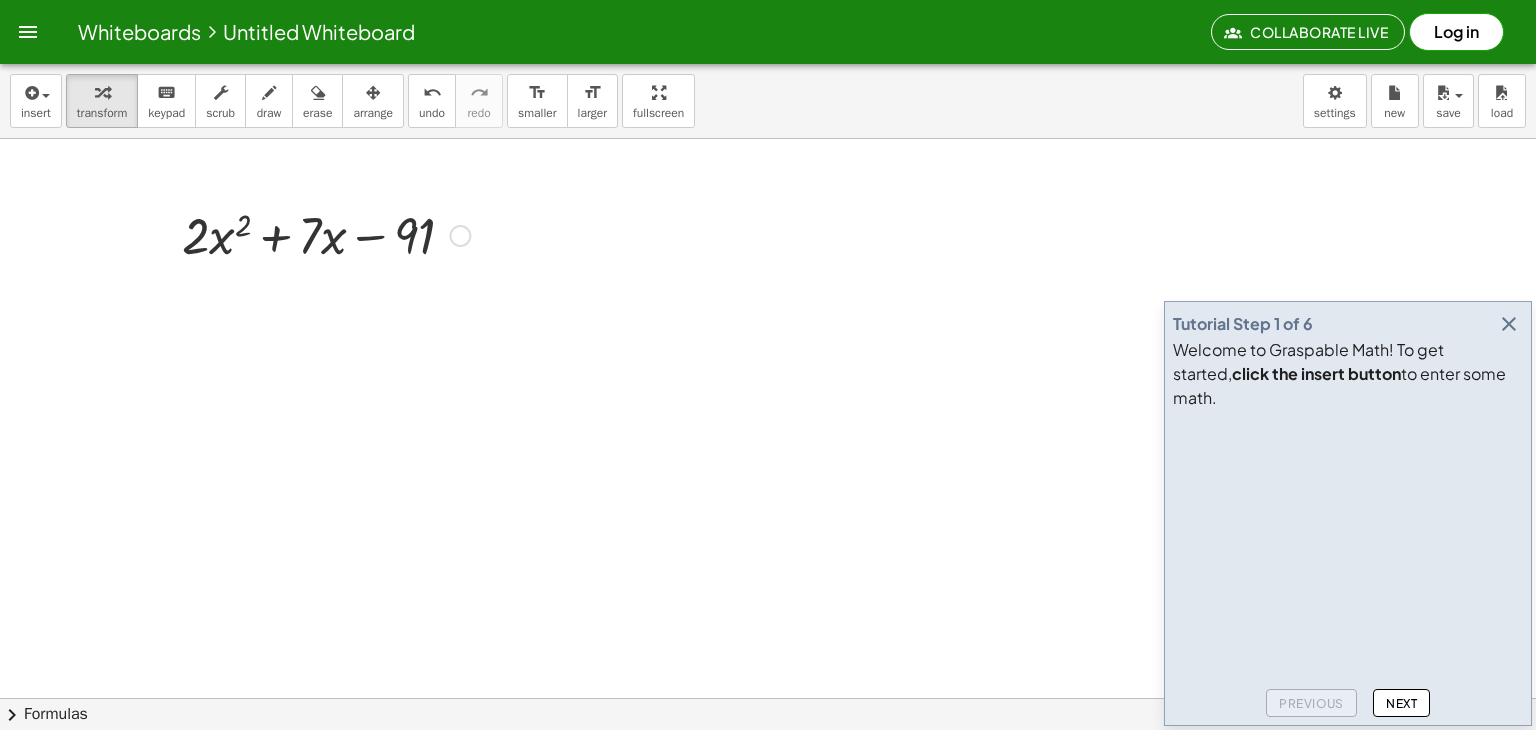 click on "chevron_right  Formulas" 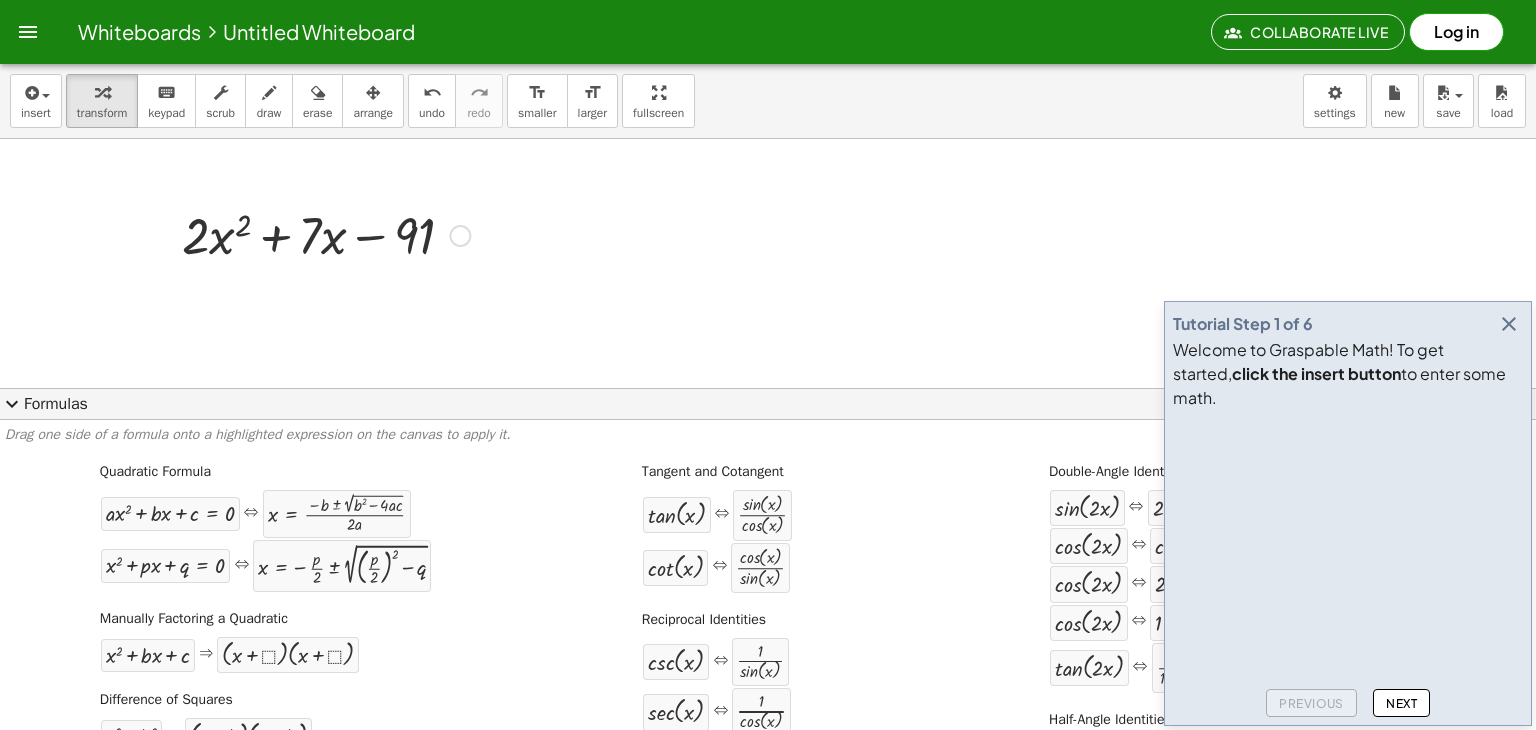 drag, startPoint x: 532, startPoint y: 433, endPoint x: 0, endPoint y: 433, distance: 532 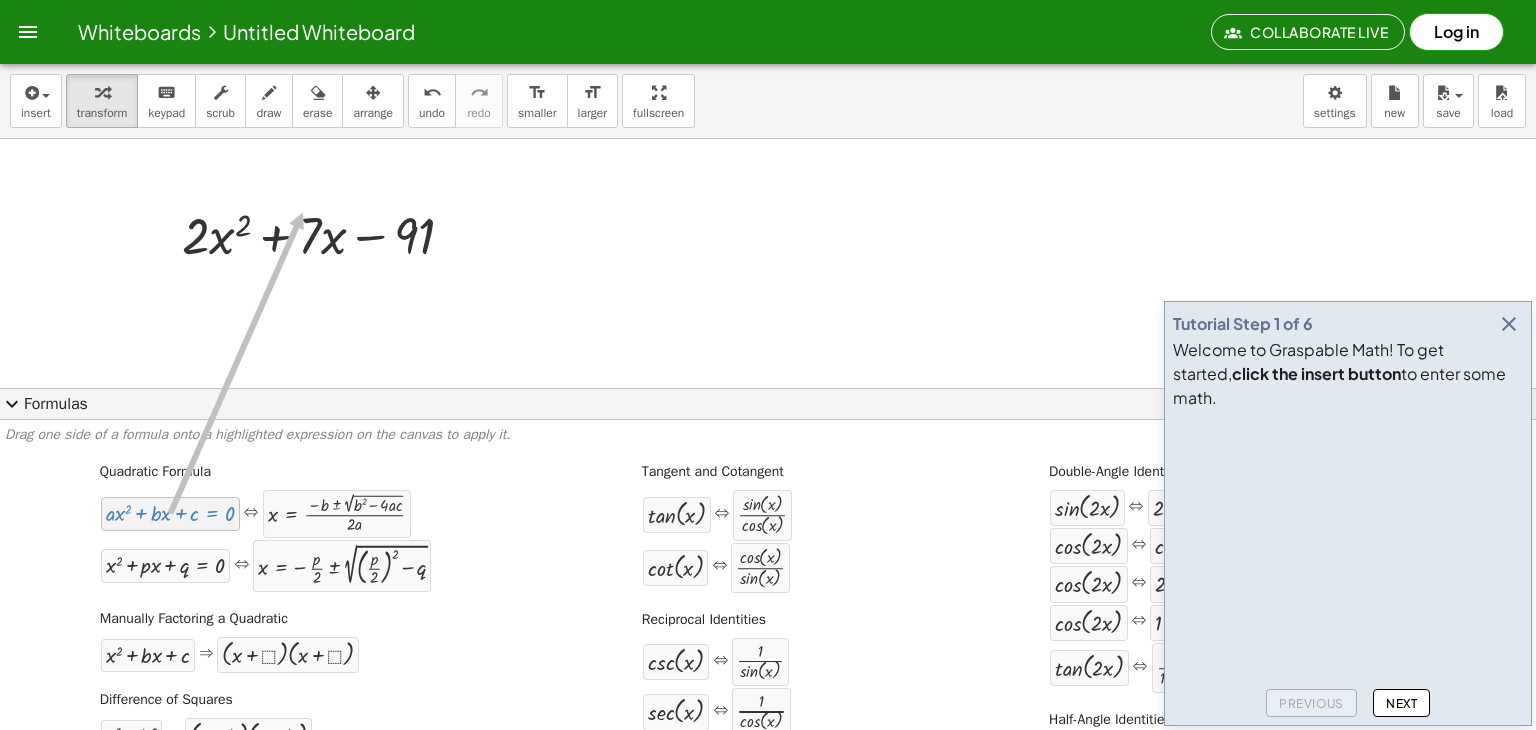 drag, startPoint x: 181, startPoint y: 510, endPoint x: 300, endPoint y: 213, distance: 319.95312 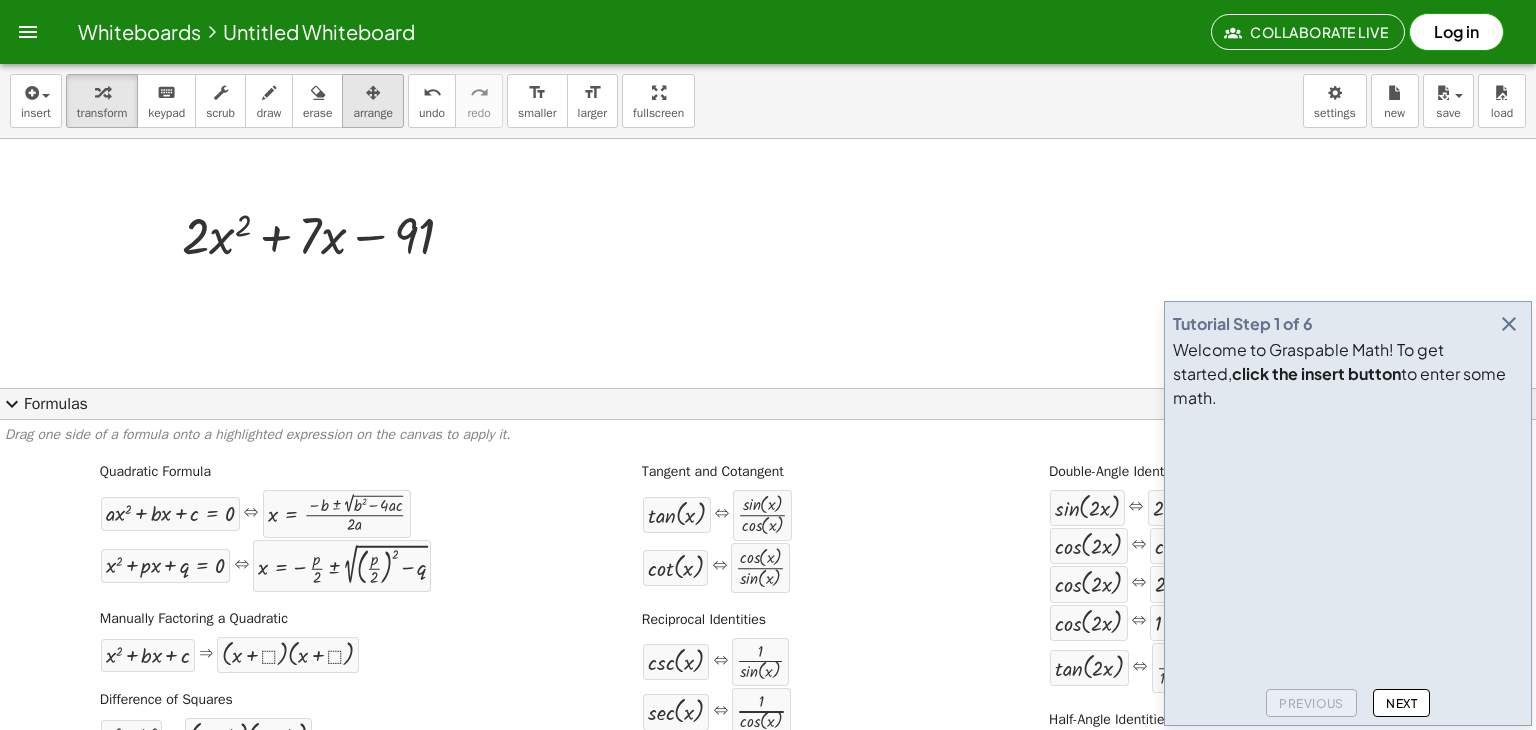 click at bounding box center (373, 92) 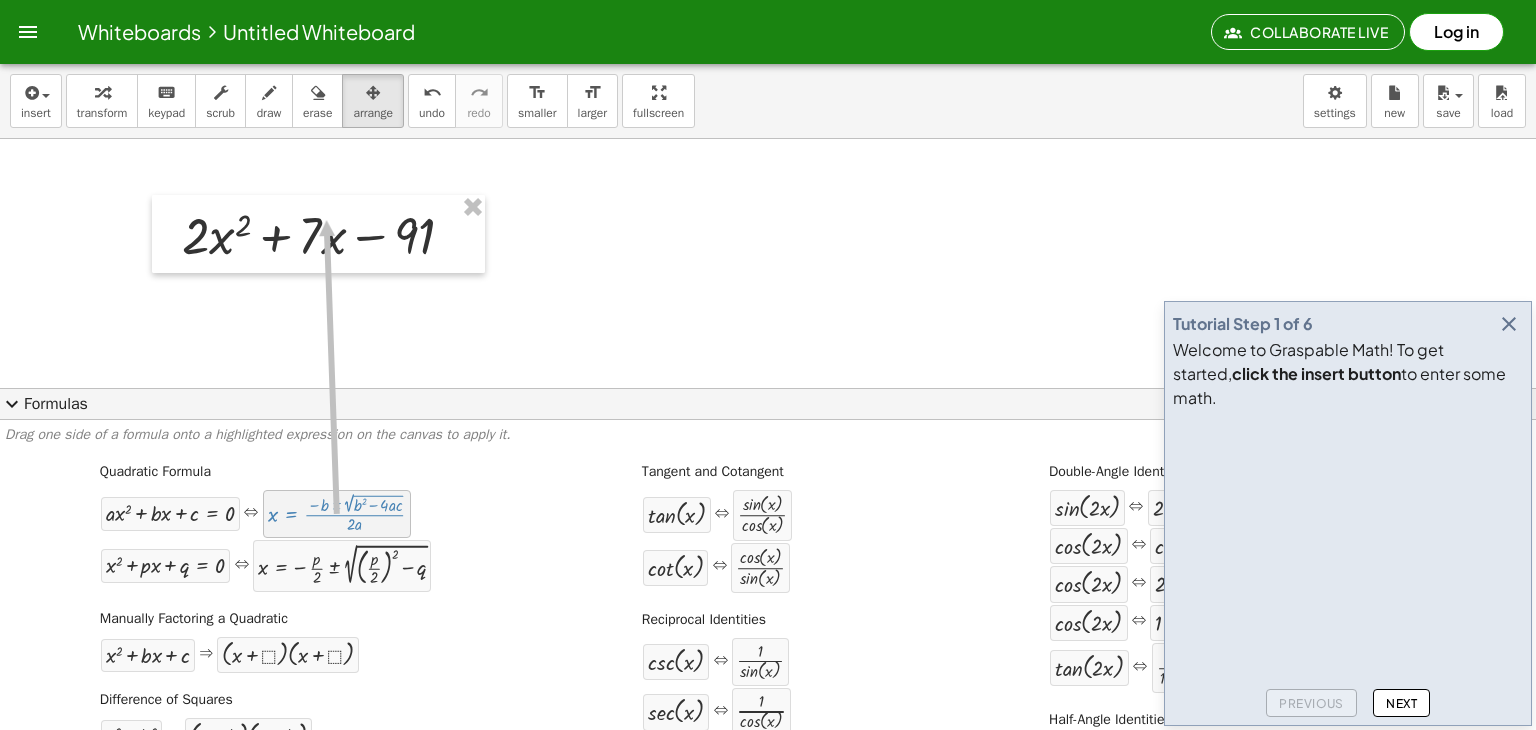 drag, startPoint x: 336, startPoint y: 530, endPoint x: 324, endPoint y: 220, distance: 310.23218 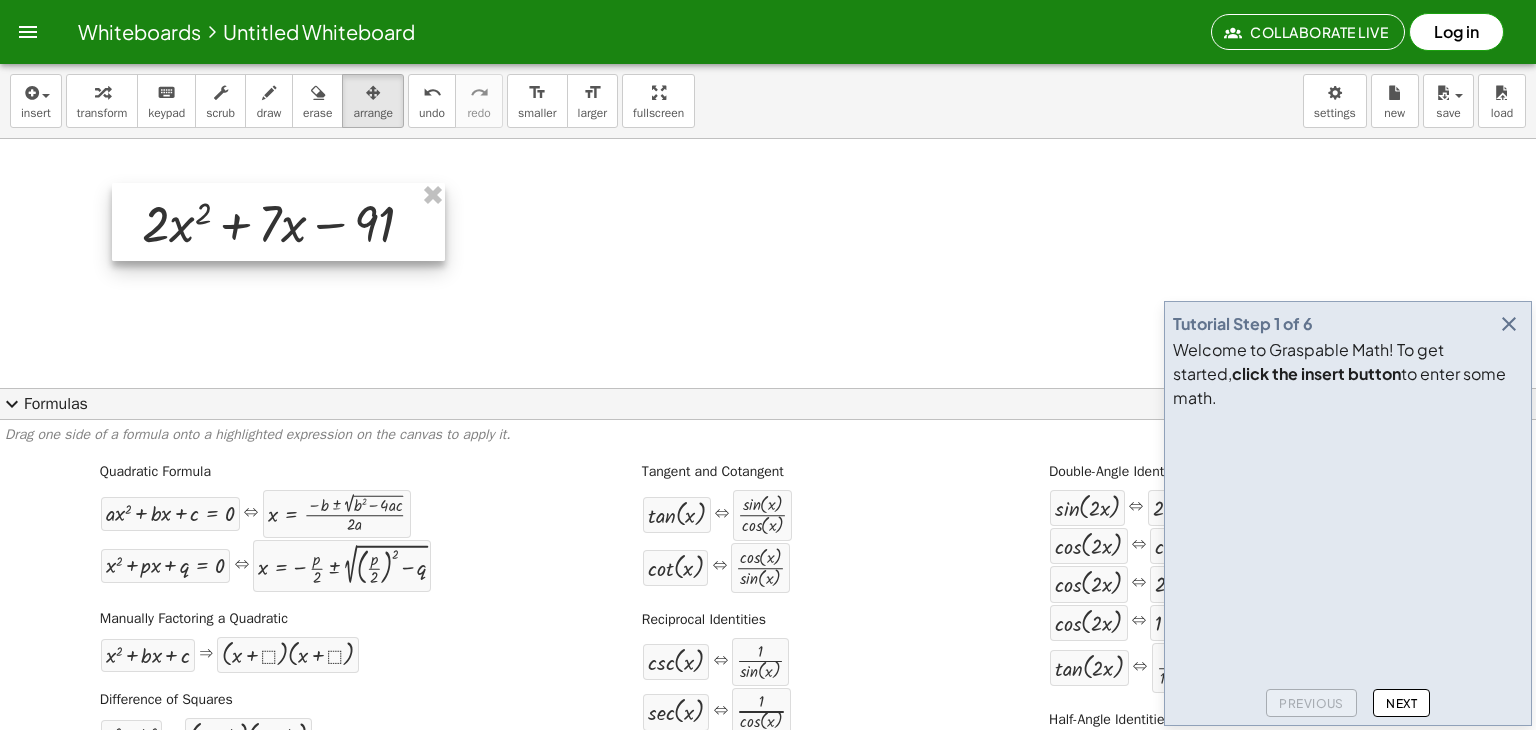 drag, startPoint x: 317, startPoint y: 245, endPoint x: 277, endPoint y: 233, distance: 41.761227 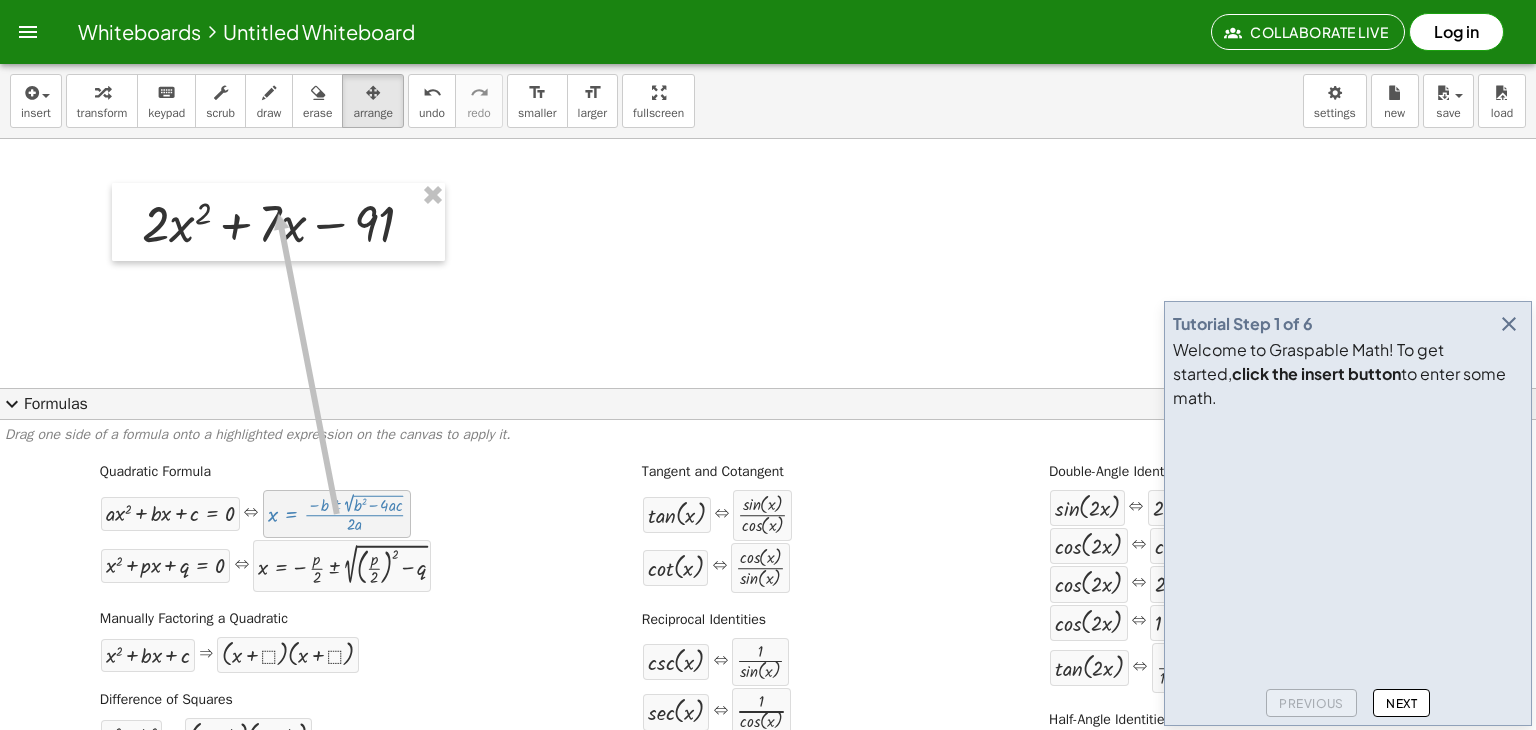 drag, startPoint x: 330, startPoint y: 526, endPoint x: 276, endPoint y: 213, distance: 317.624 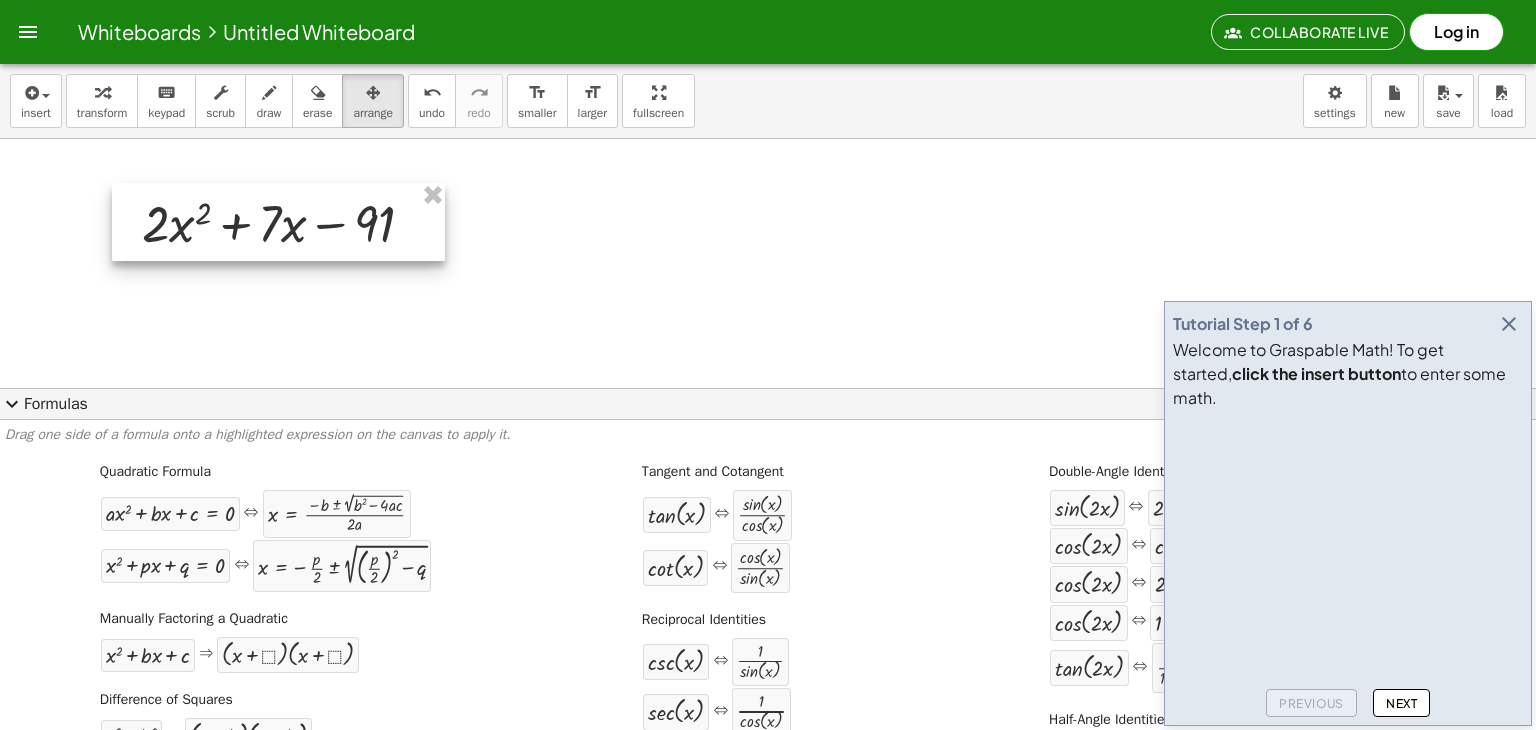 click at bounding box center (278, 222) 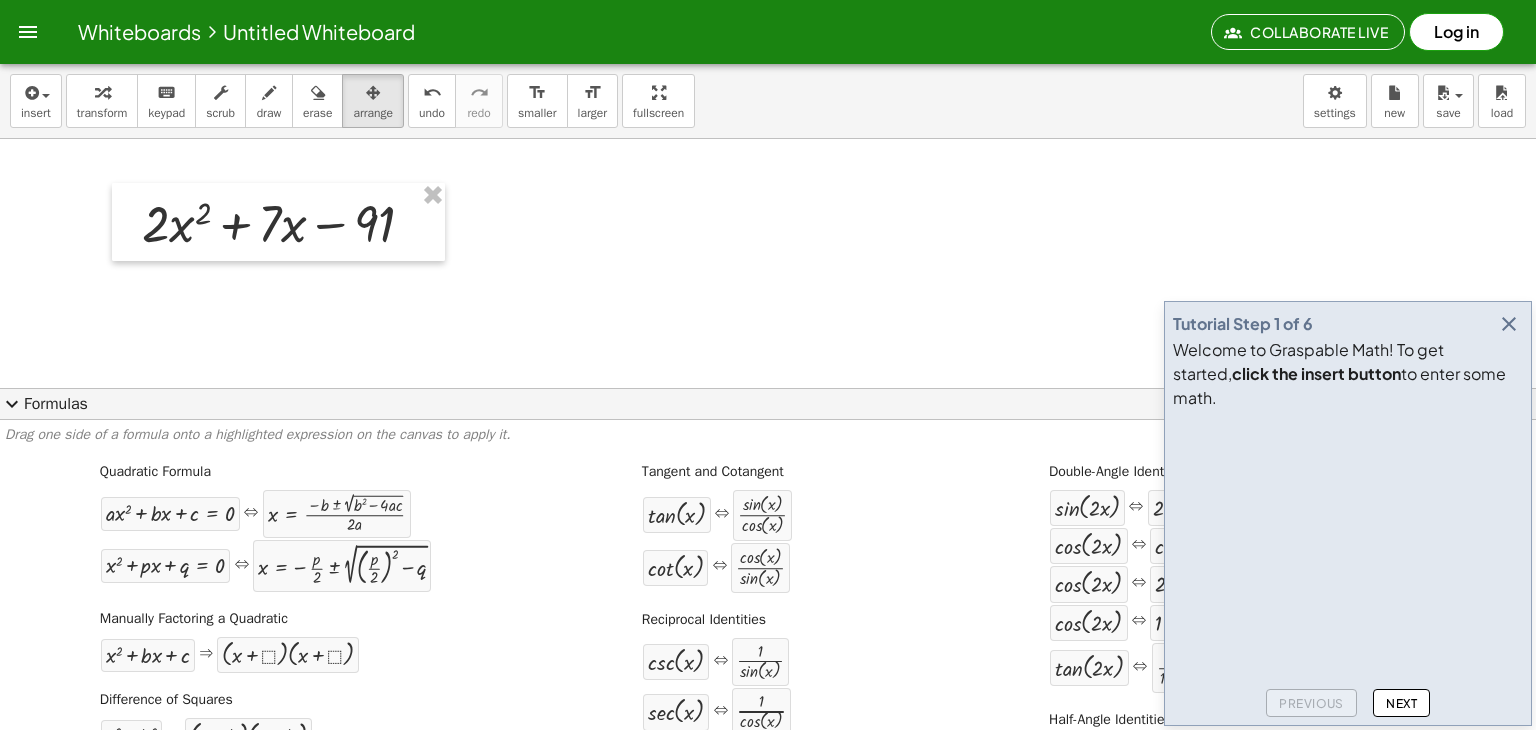 click at bounding box center [1323, 493] 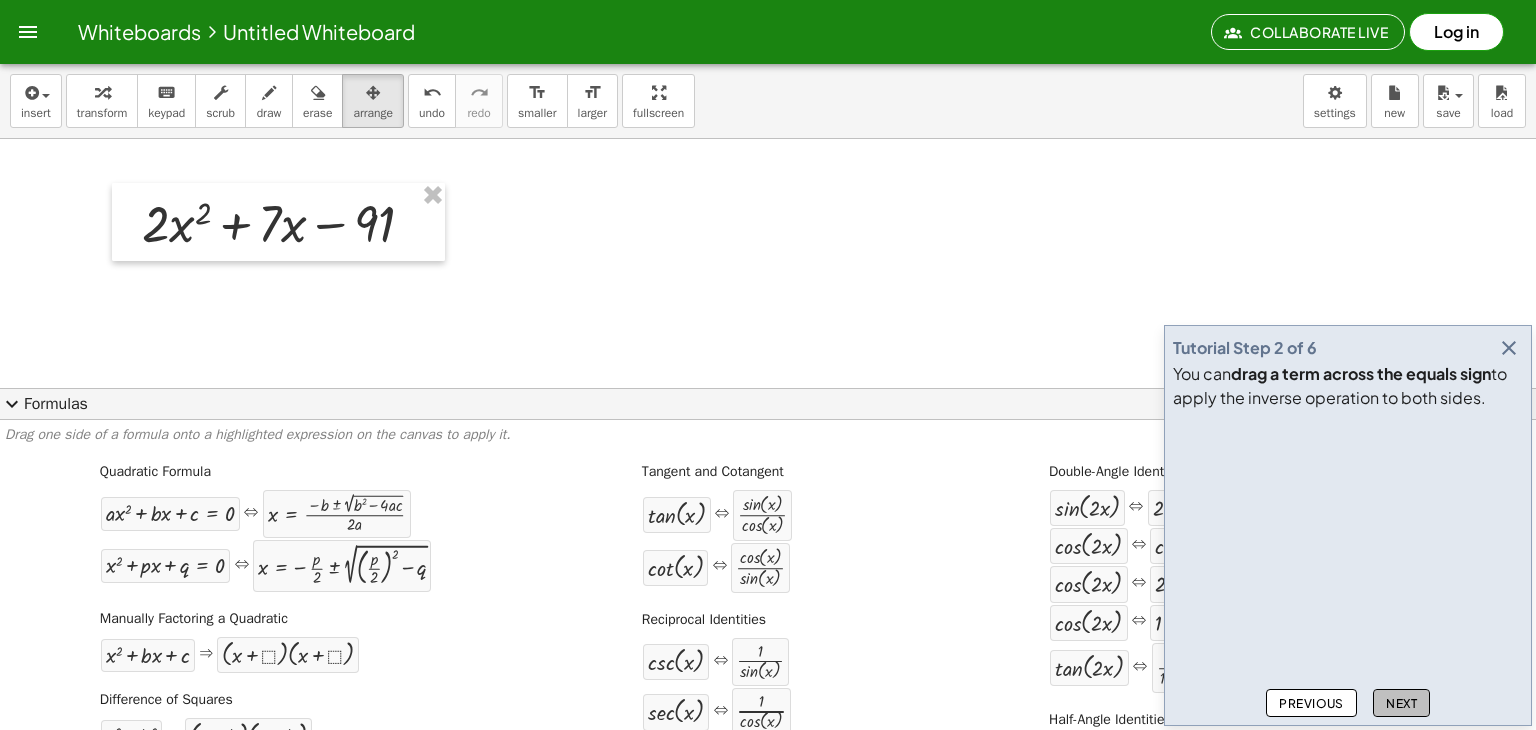 click on "Next" 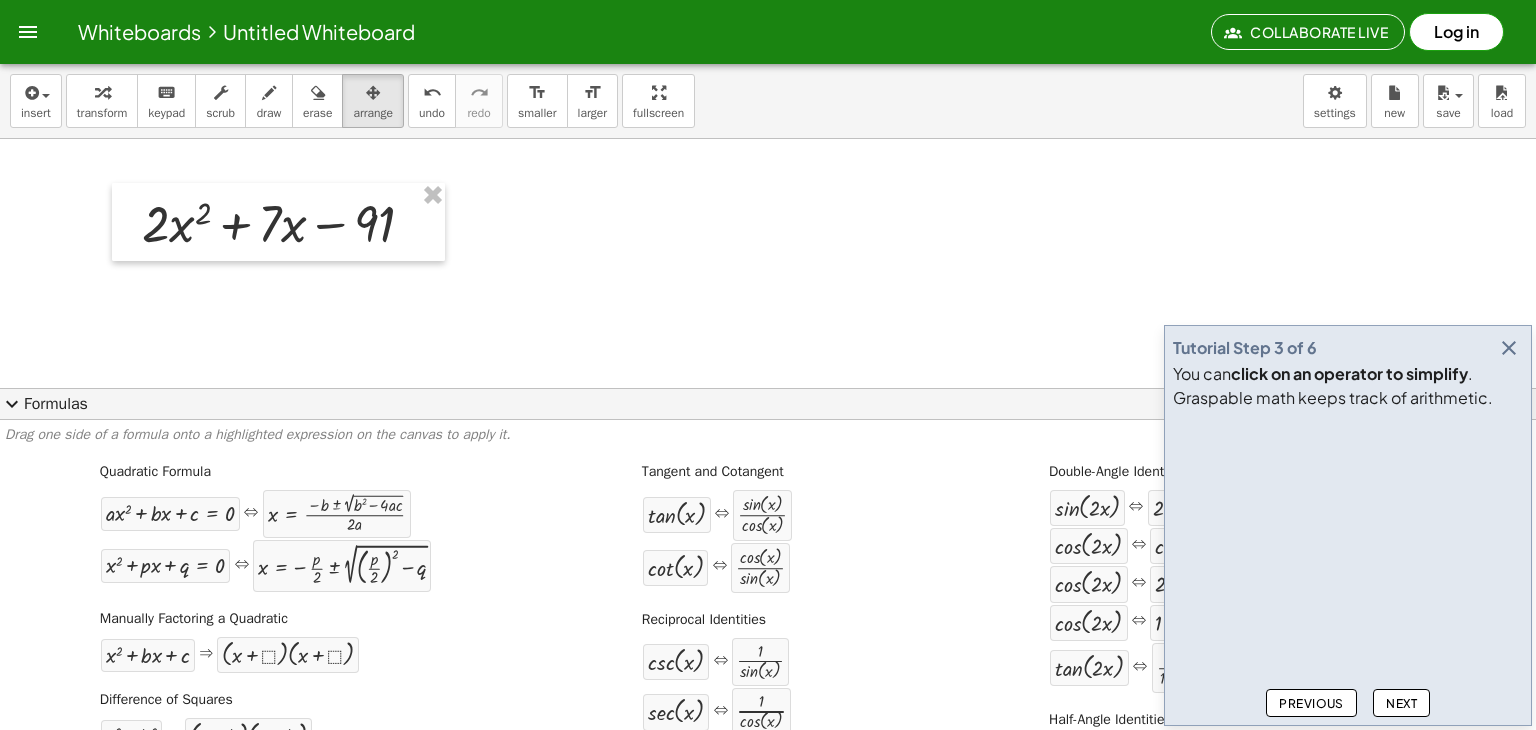 click on "Next" 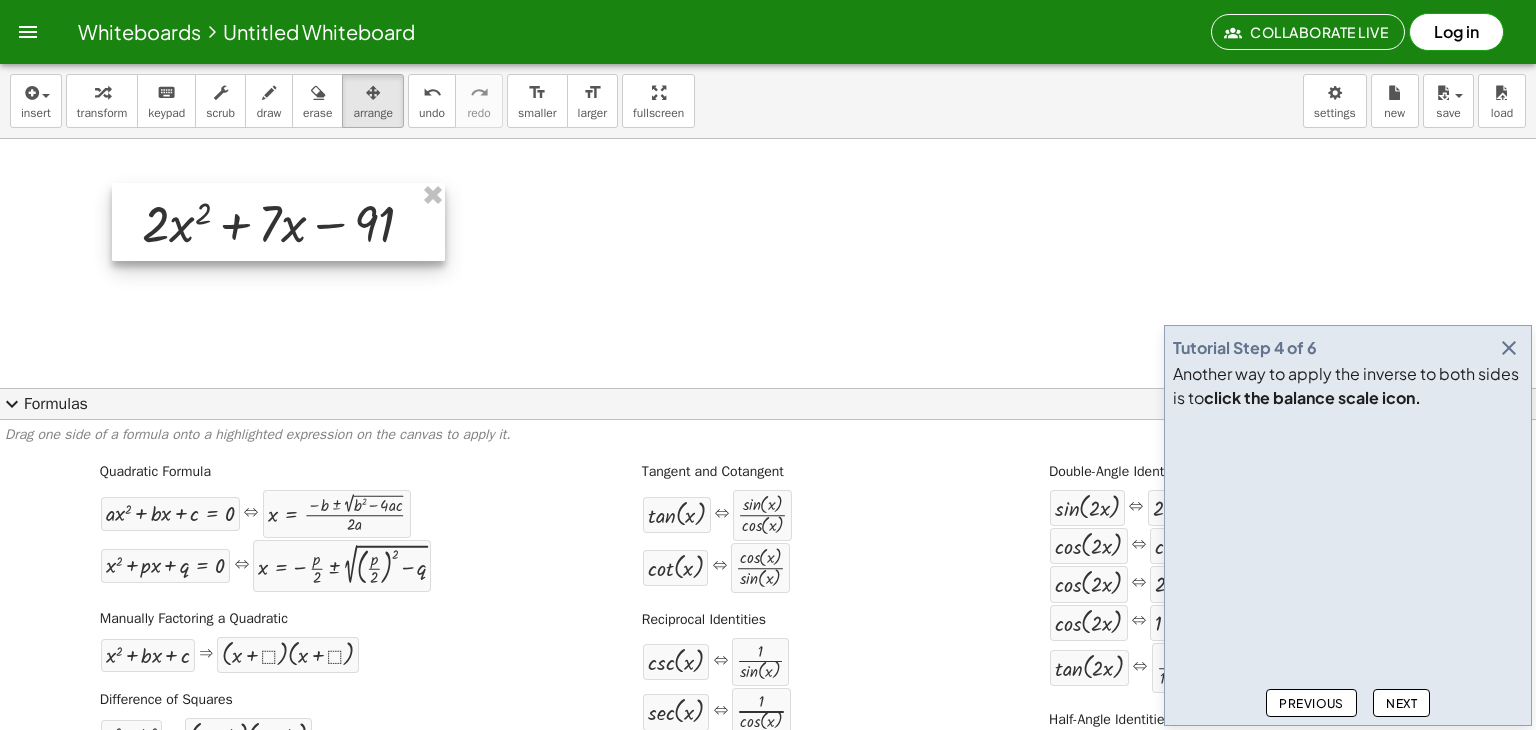 click at bounding box center [278, 222] 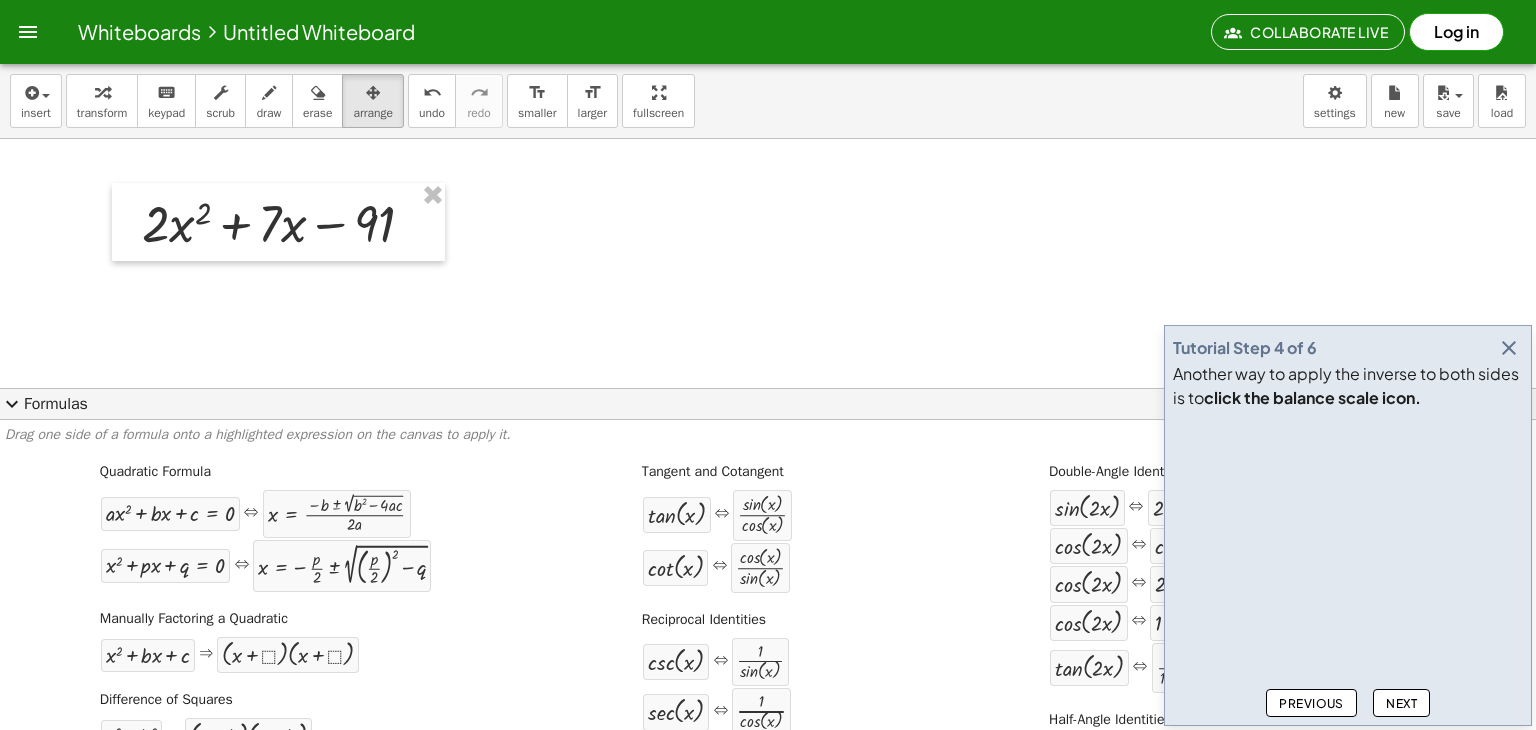click at bounding box center (768, 698) 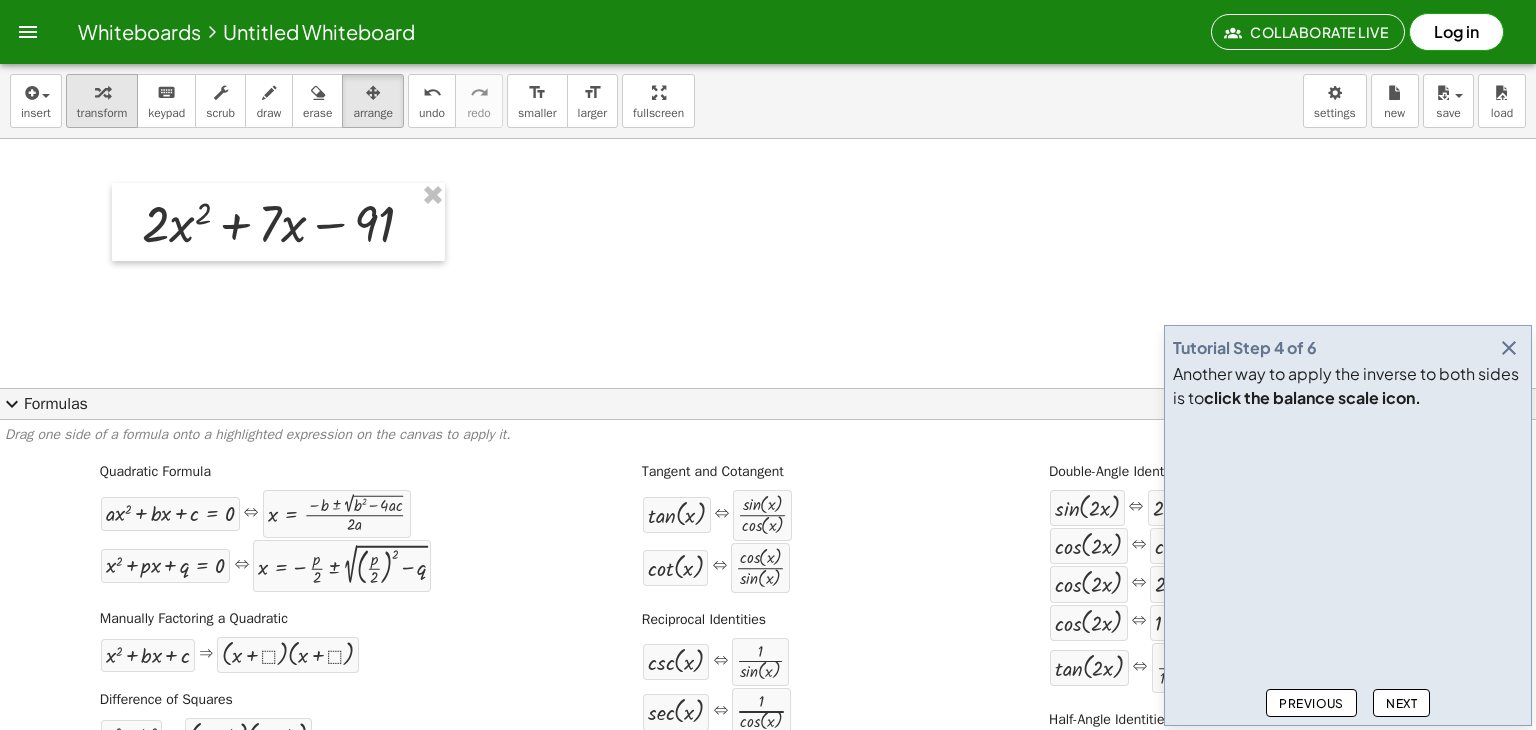 click at bounding box center [102, 92] 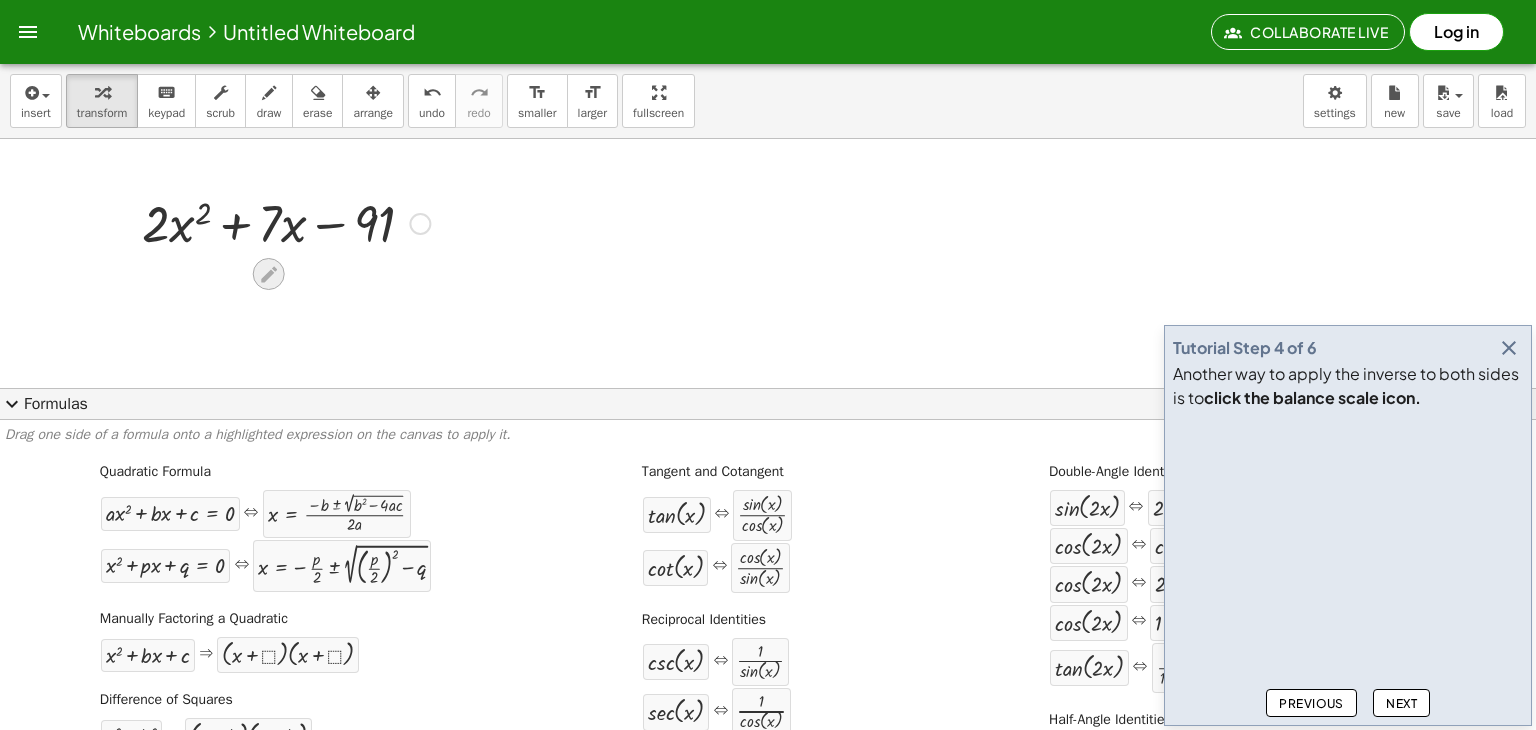 click 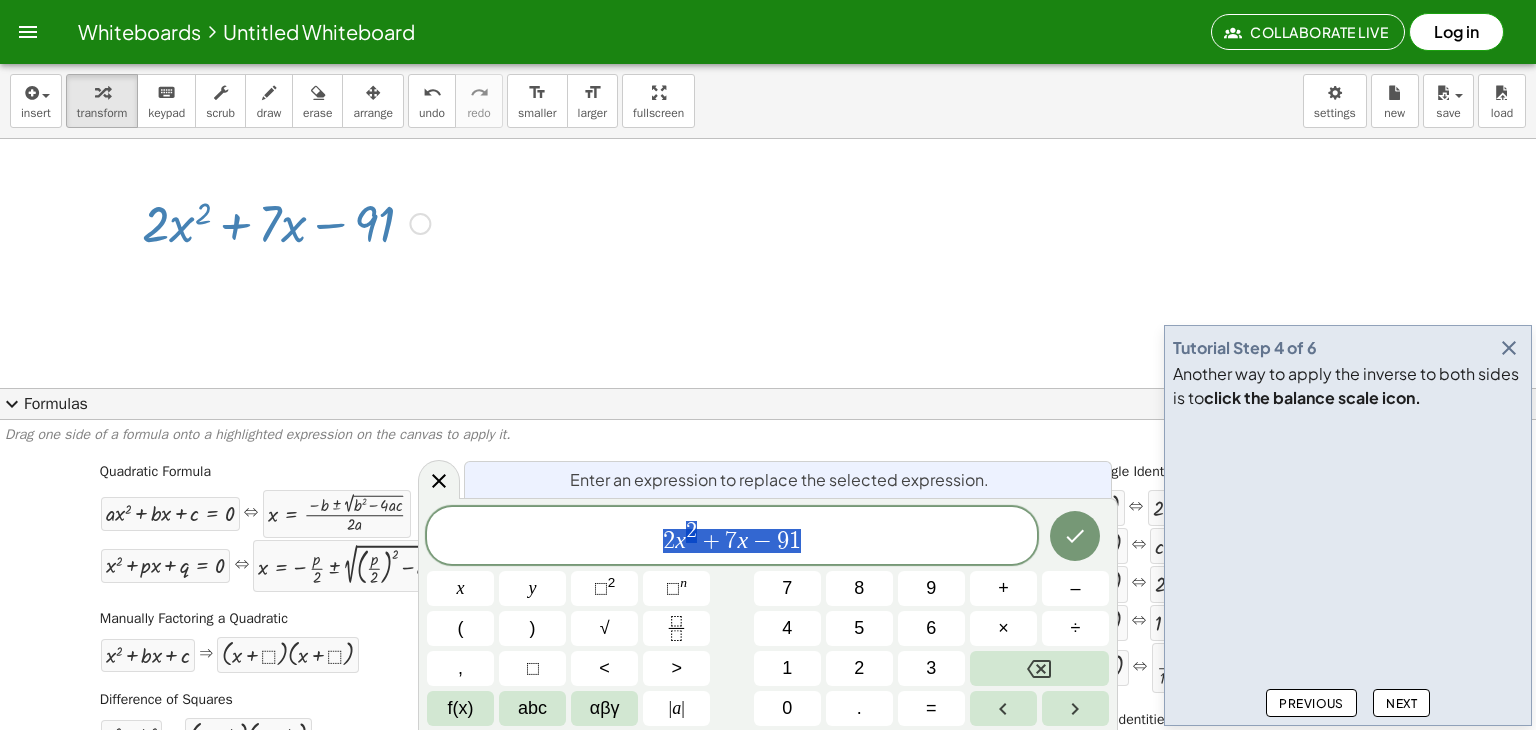 click at bounding box center [768, 698] 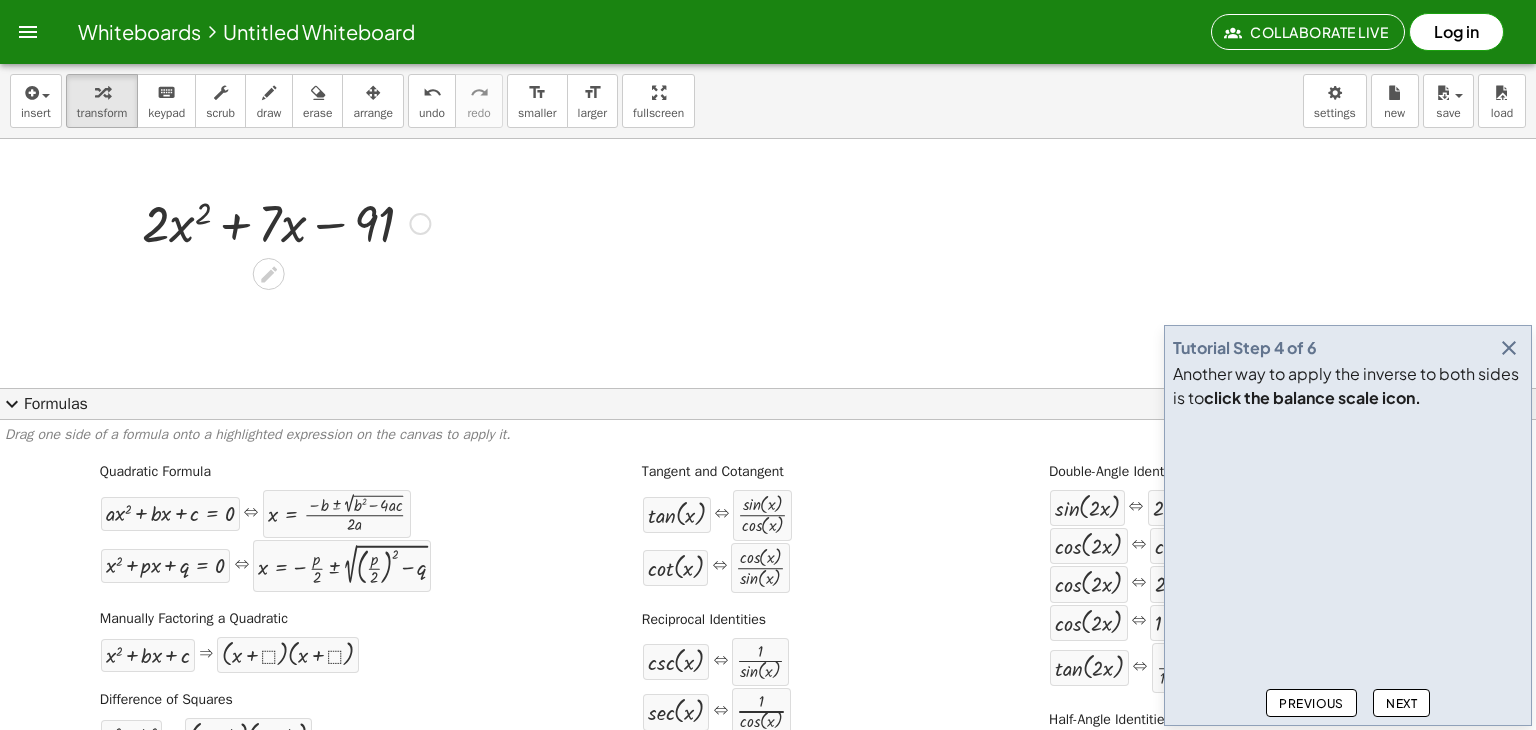 click at bounding box center (420, 224) 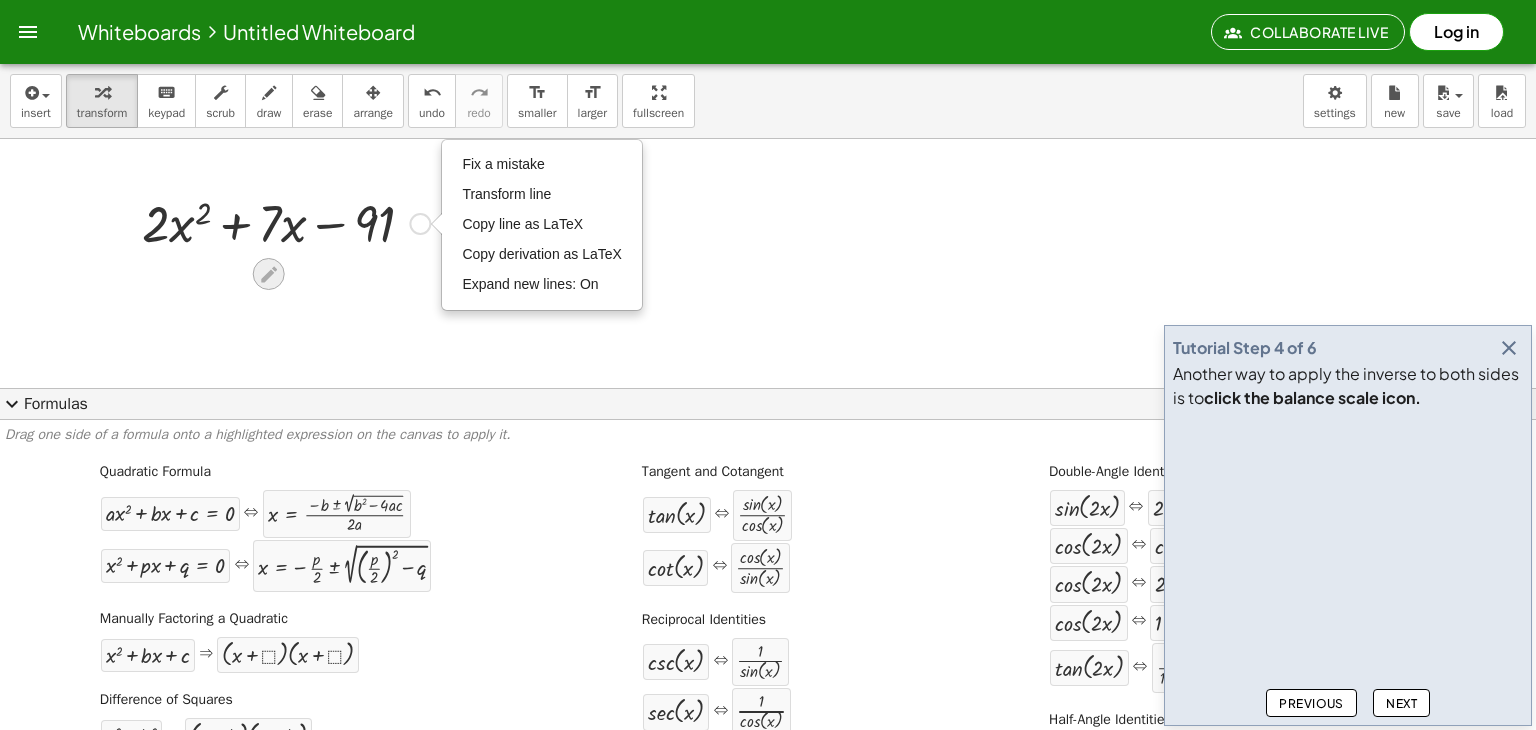 click 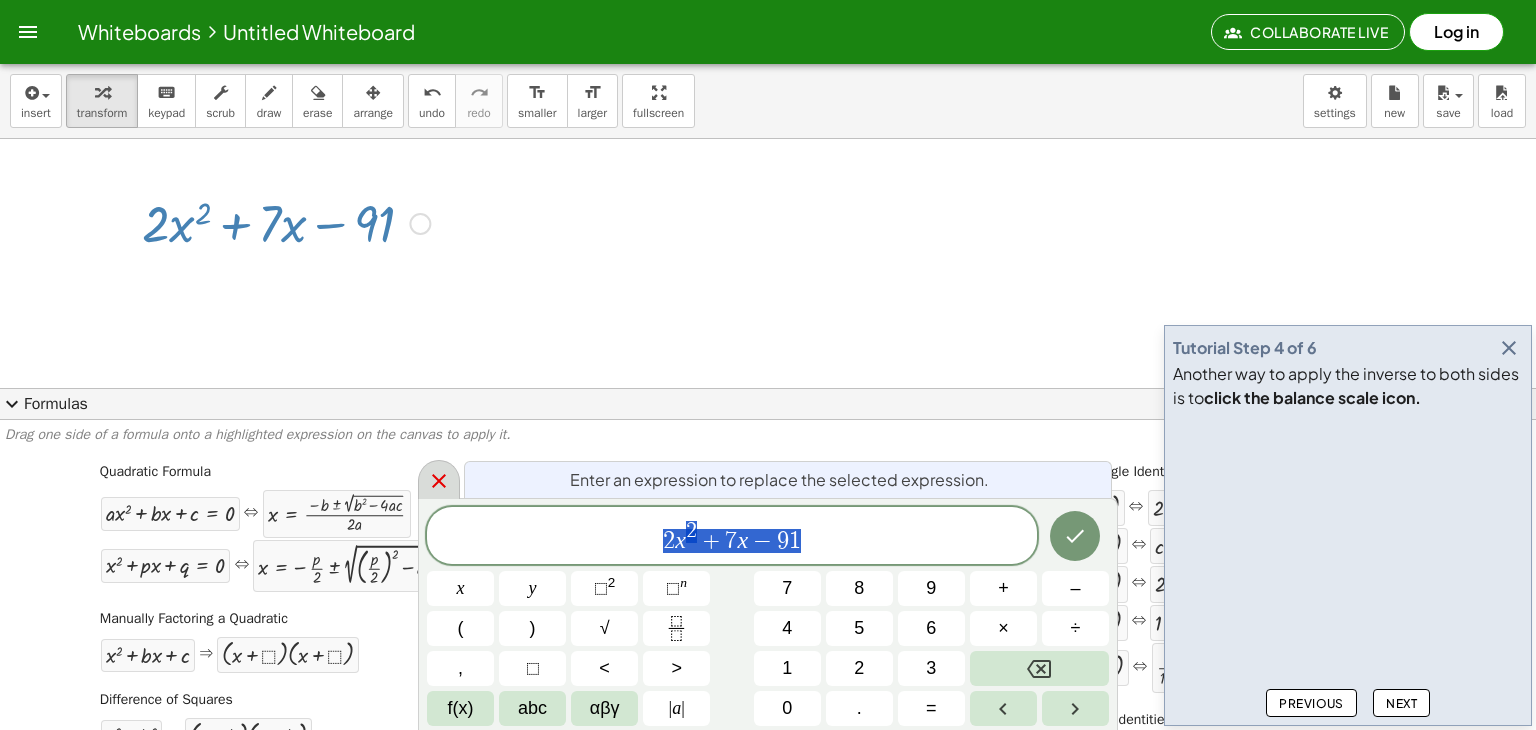 click 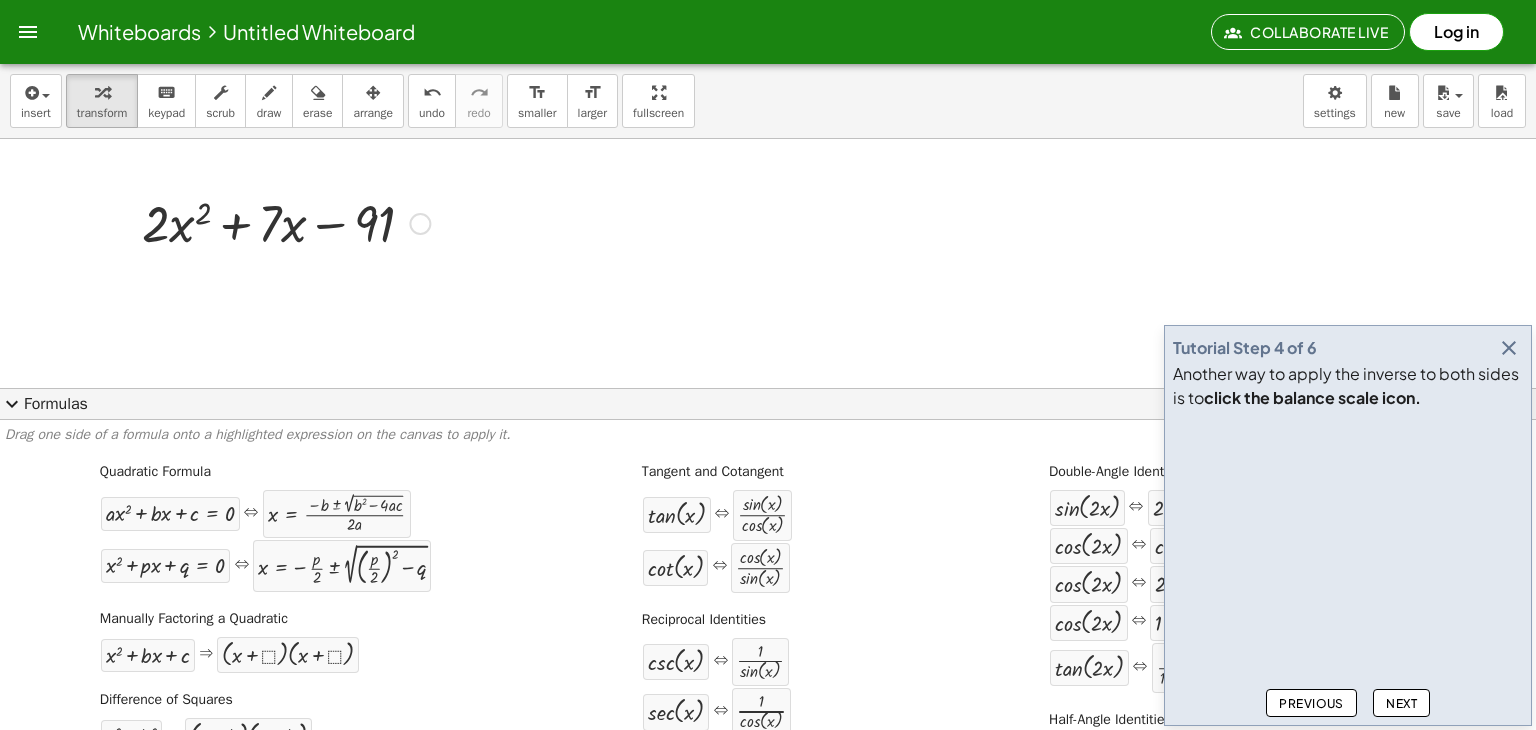 click at bounding box center [286, 222] 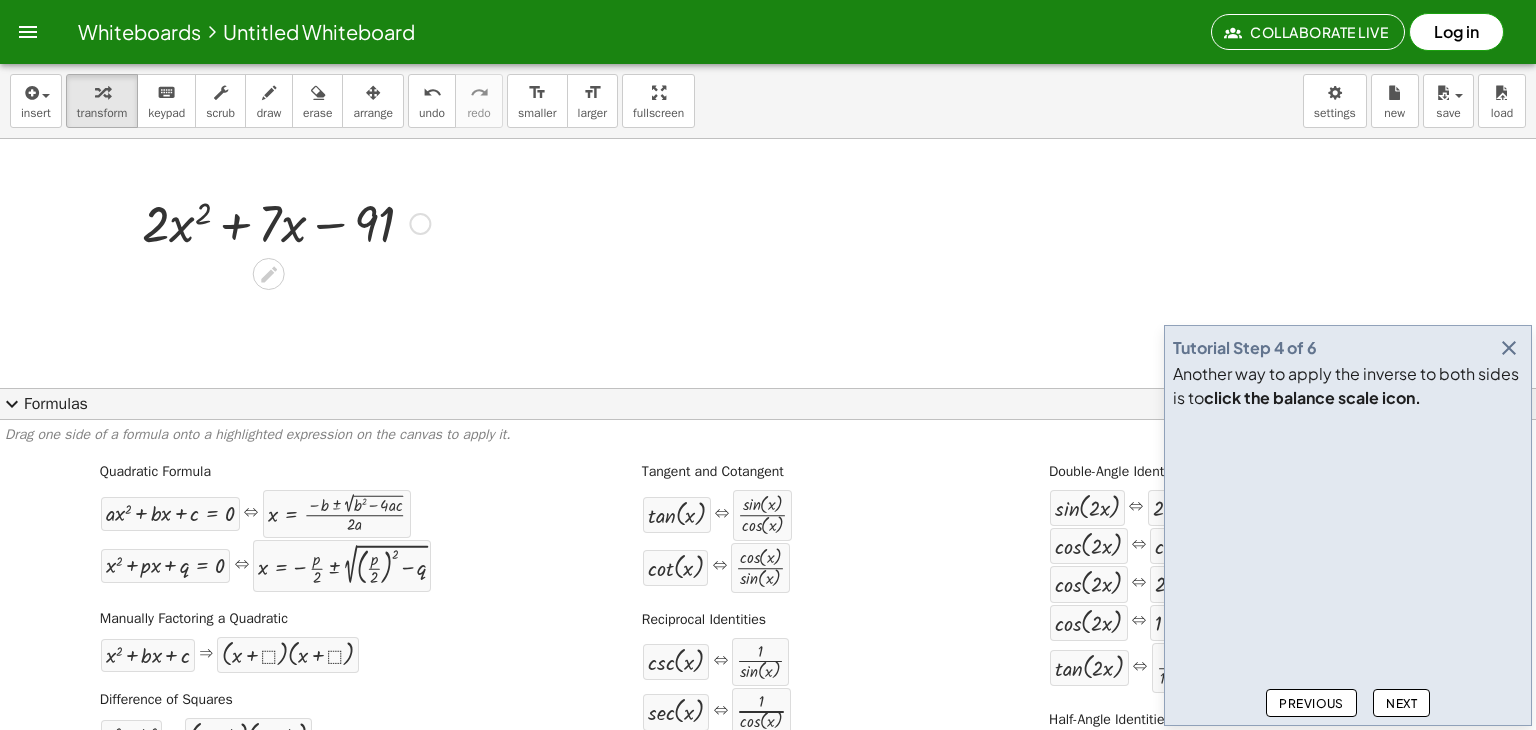 click on "Fix a mistake Transform line Copy line as LaTeX Copy derivation as LaTeX Expand new lines: On" at bounding box center [420, 224] 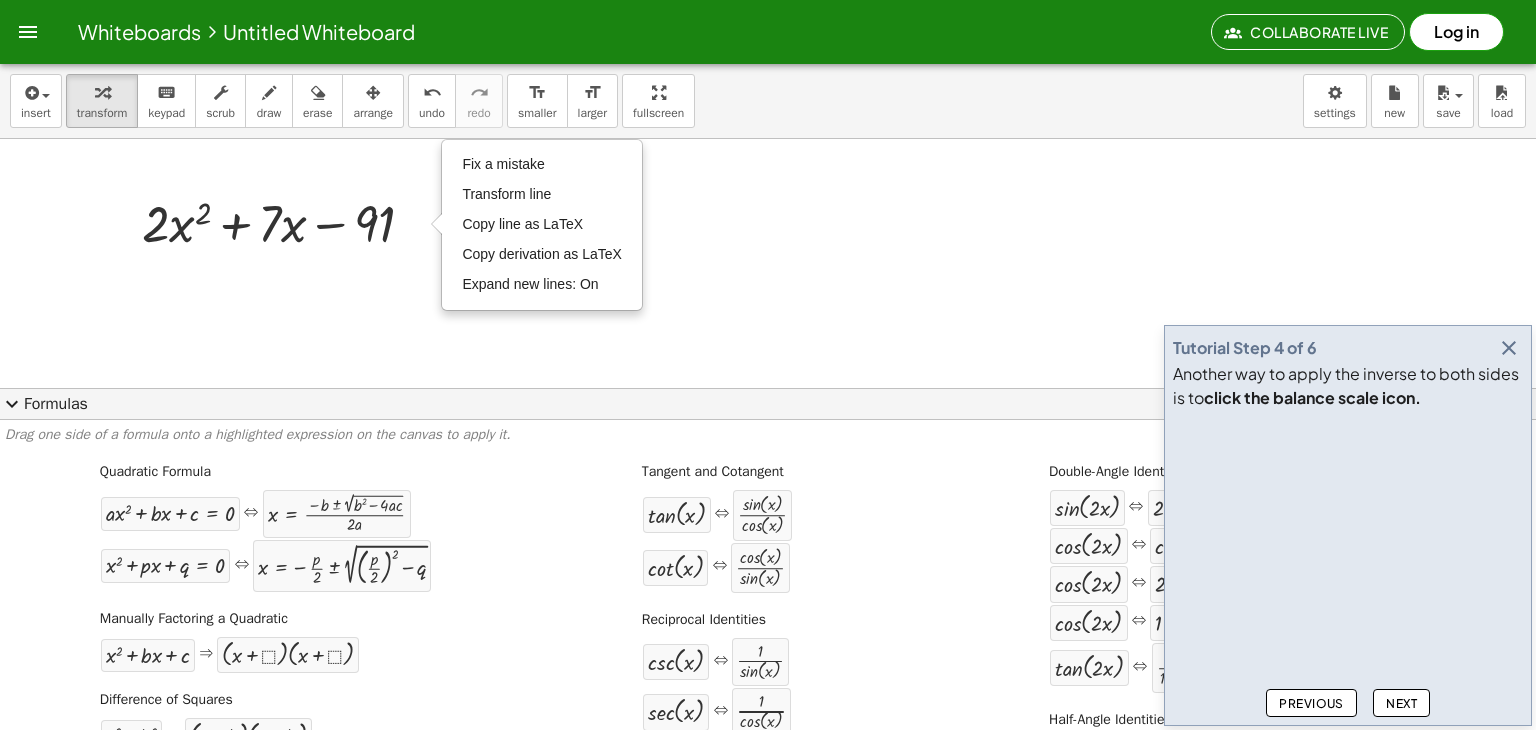 click on "Next" at bounding box center (1401, 703) 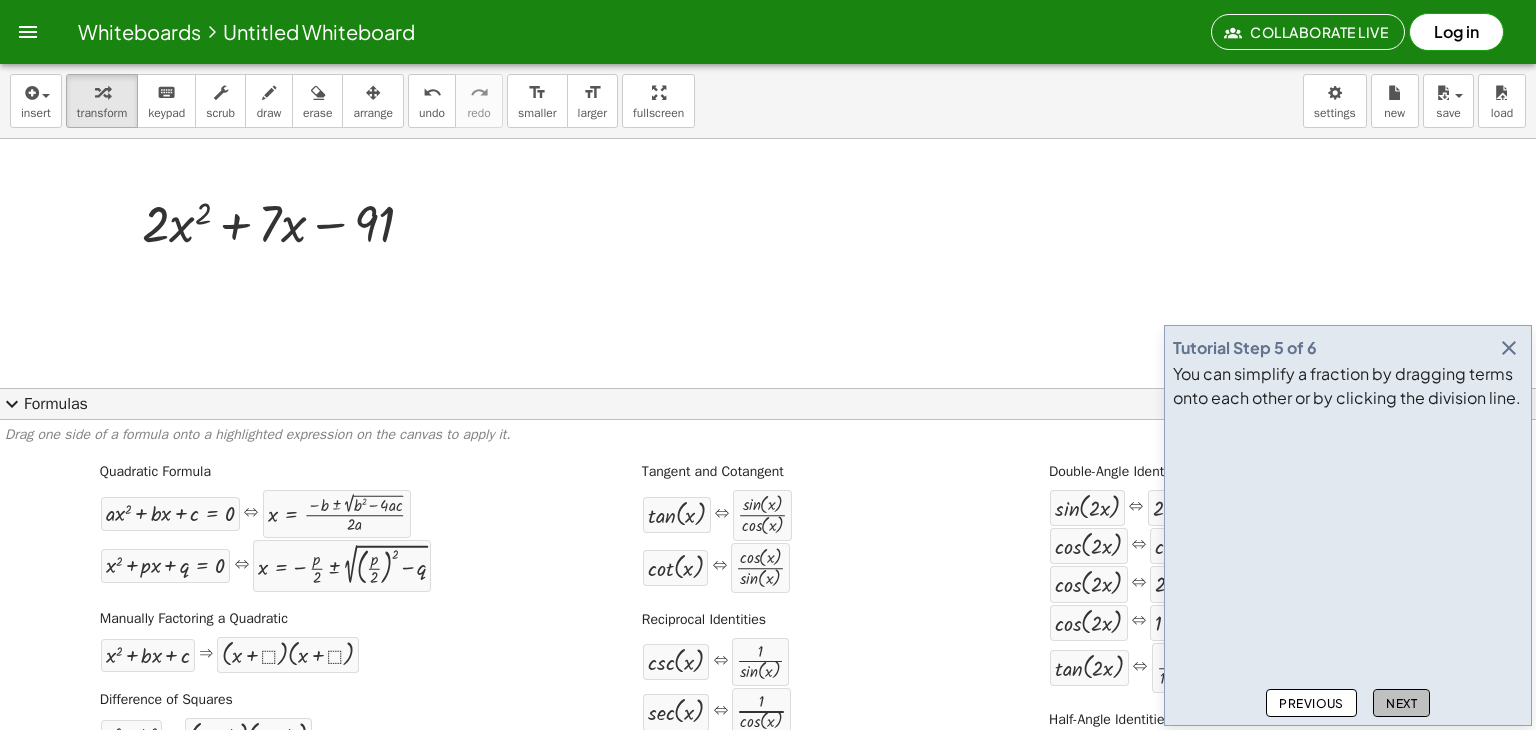 click on "Next" at bounding box center (1401, 703) 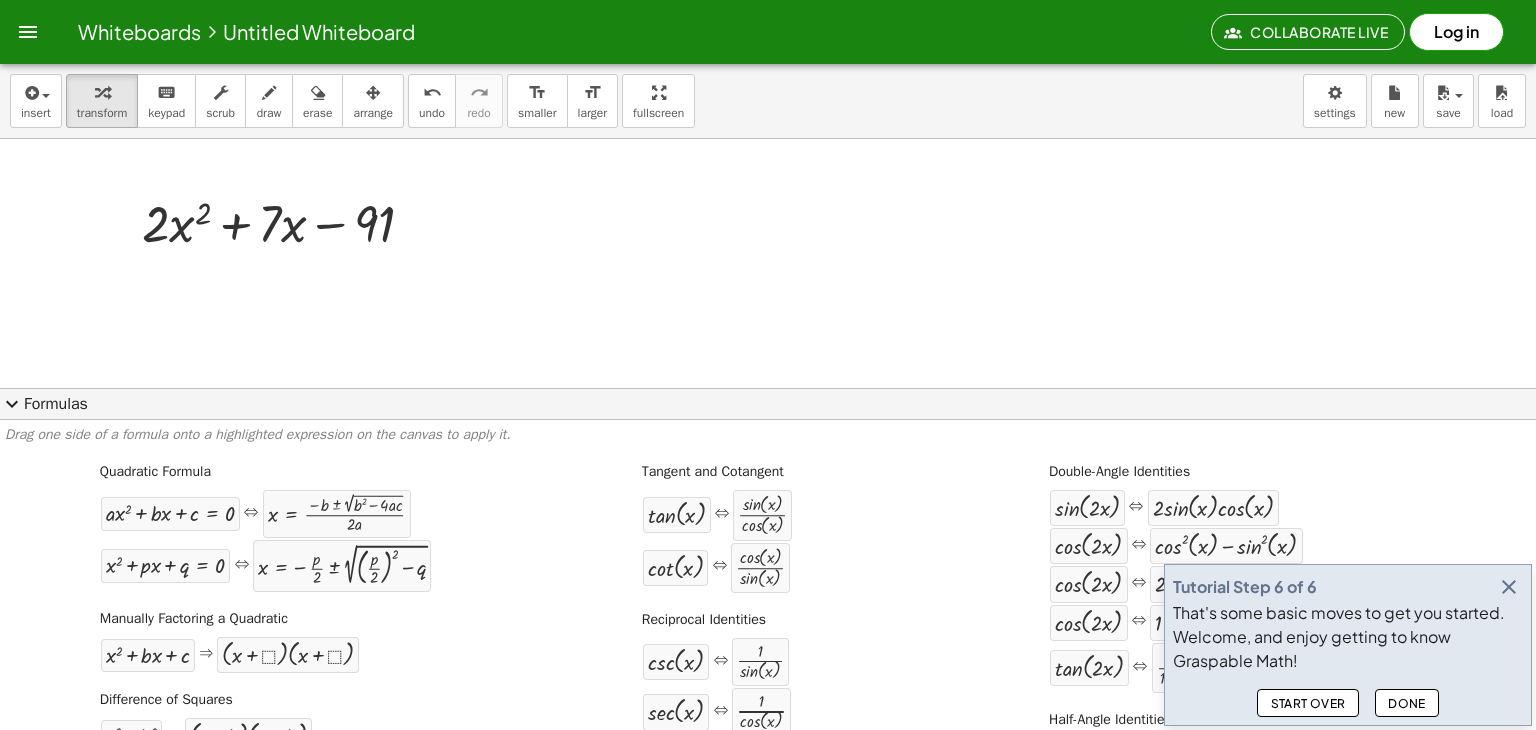 click on "Start Over" 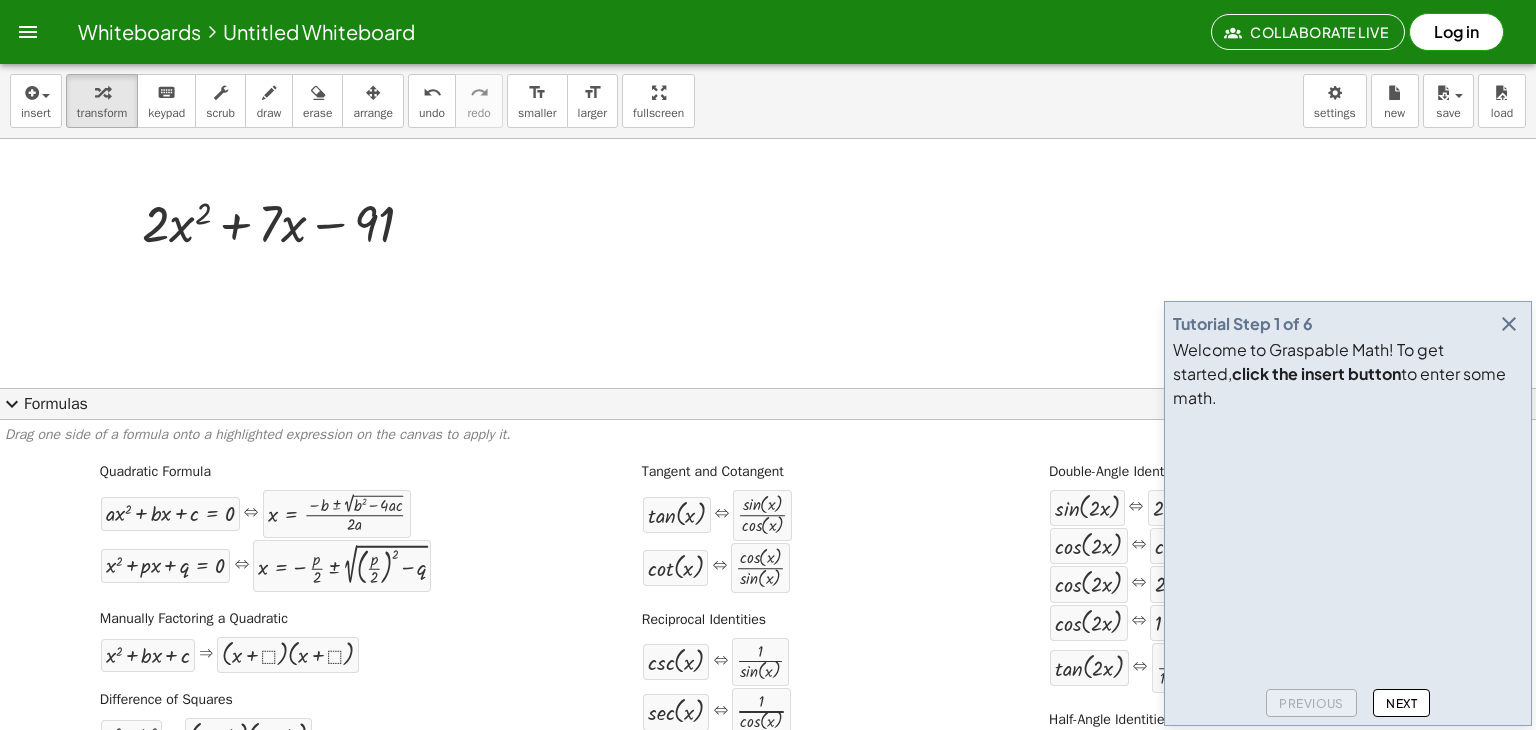 click on "Next" 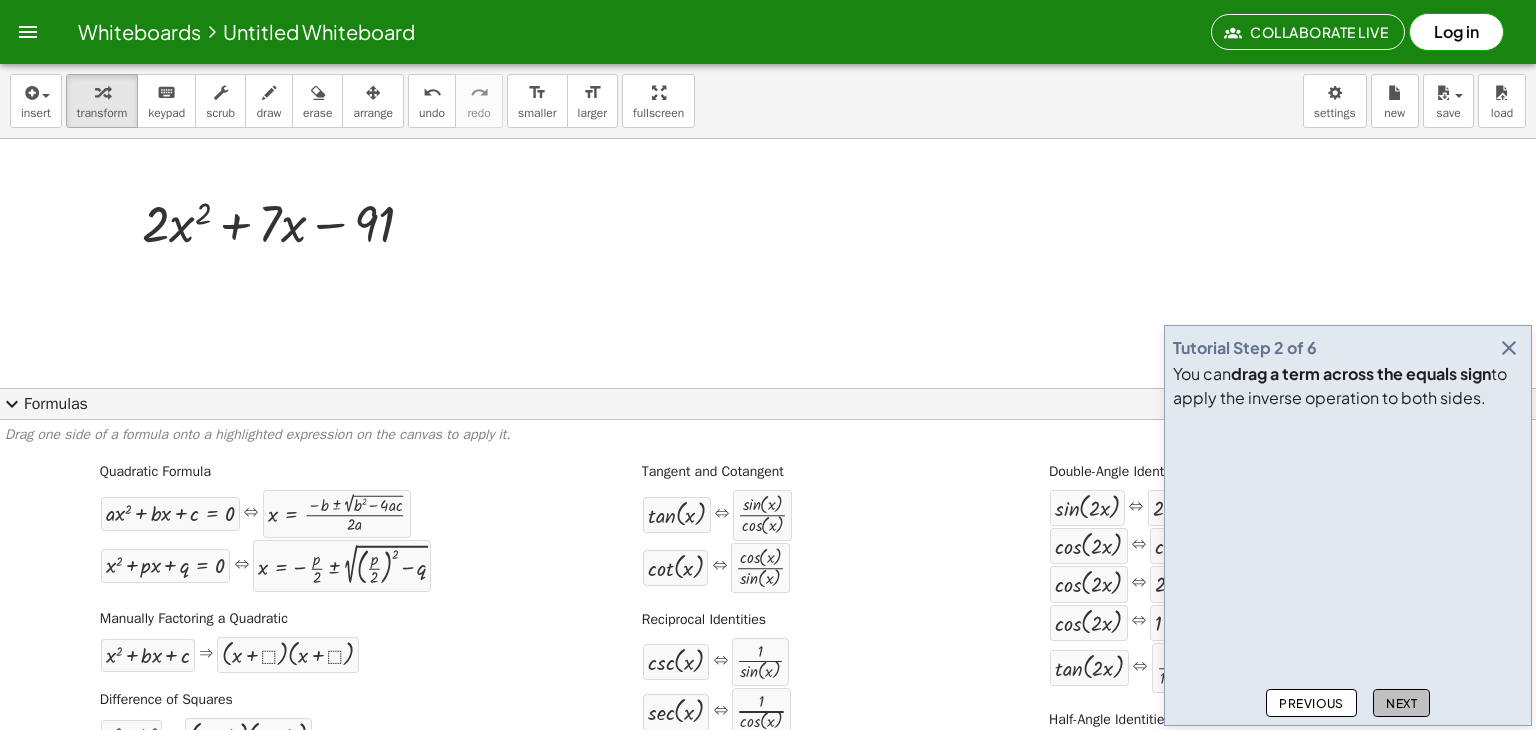 click on "Next" 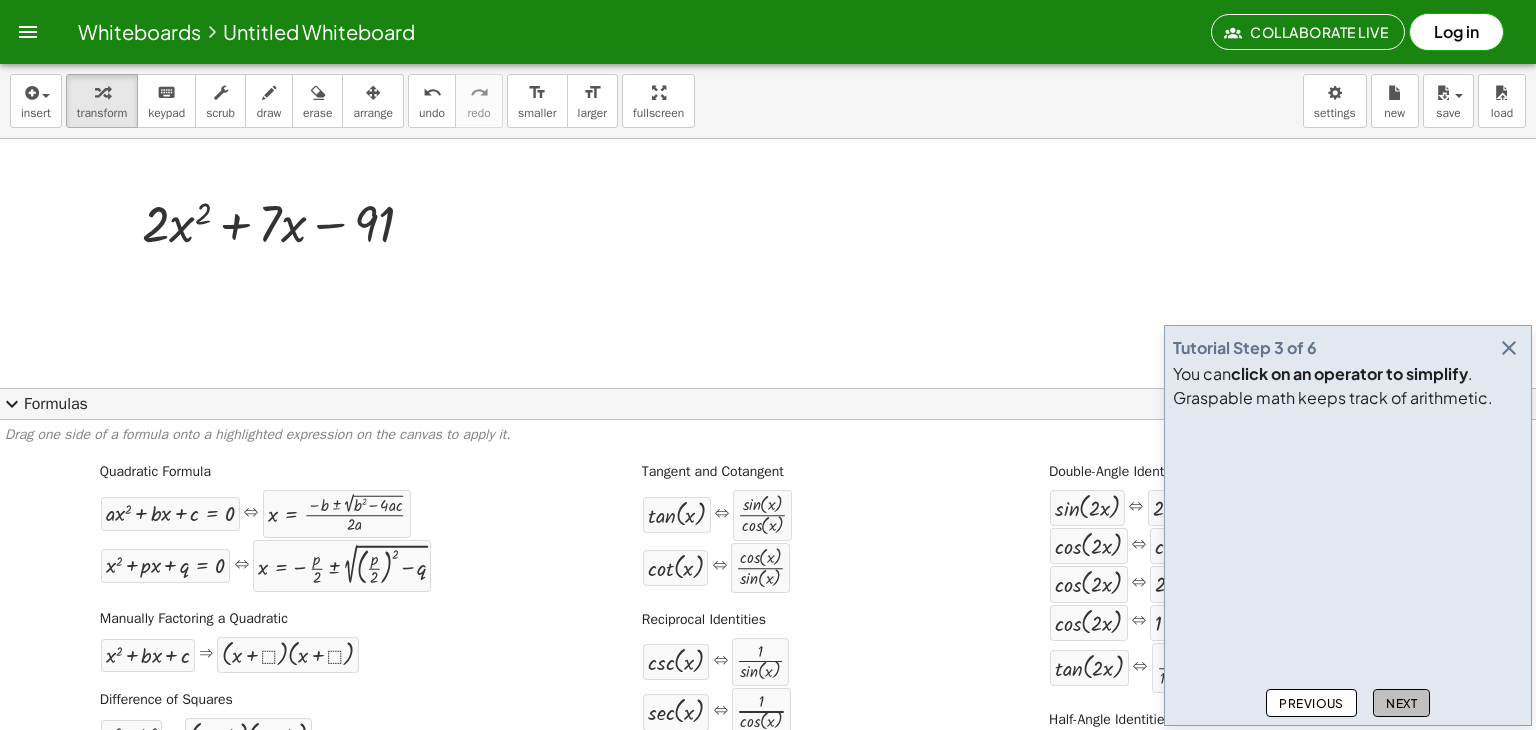 click on "Next" 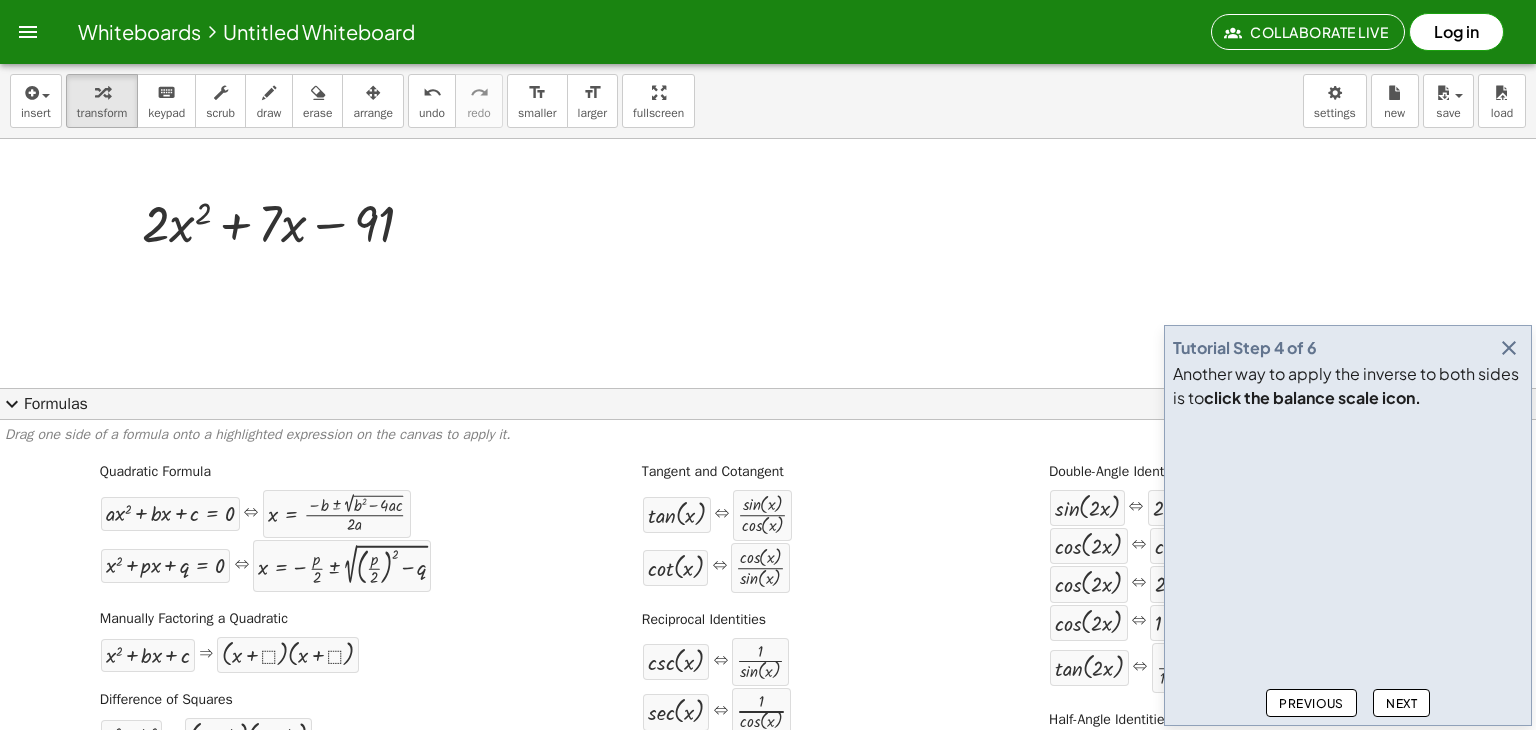 click on "Next" 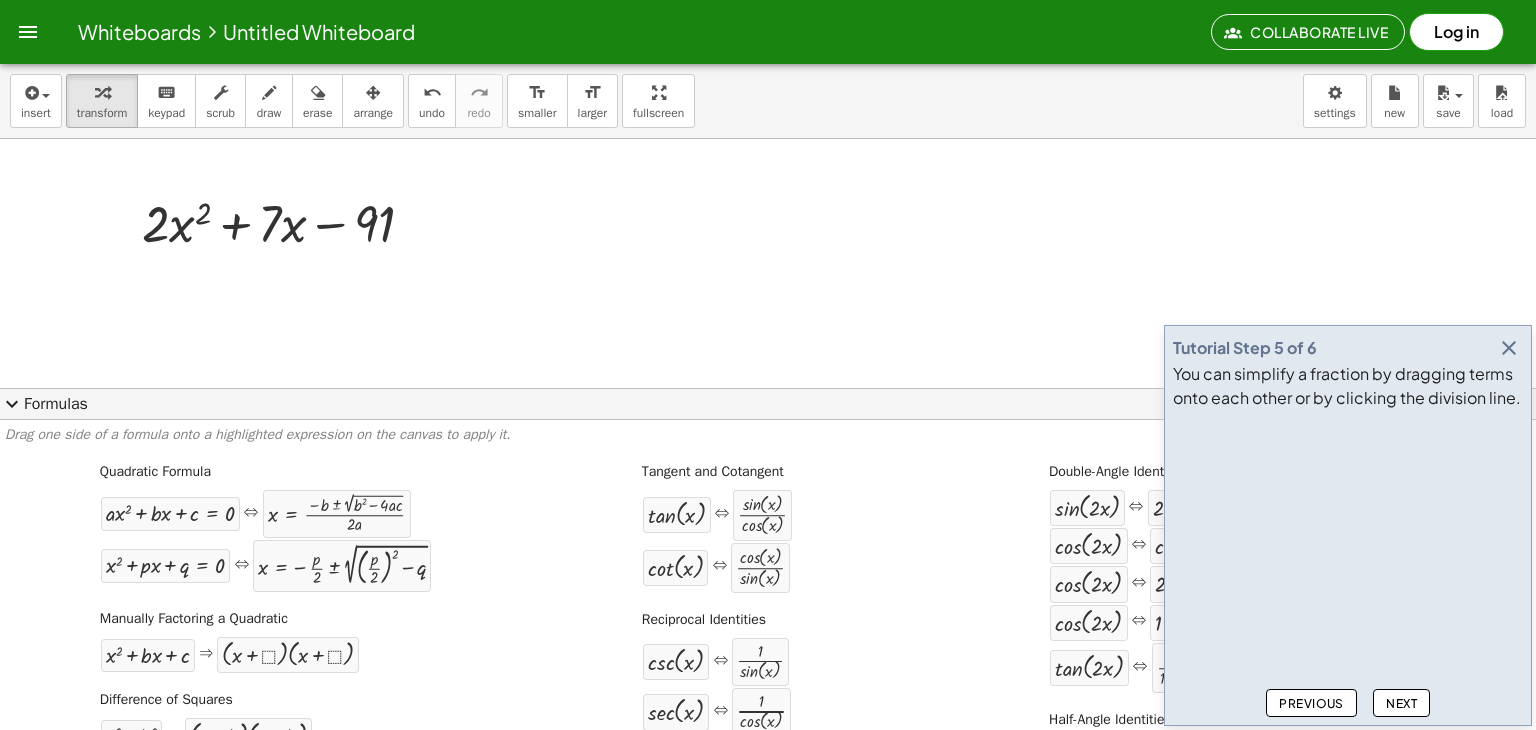 click on "Next" 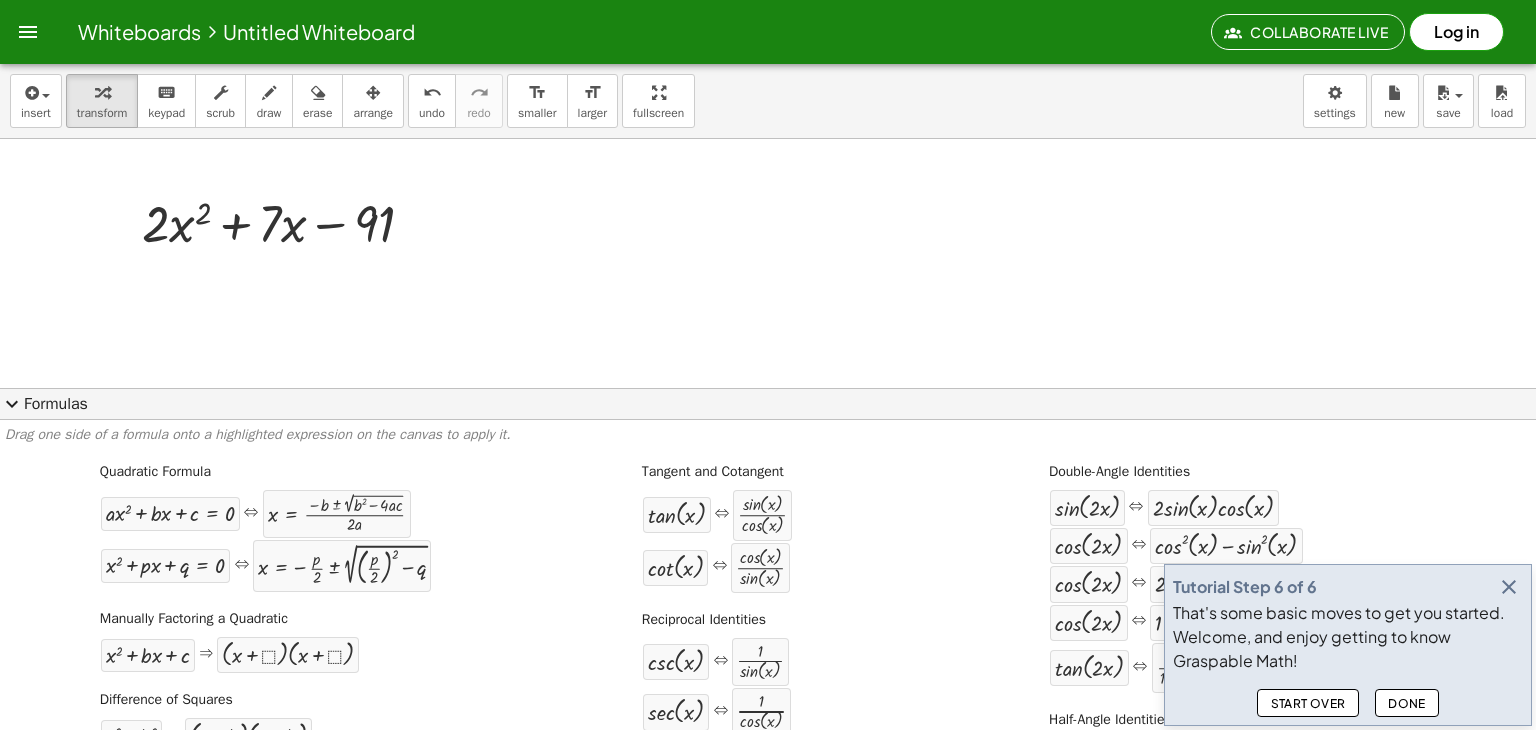 click on "Done" 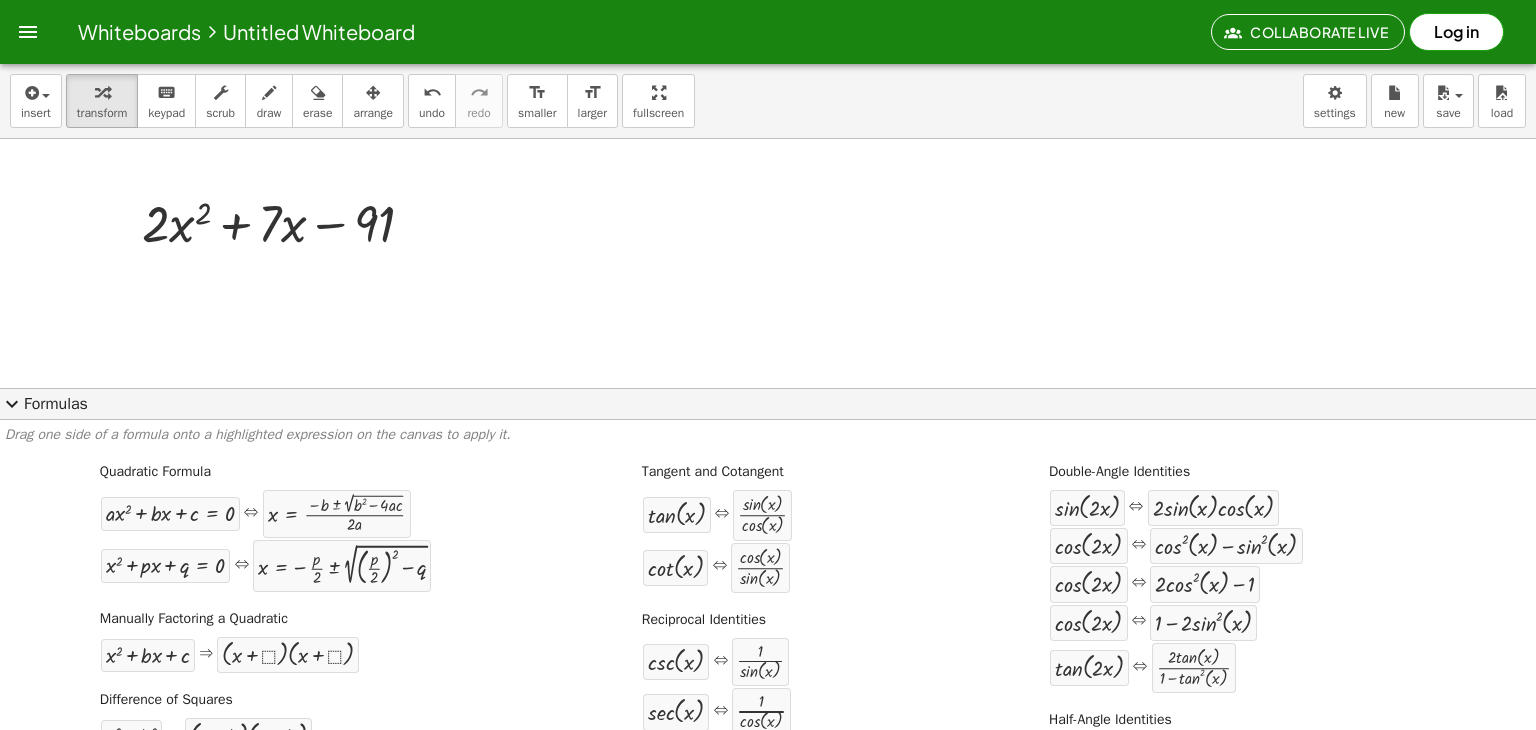 click at bounding box center (768, 698) 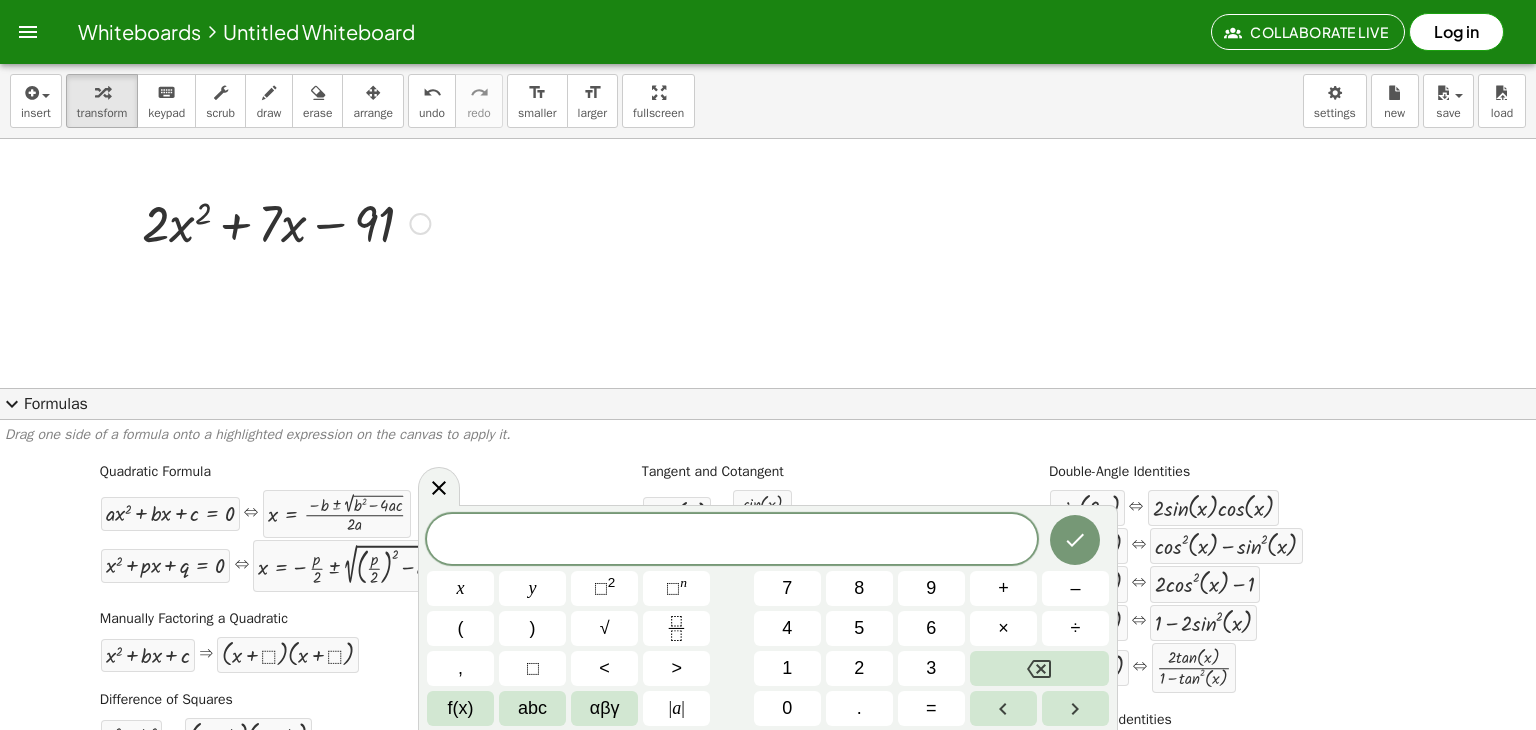 click at bounding box center [286, 222] 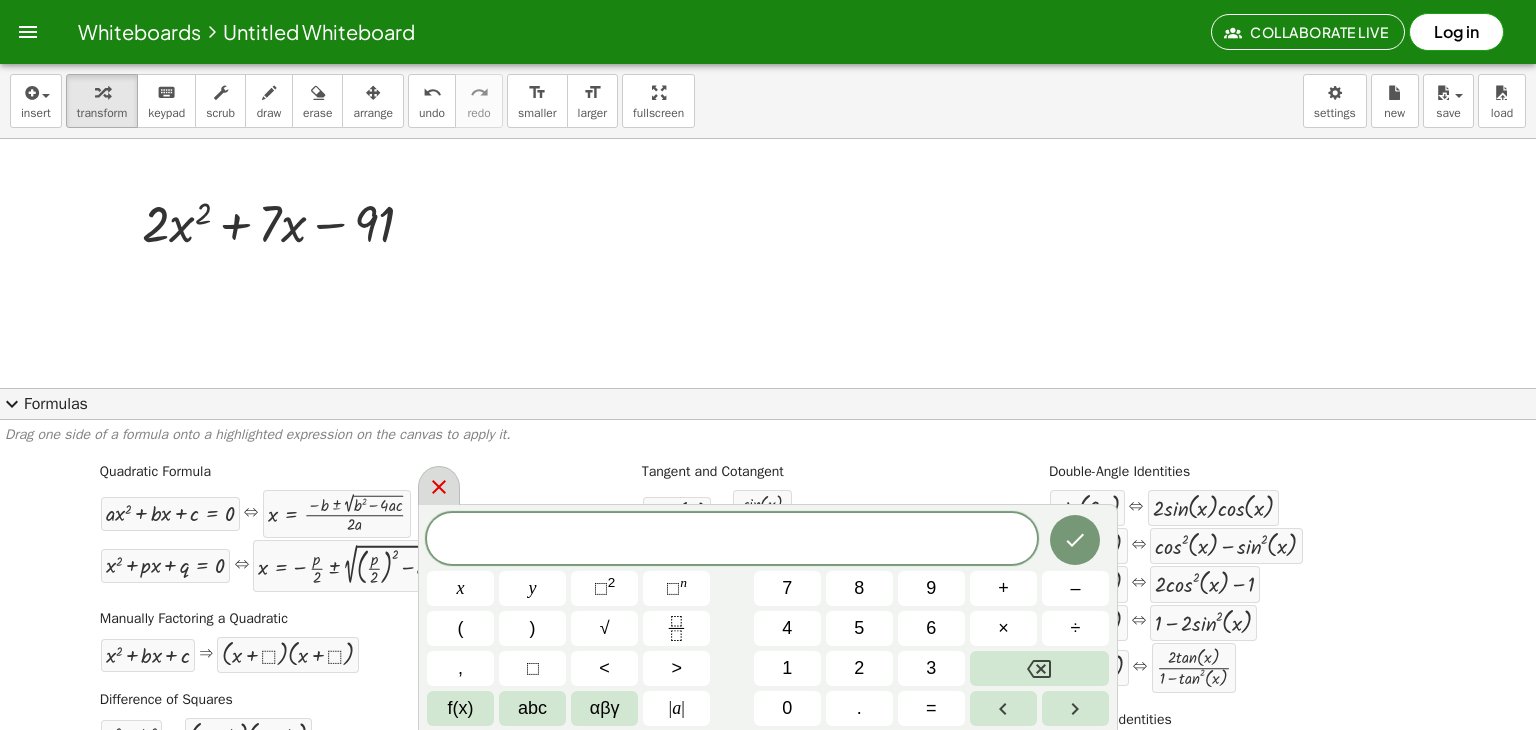 click 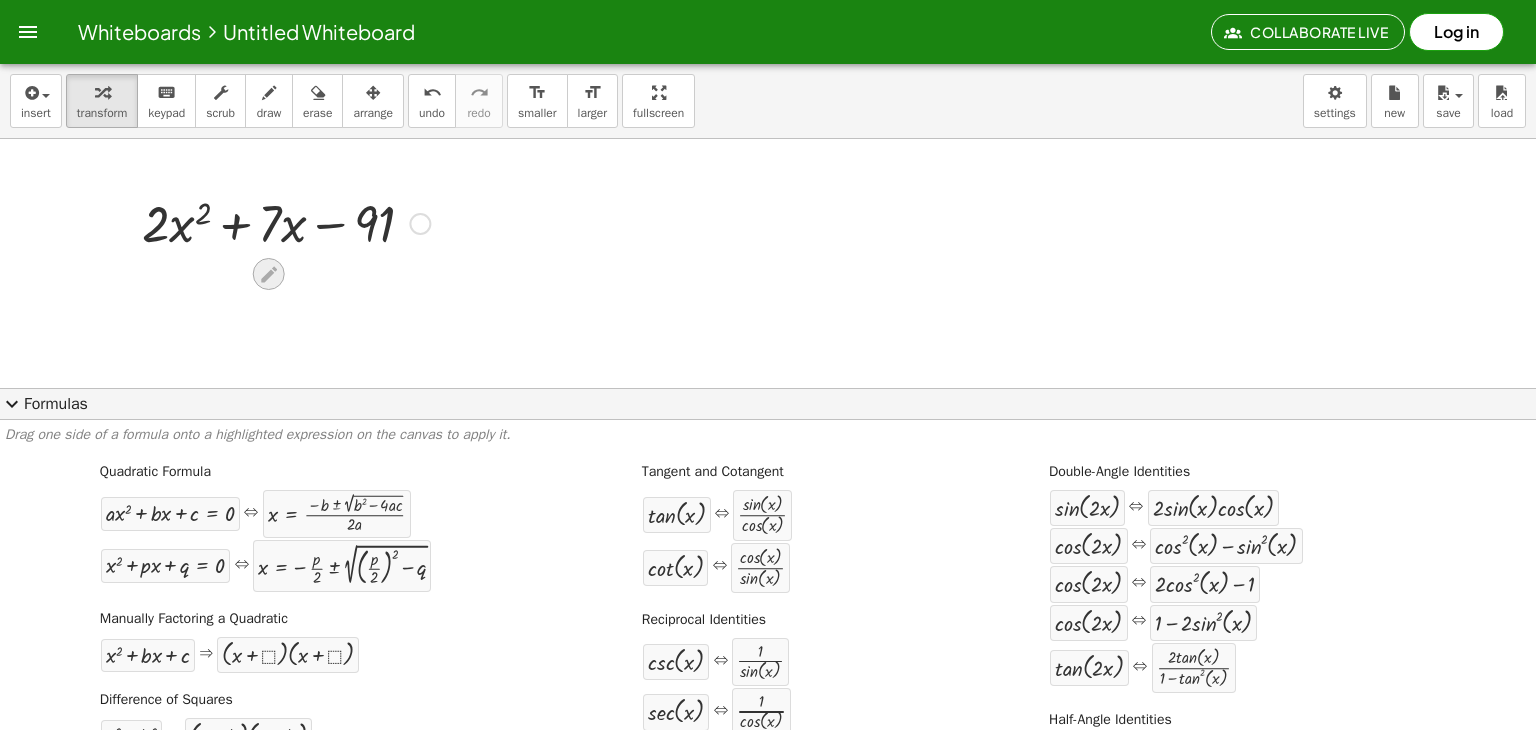 click 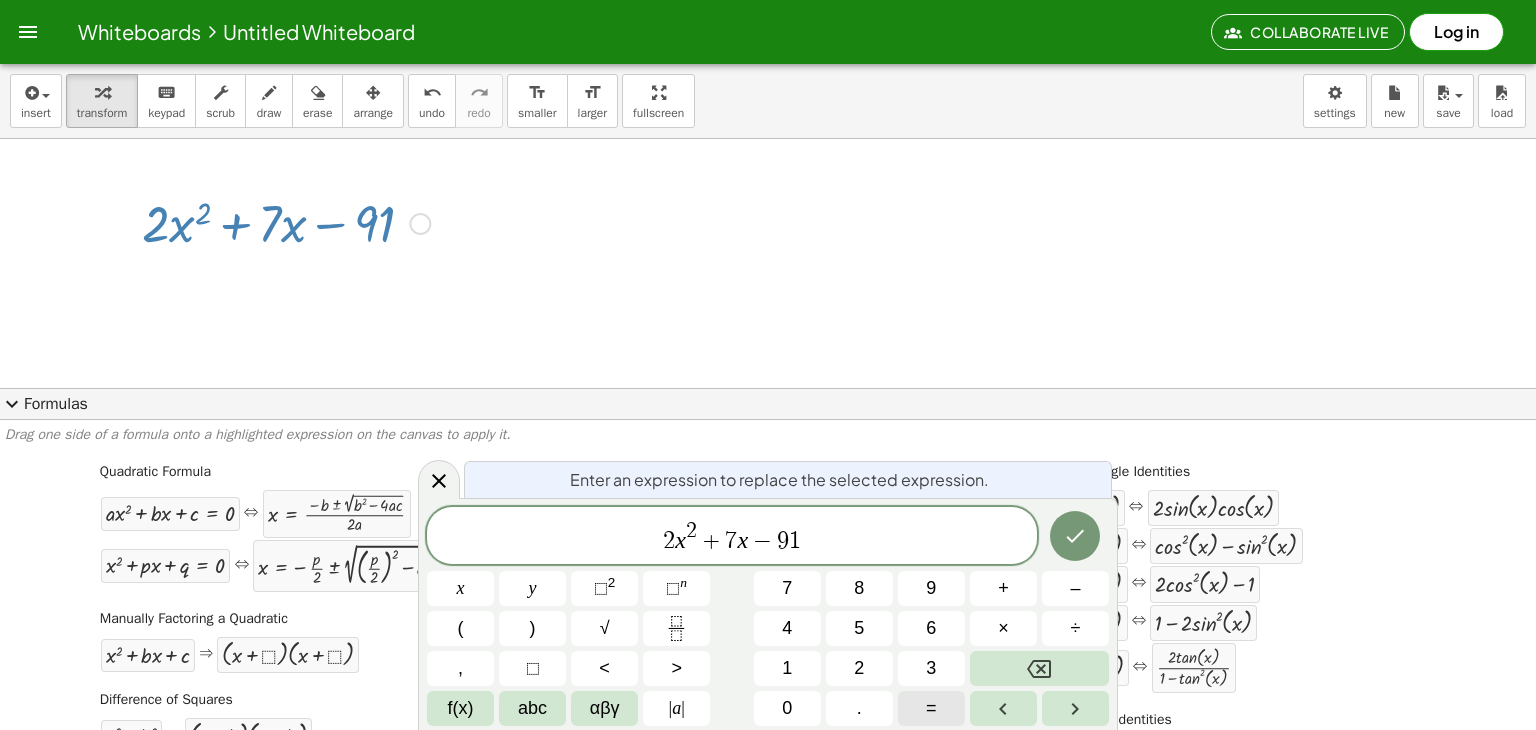 click on "=" at bounding box center [931, 708] 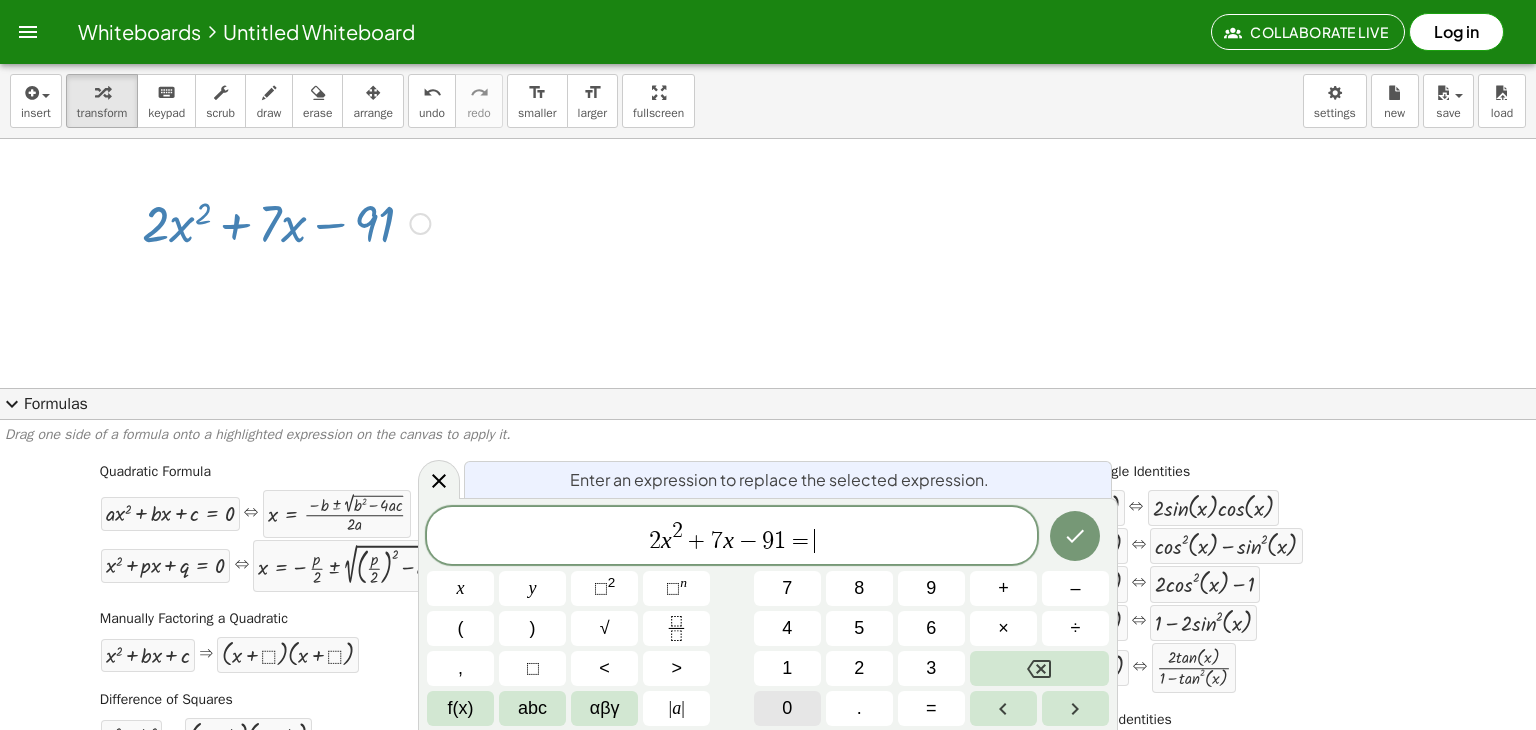 click on "0" at bounding box center (787, 708) 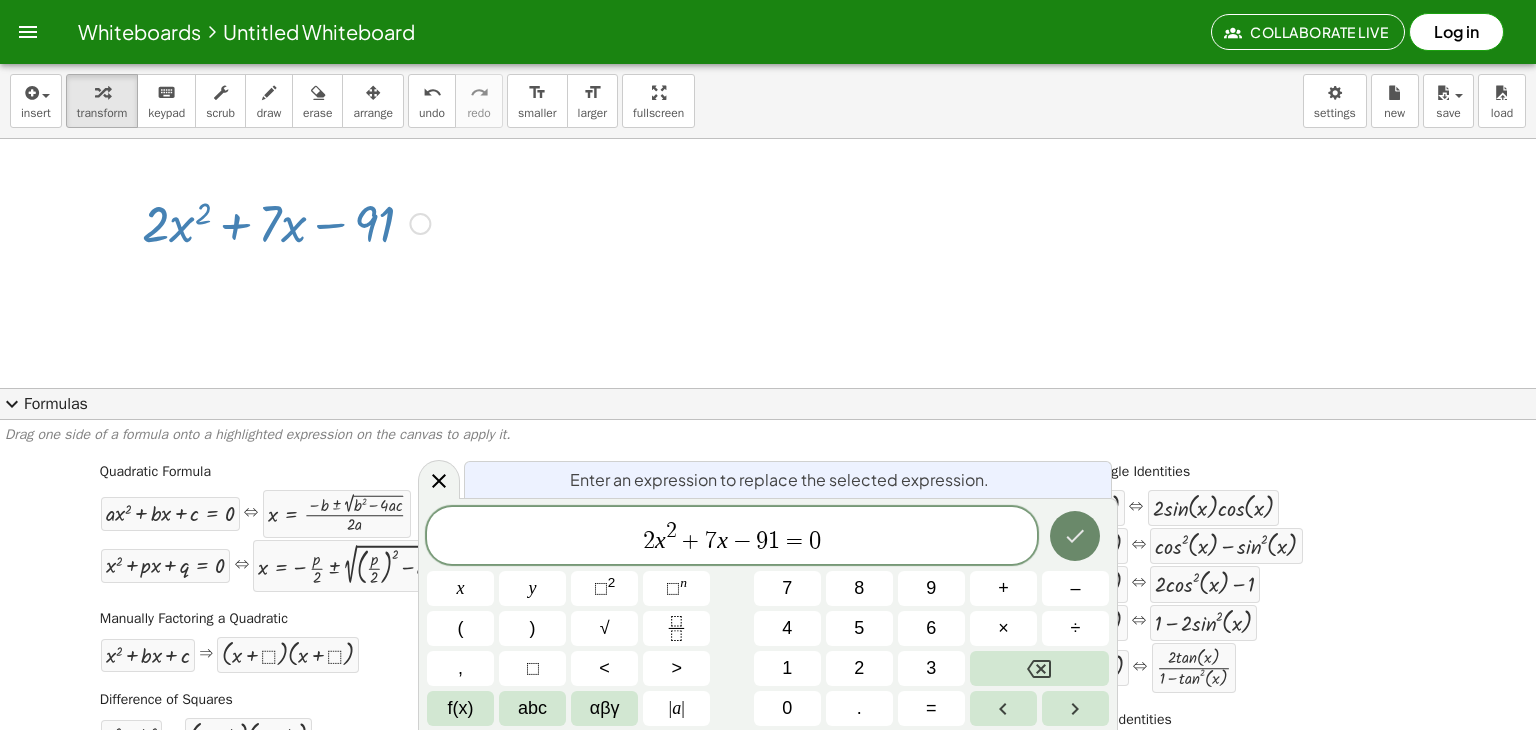 click 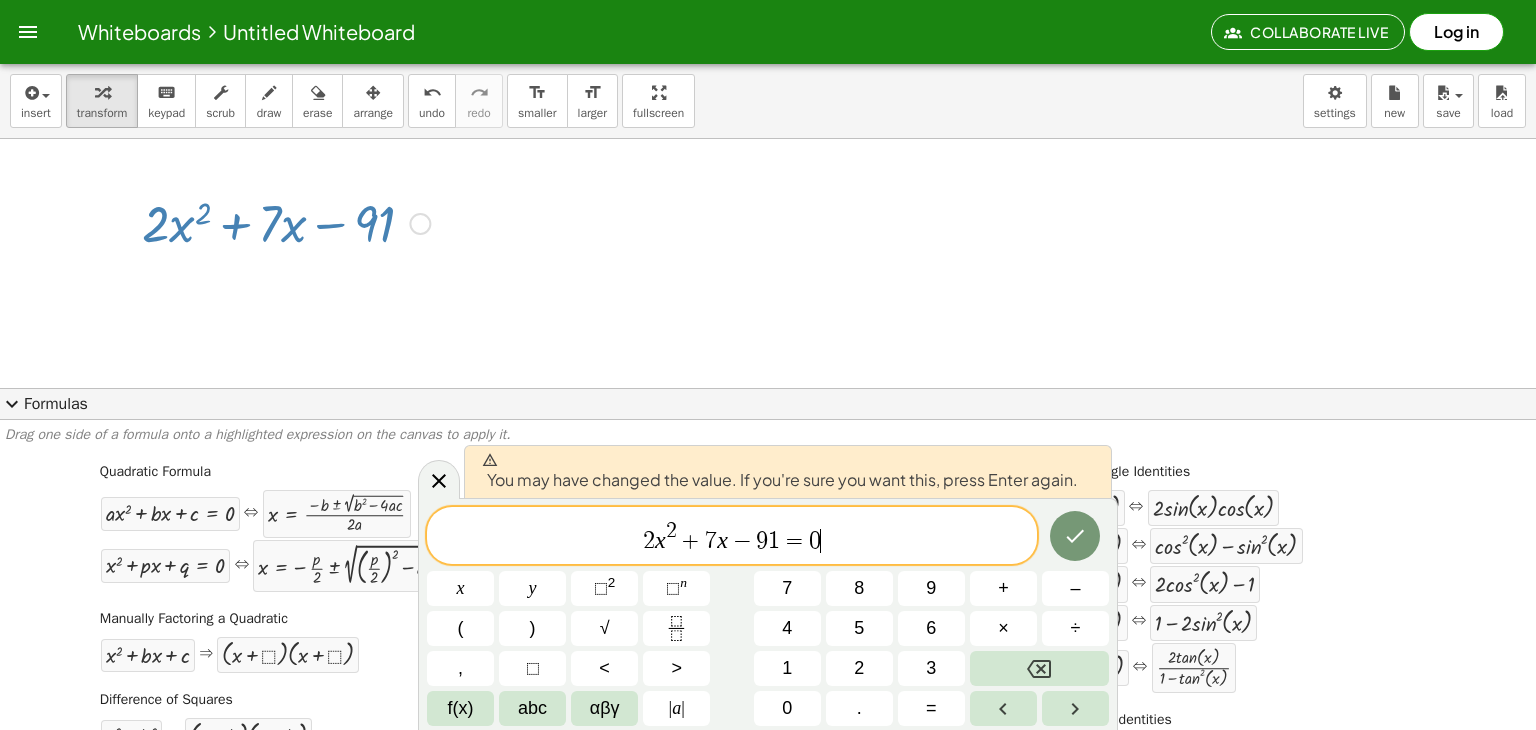 click on "2 x 2 + 7 x − 9 1 = 0 ​" at bounding box center (732, 537) 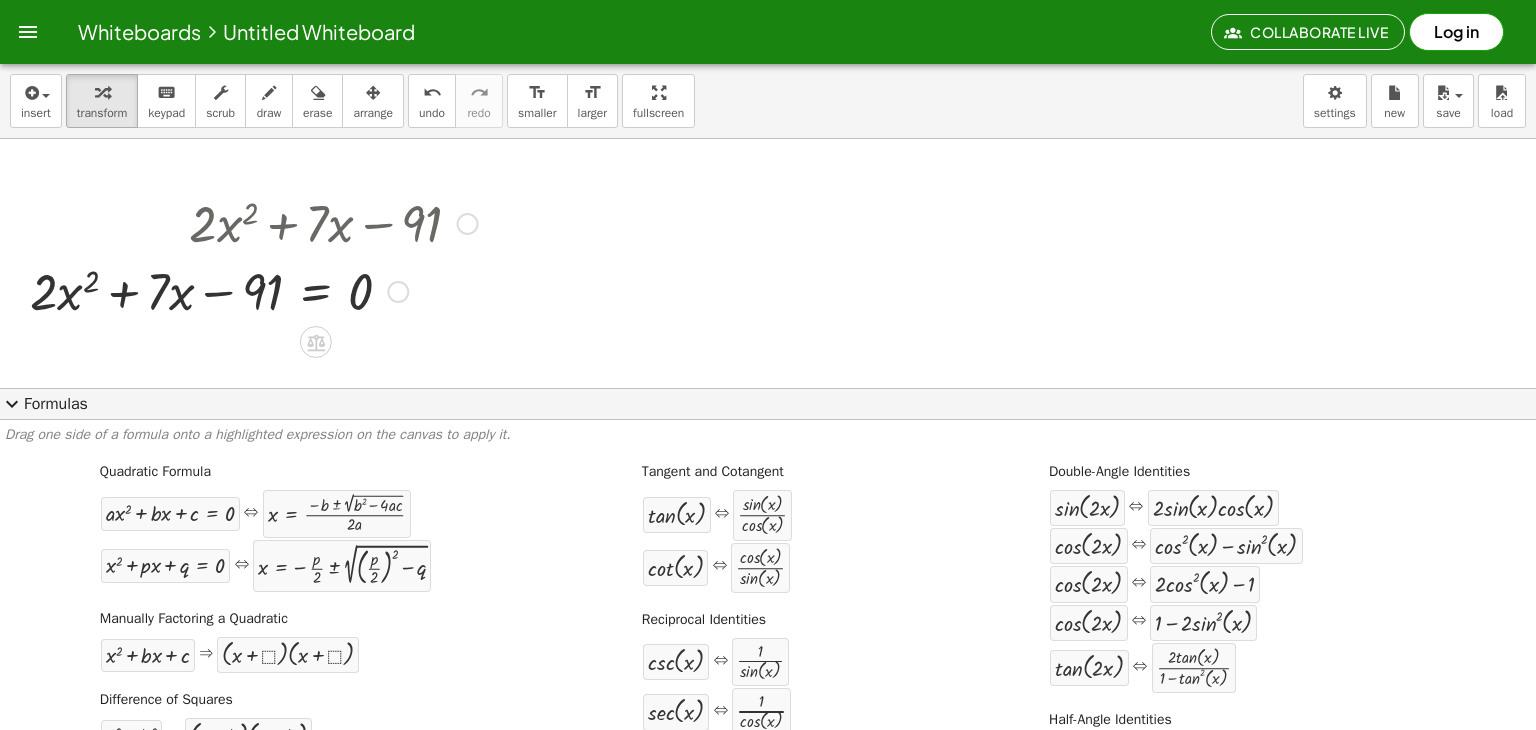 click at bounding box center [468, 224] 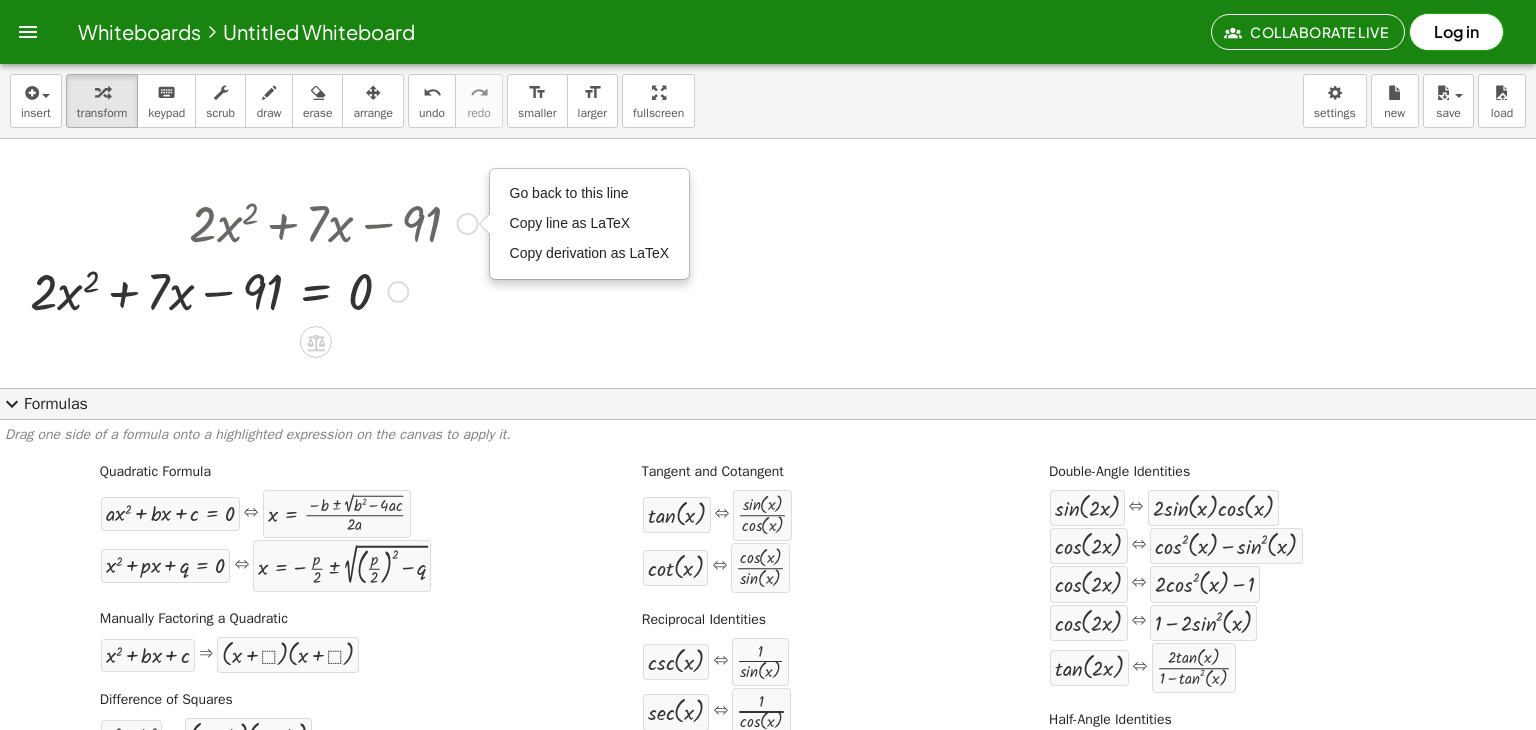 click at bounding box center (254, 222) 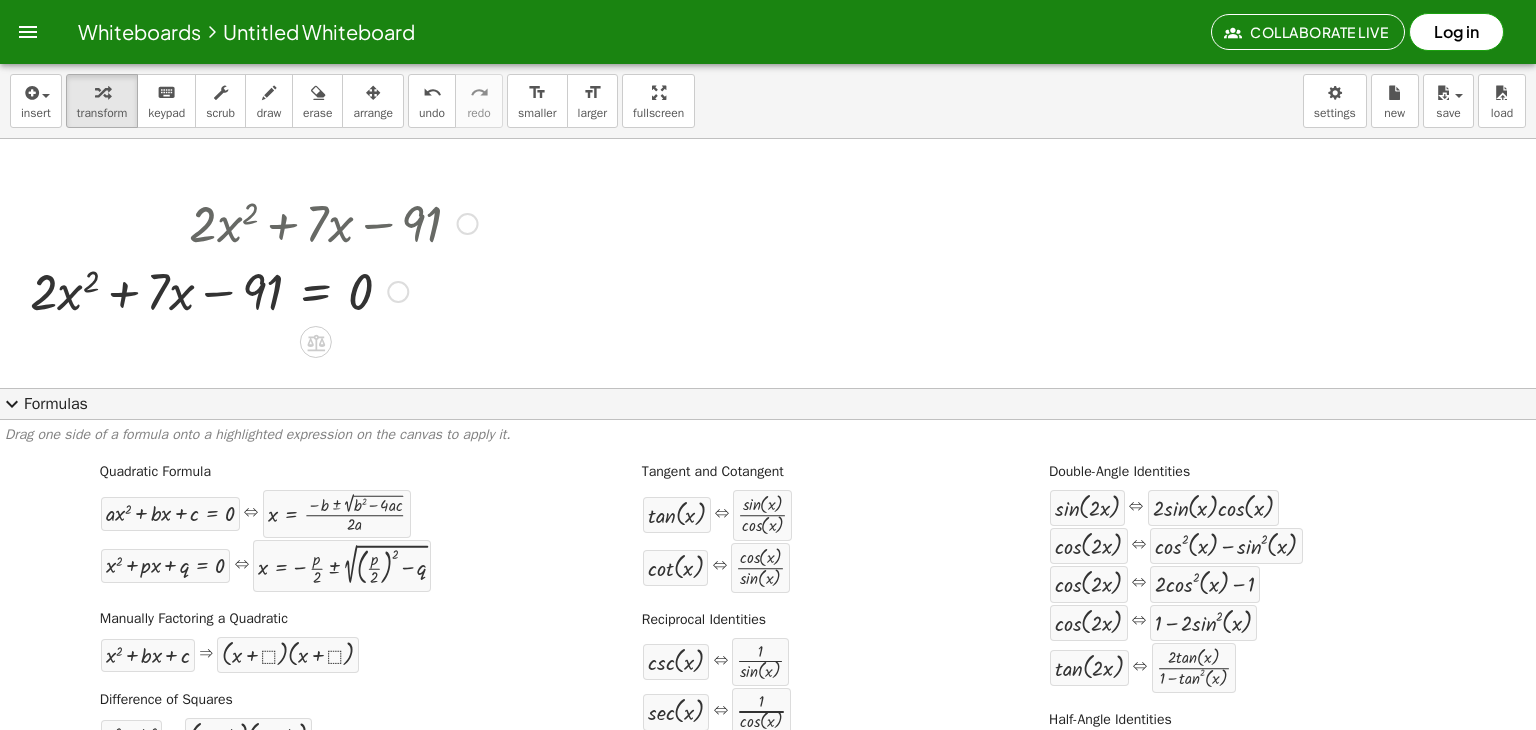 drag, startPoint x: 505, startPoint y: 201, endPoint x: 195, endPoint y: 233, distance: 311.64725 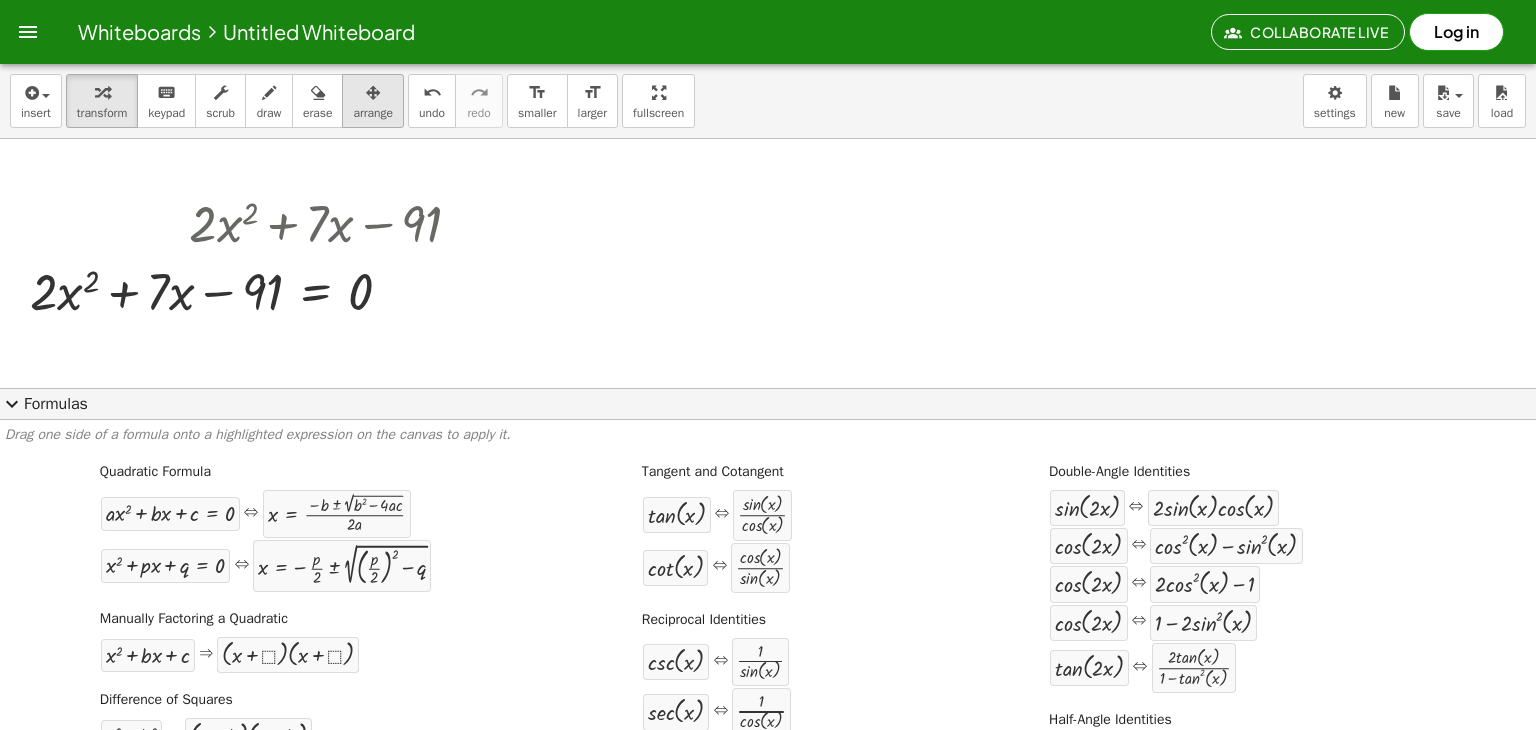 click at bounding box center (373, 92) 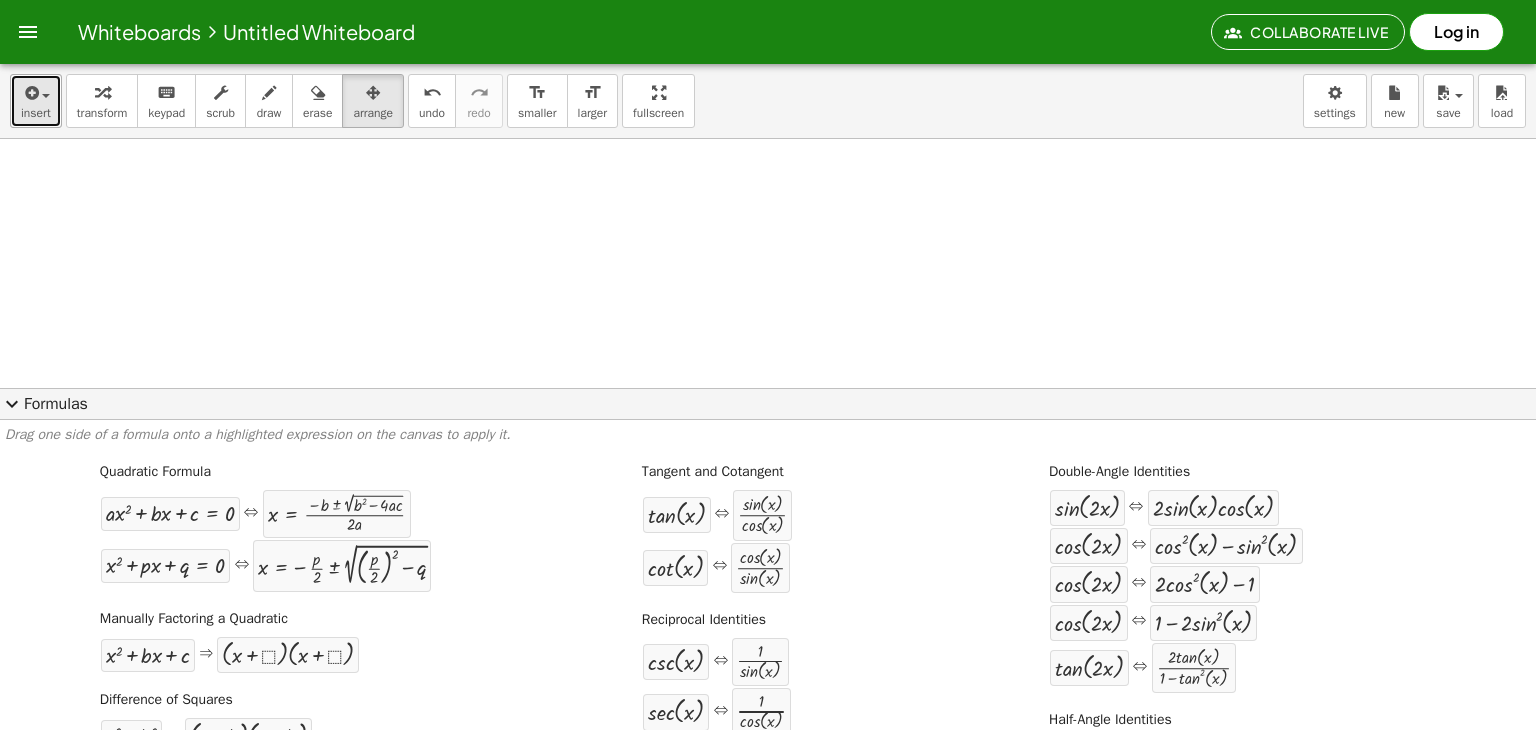 click on "insert" at bounding box center [36, 101] 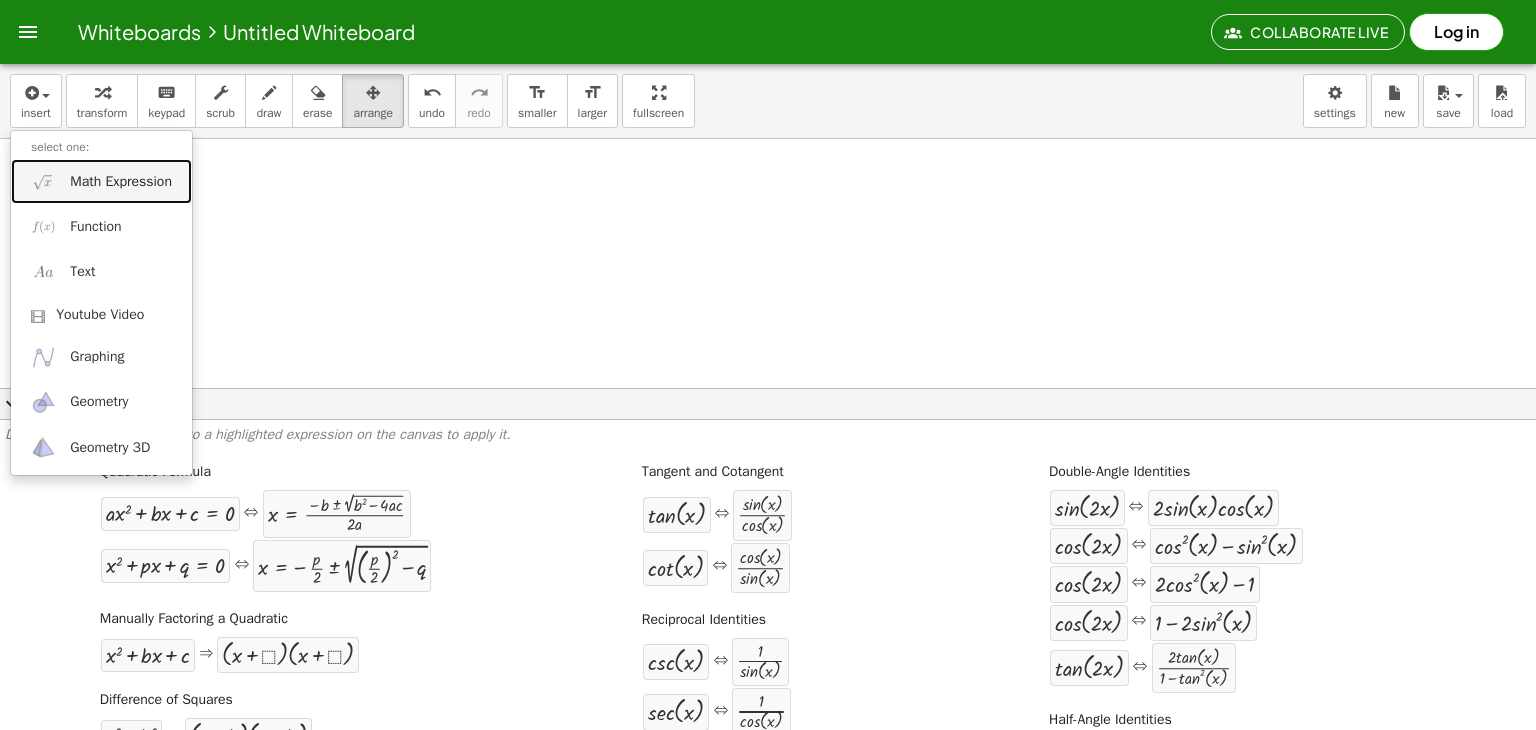 click on "Math Expression" at bounding box center (121, 182) 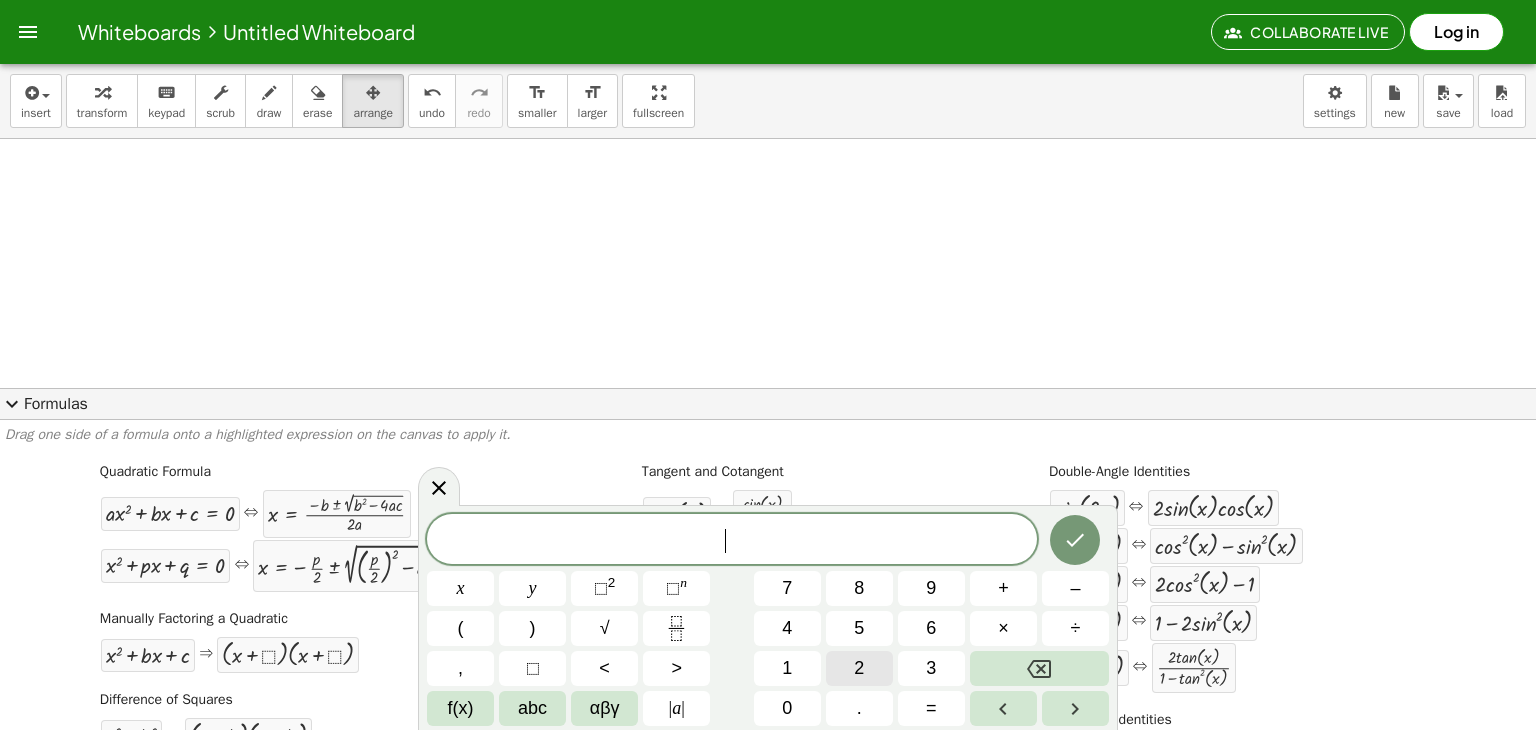 click on "2" at bounding box center [859, 668] 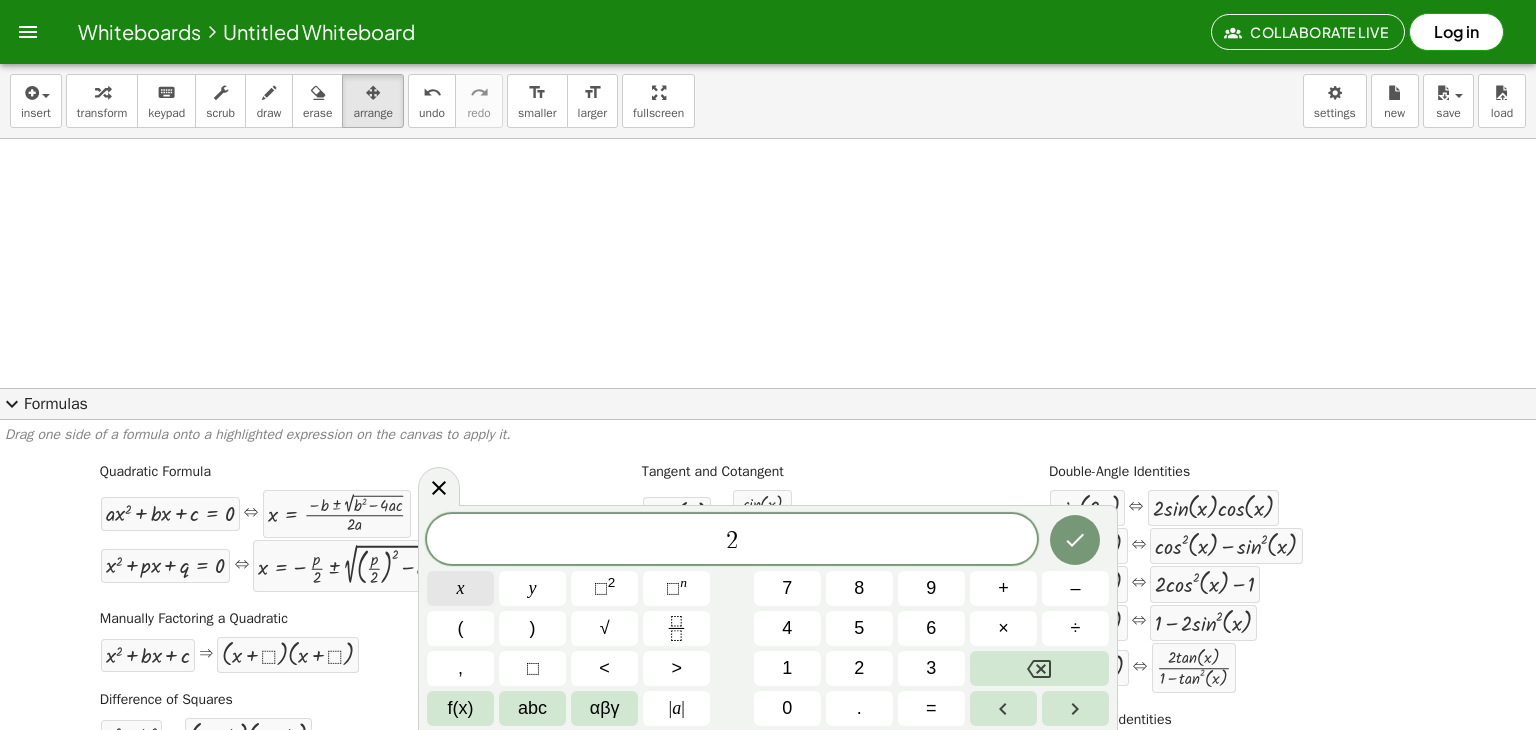 click on "x" at bounding box center (460, 588) 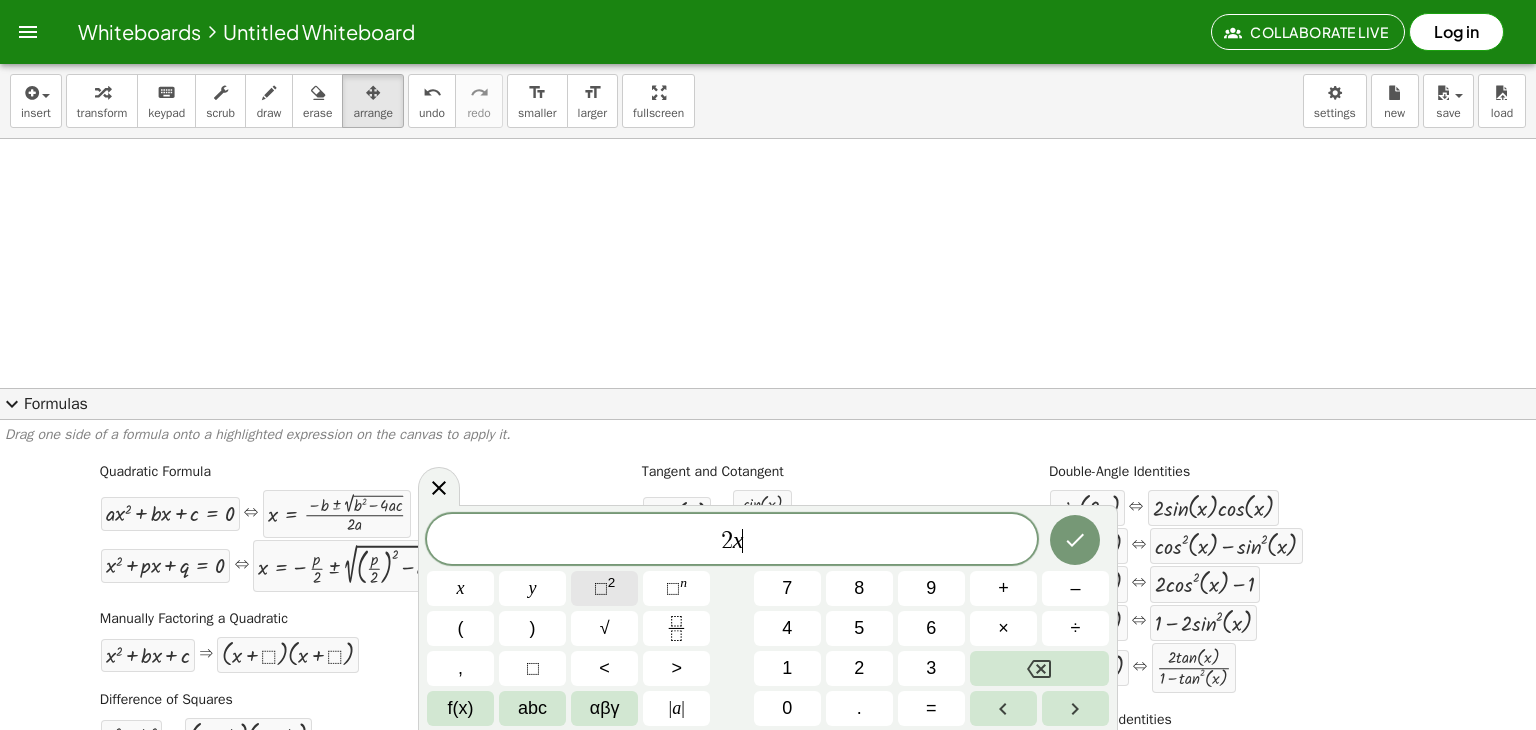 click on "⬚ 2" at bounding box center (604, 588) 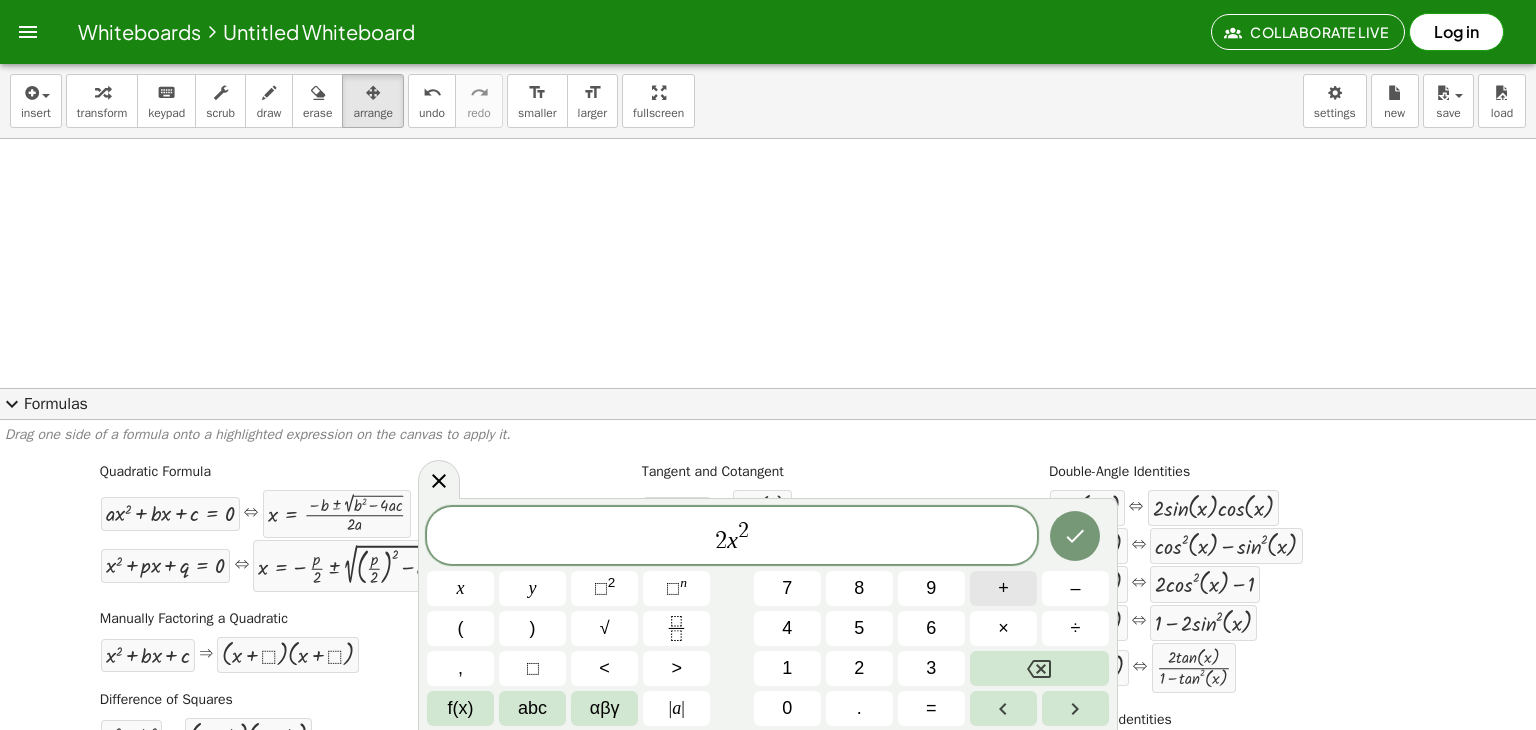 click on "+" at bounding box center [1003, 588] 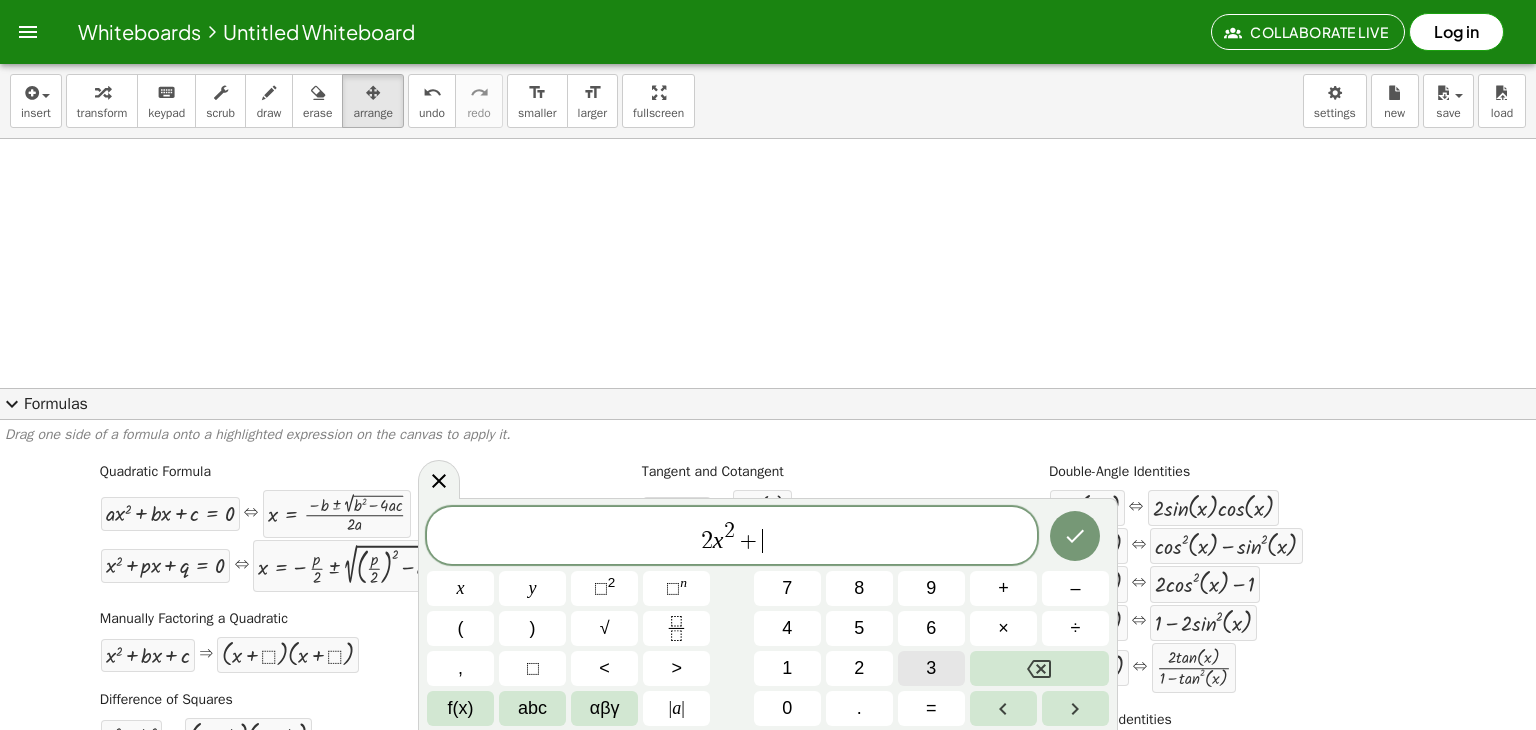click on "3" at bounding box center (931, 668) 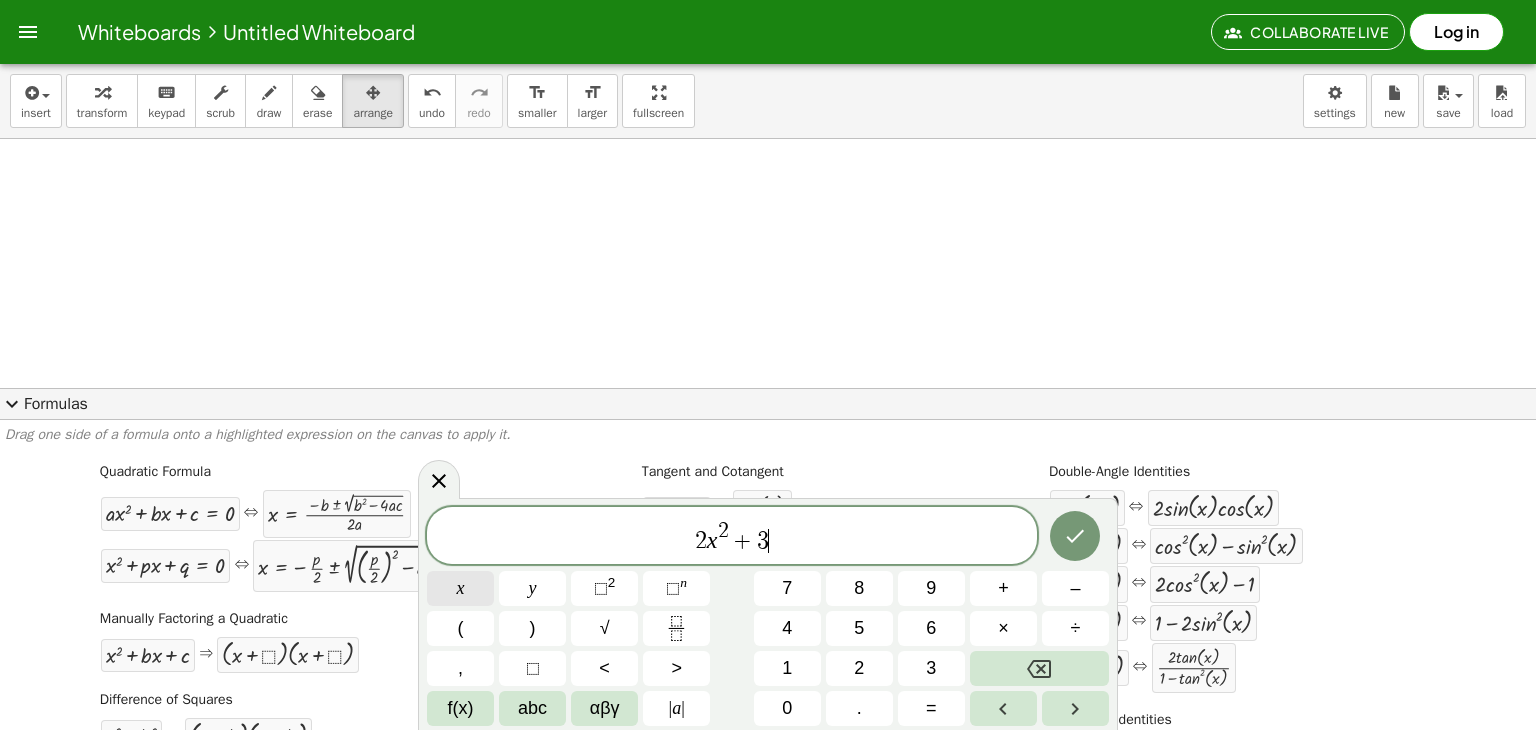 click on "x" at bounding box center [461, 588] 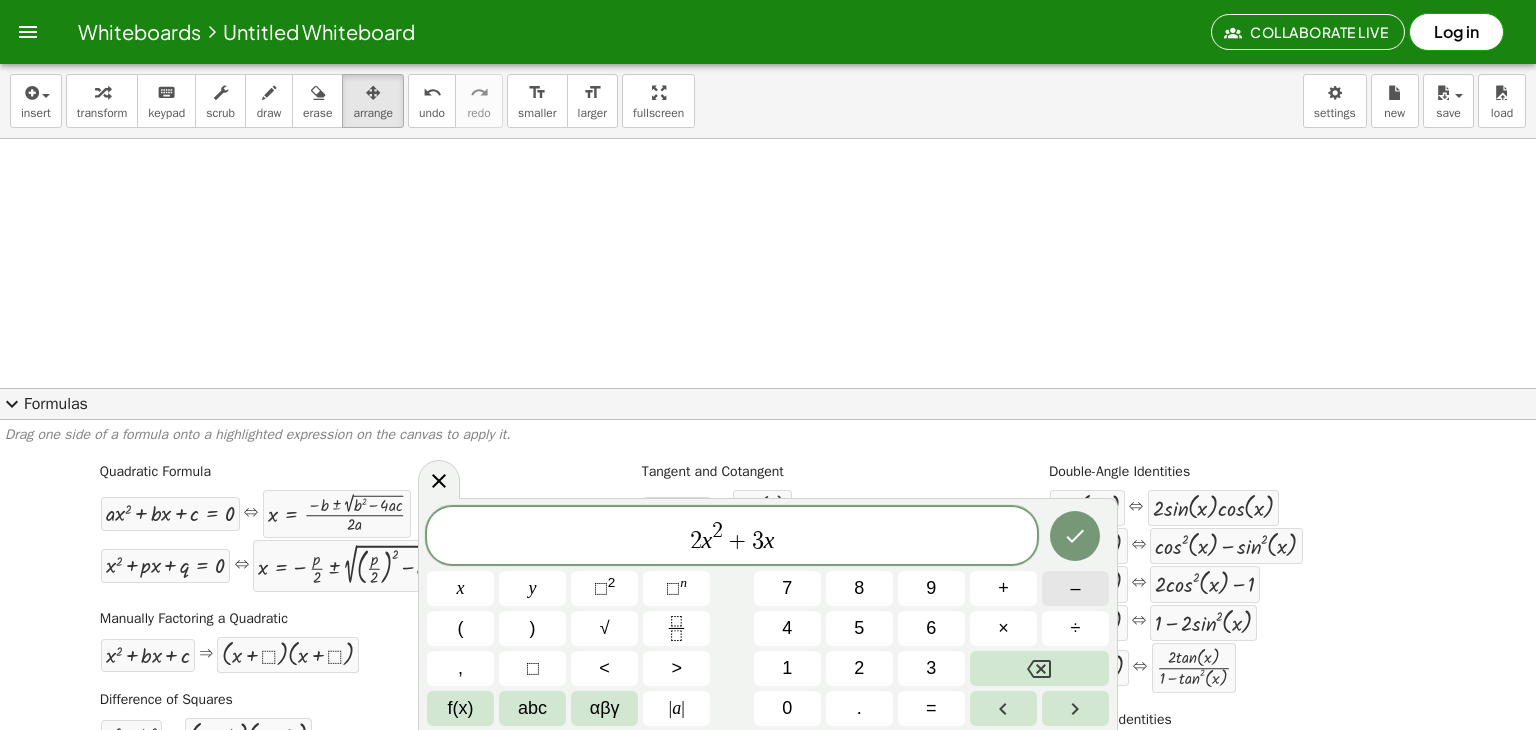click on "–" at bounding box center (1075, 588) 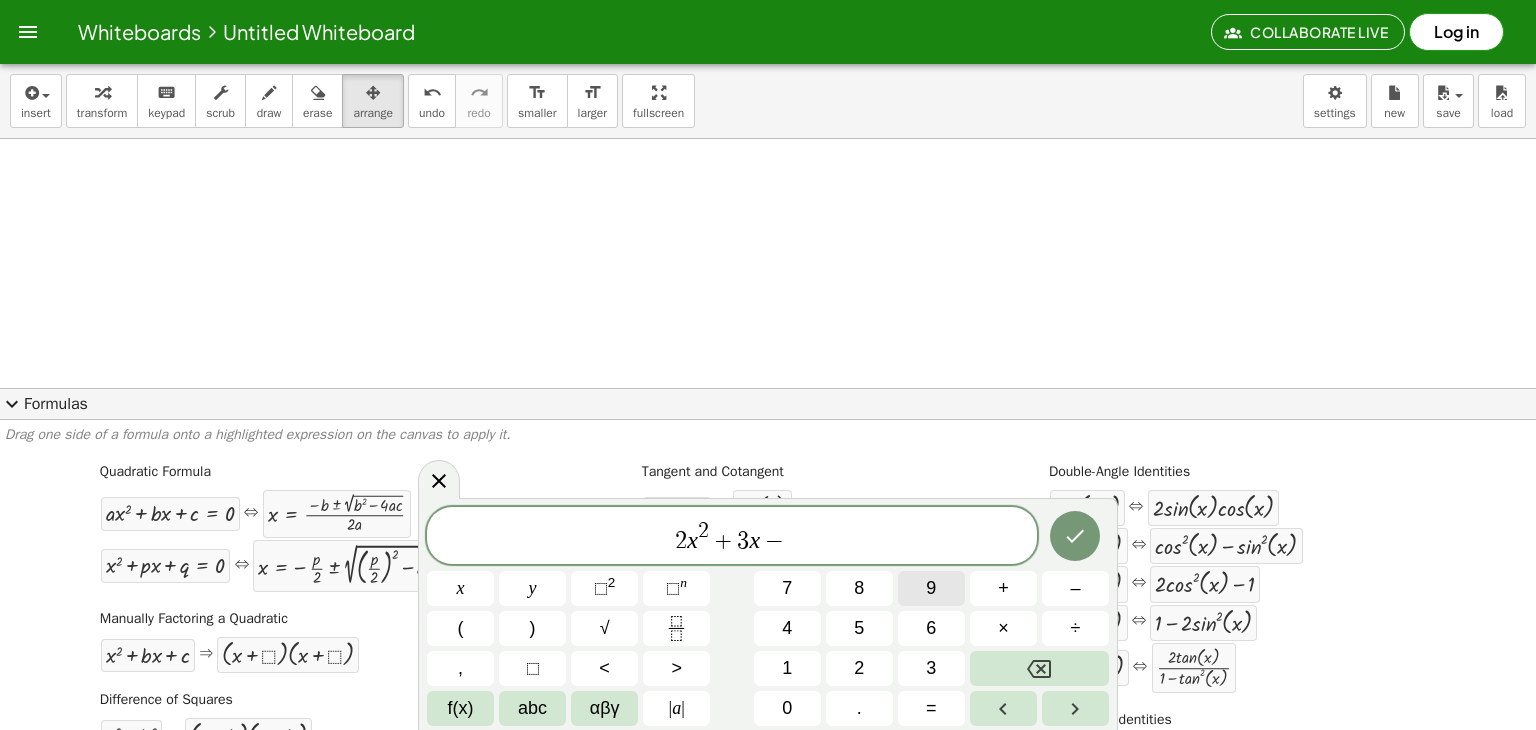 click on "9" at bounding box center (931, 588) 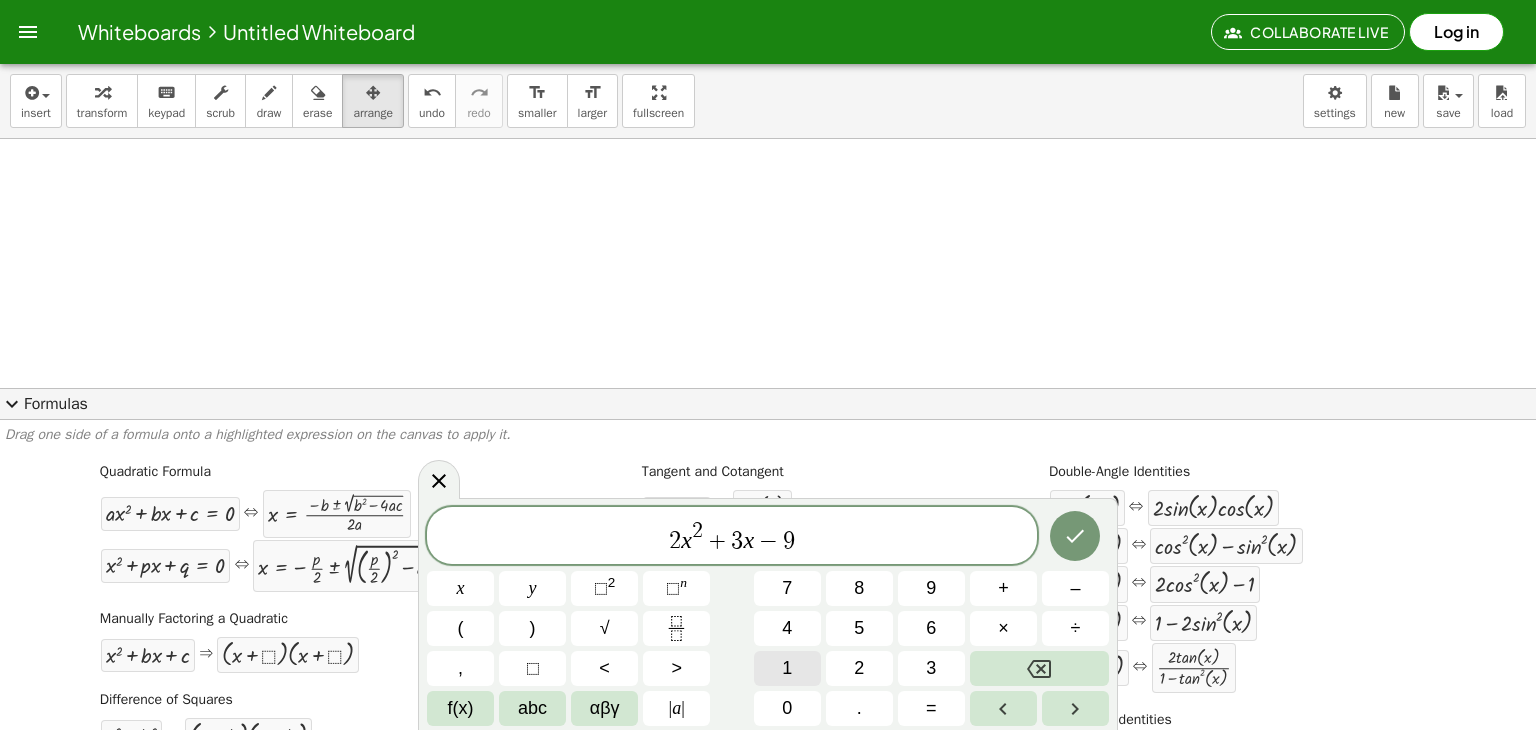 click on "1" at bounding box center (787, 668) 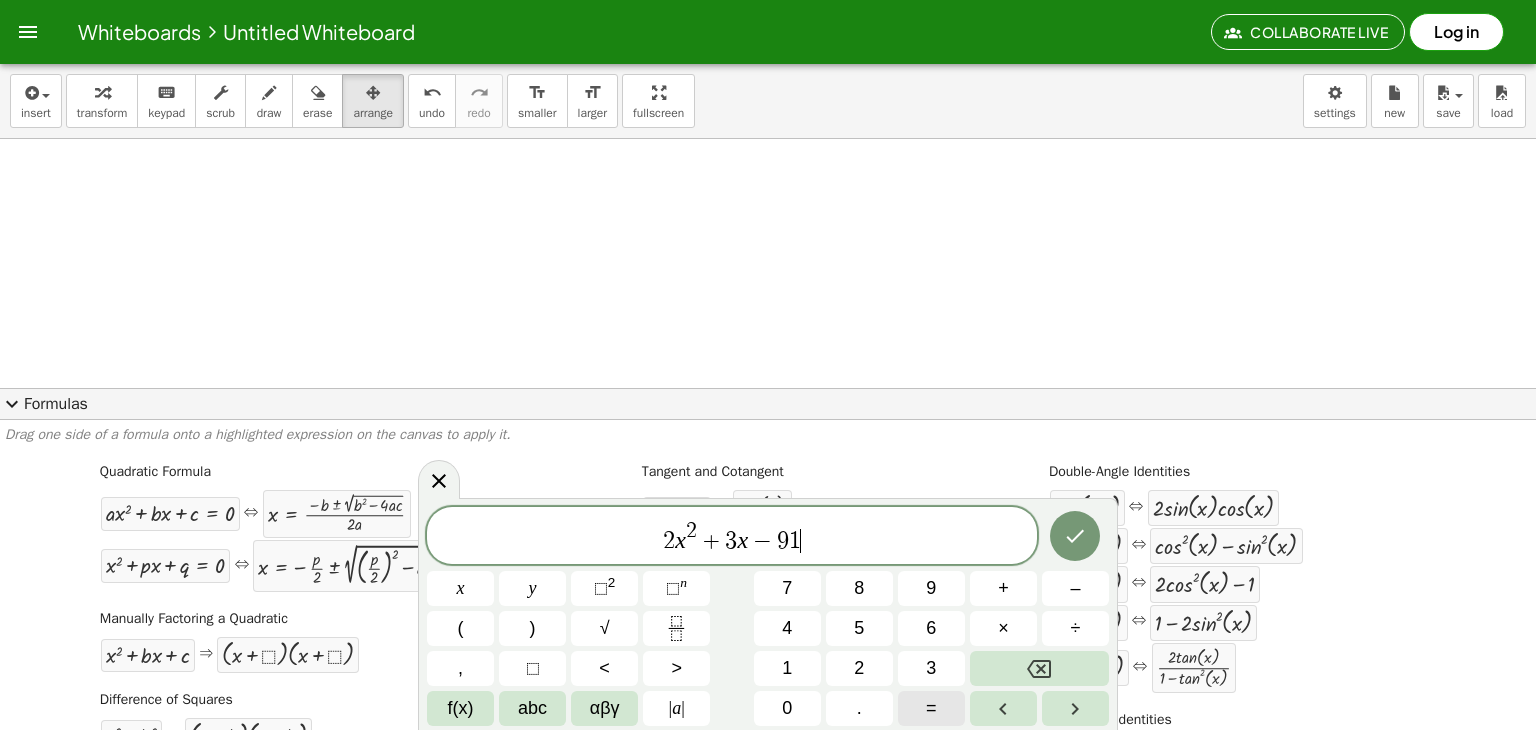 click on "=" at bounding box center (931, 708) 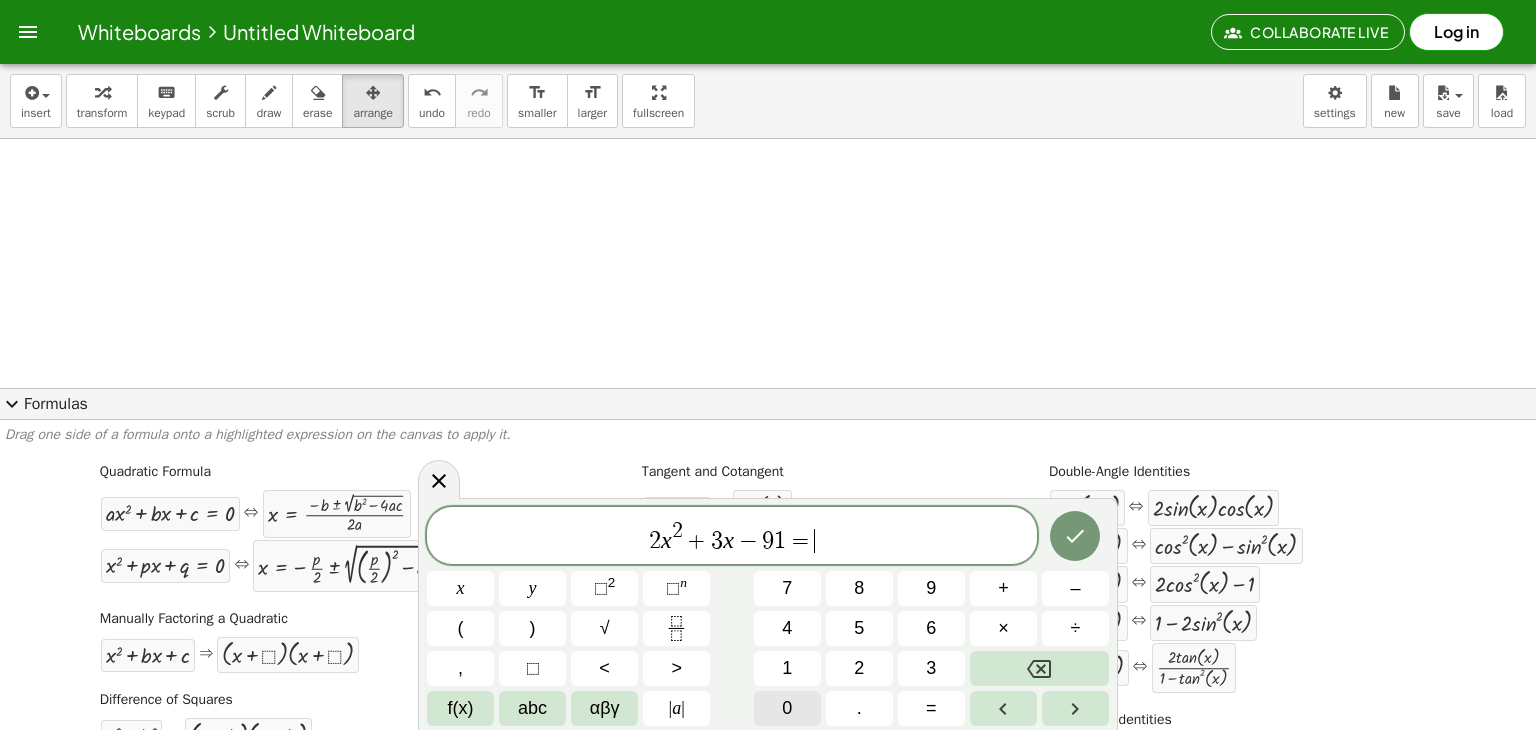 click on "0" at bounding box center (787, 708) 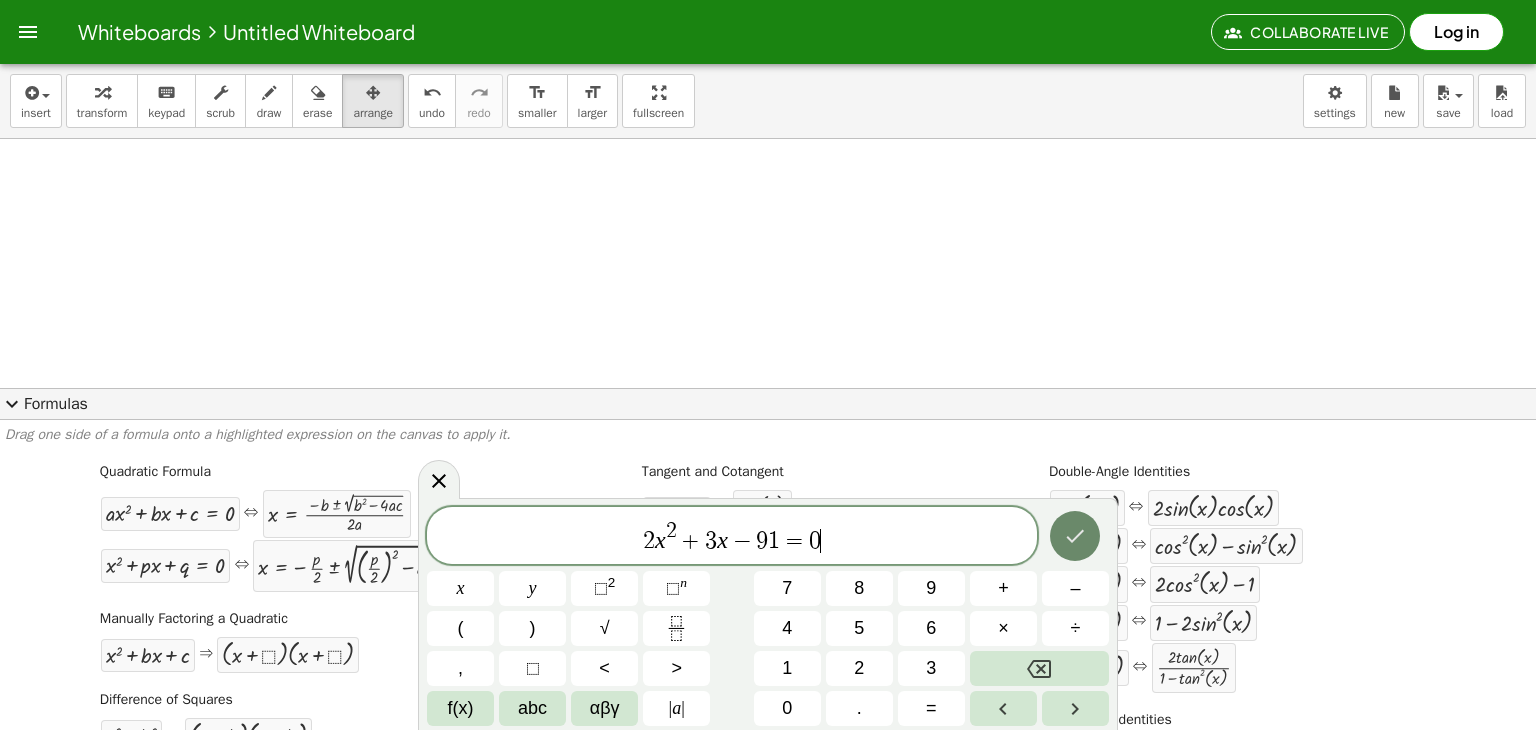 click 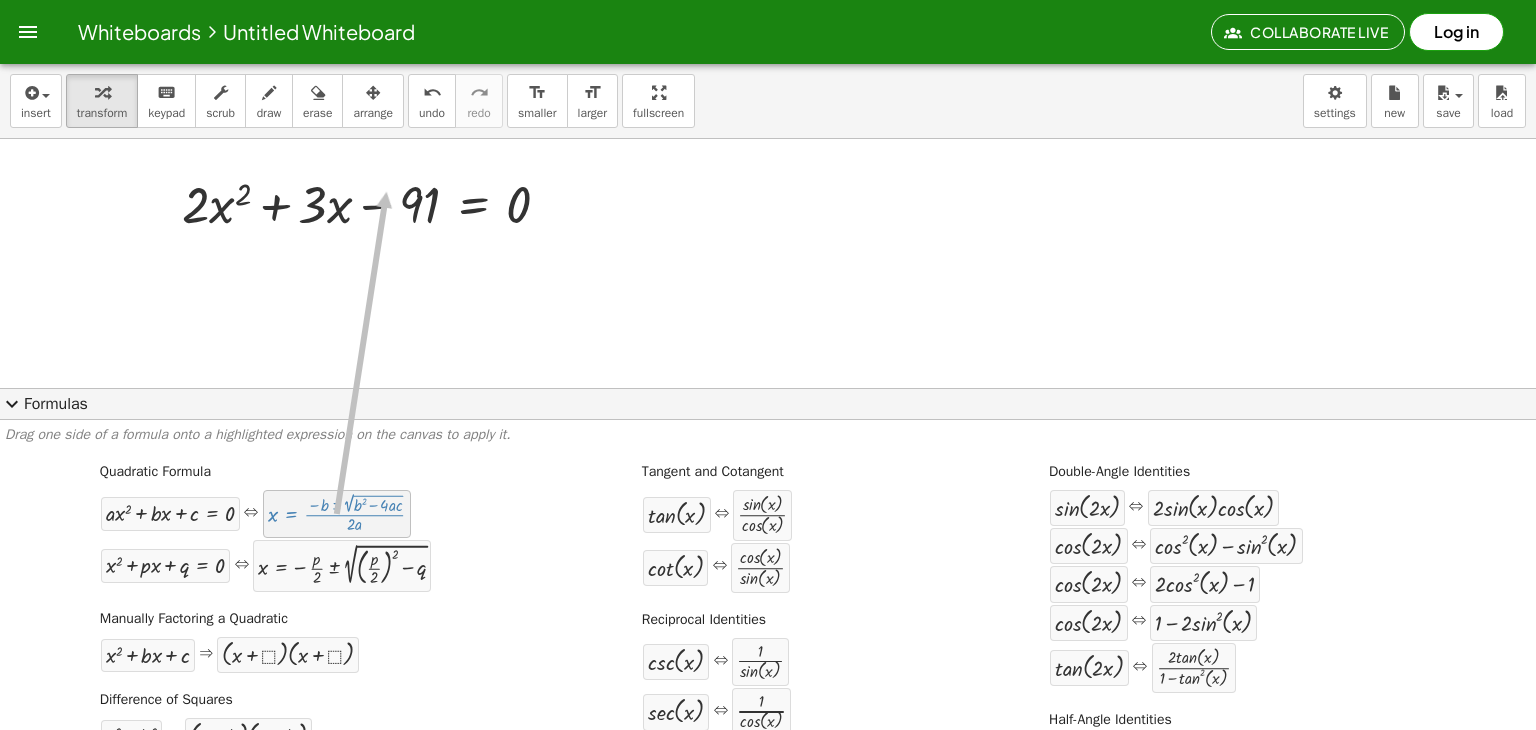 drag, startPoint x: 321, startPoint y: 507, endPoint x: 384, endPoint y: 192, distance: 321.23822 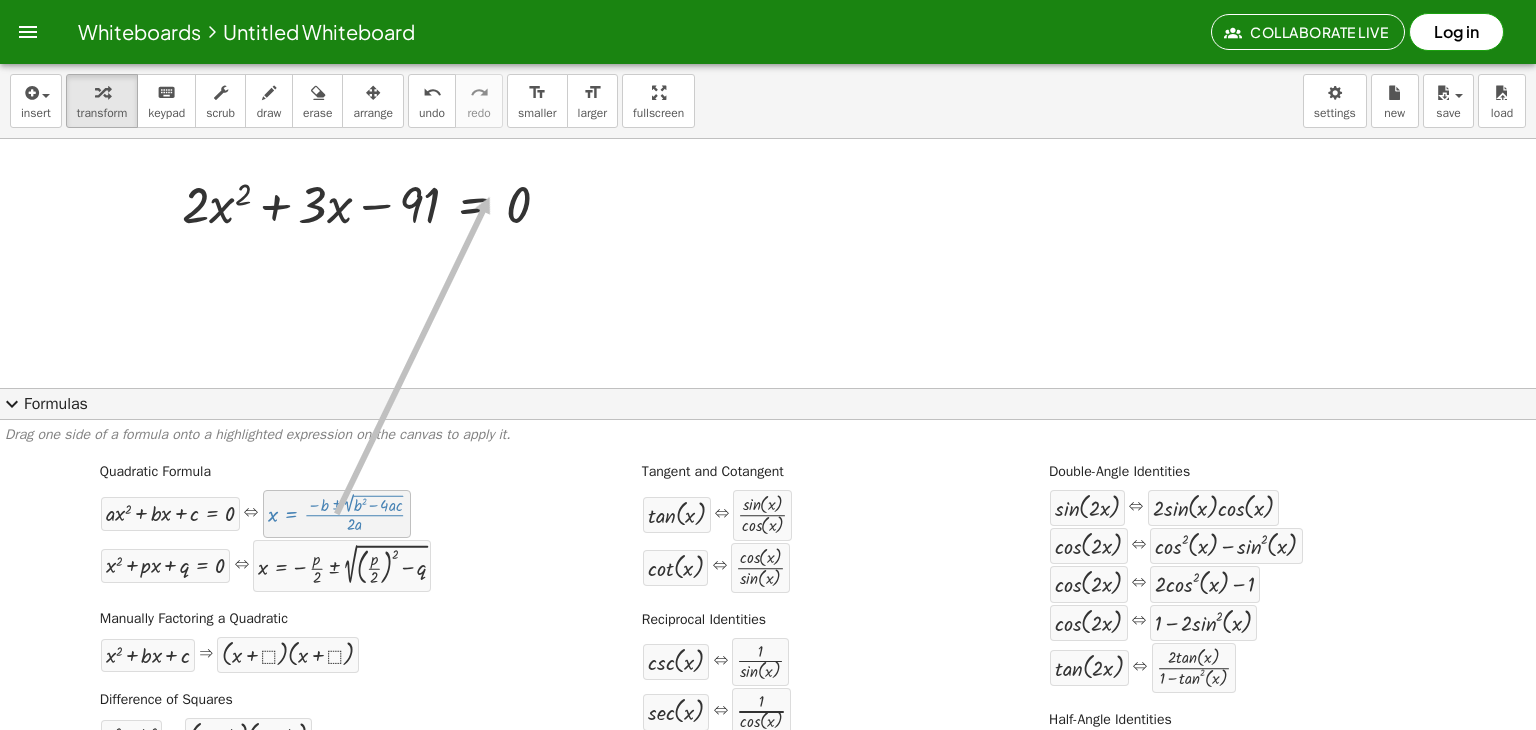drag, startPoint x: 369, startPoint y: 528, endPoint x: 484, endPoint y: 197, distance: 350.40833 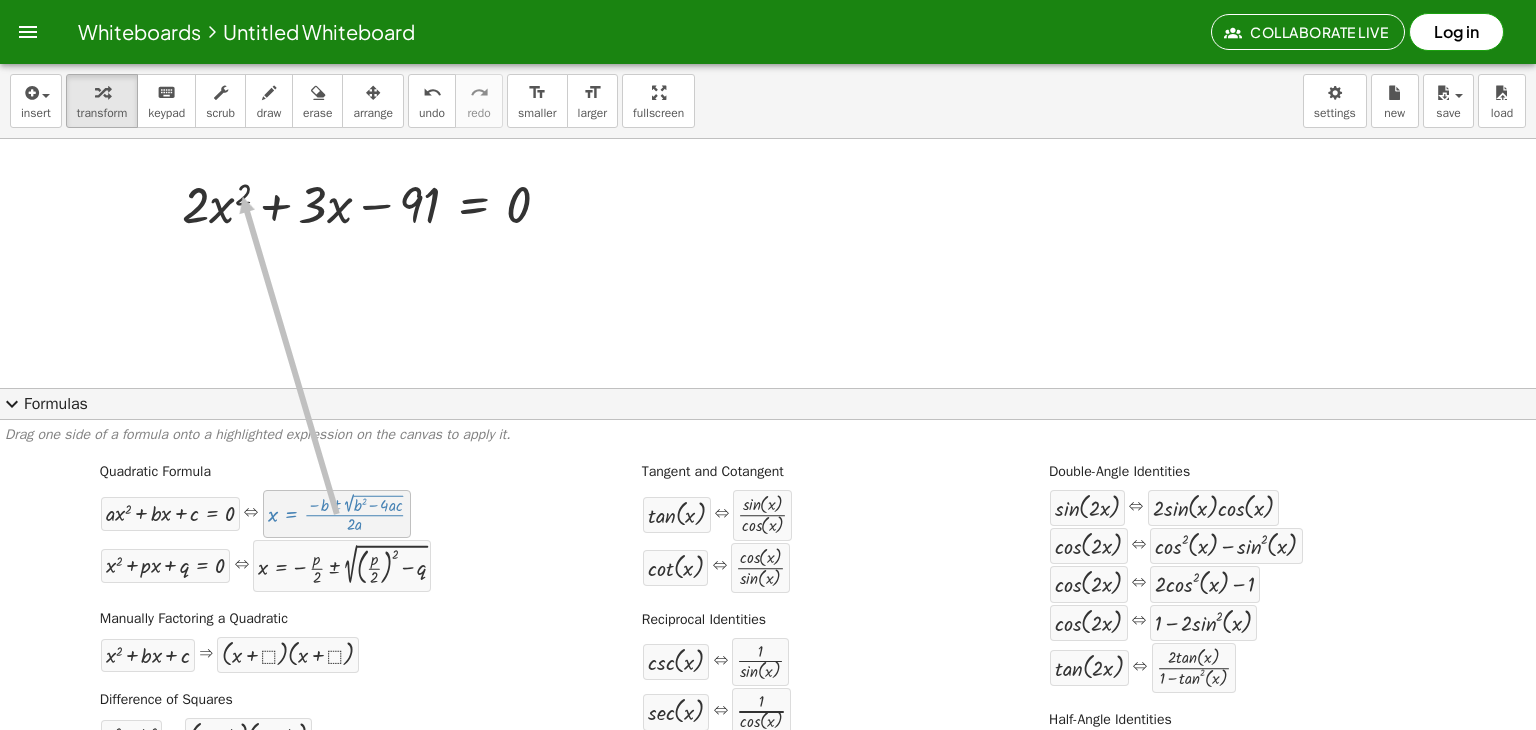 drag, startPoint x: 371, startPoint y: 534, endPoint x: 240, endPoint y: 196, distance: 362.4983 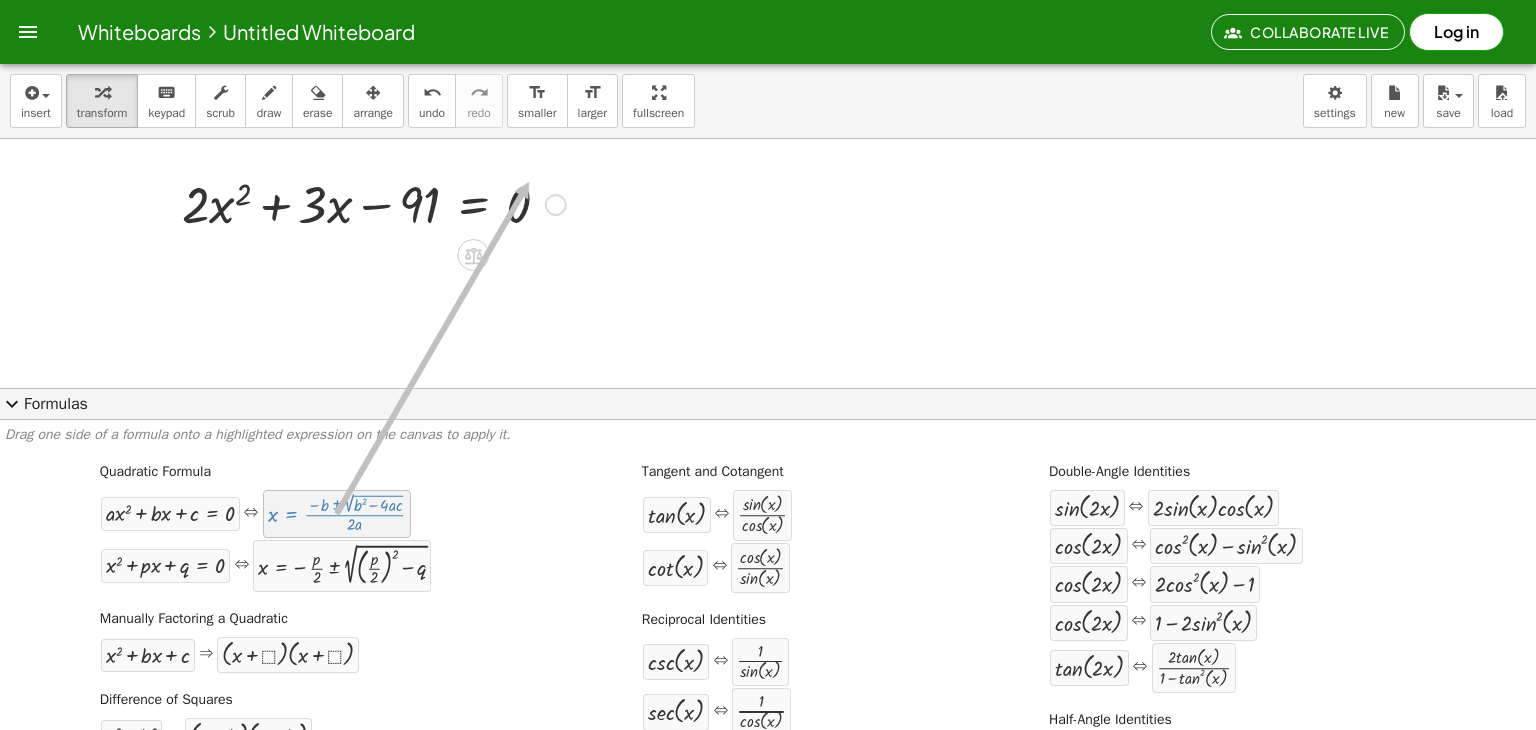 drag, startPoint x: 338, startPoint y: 517, endPoint x: 527, endPoint y: 181, distance: 385.50876 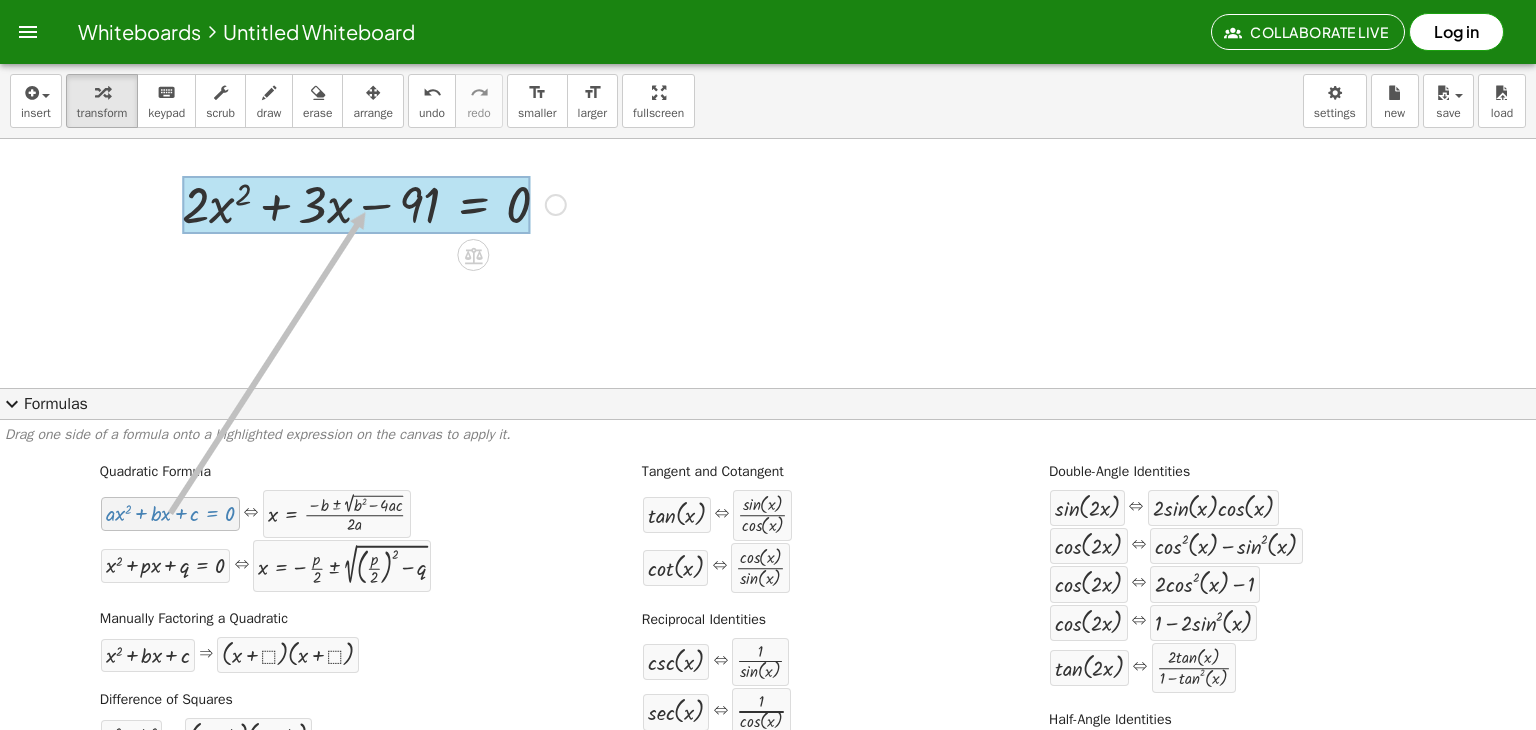 drag, startPoint x: 143, startPoint y: 508, endPoint x: 363, endPoint y: 212, distance: 368.80347 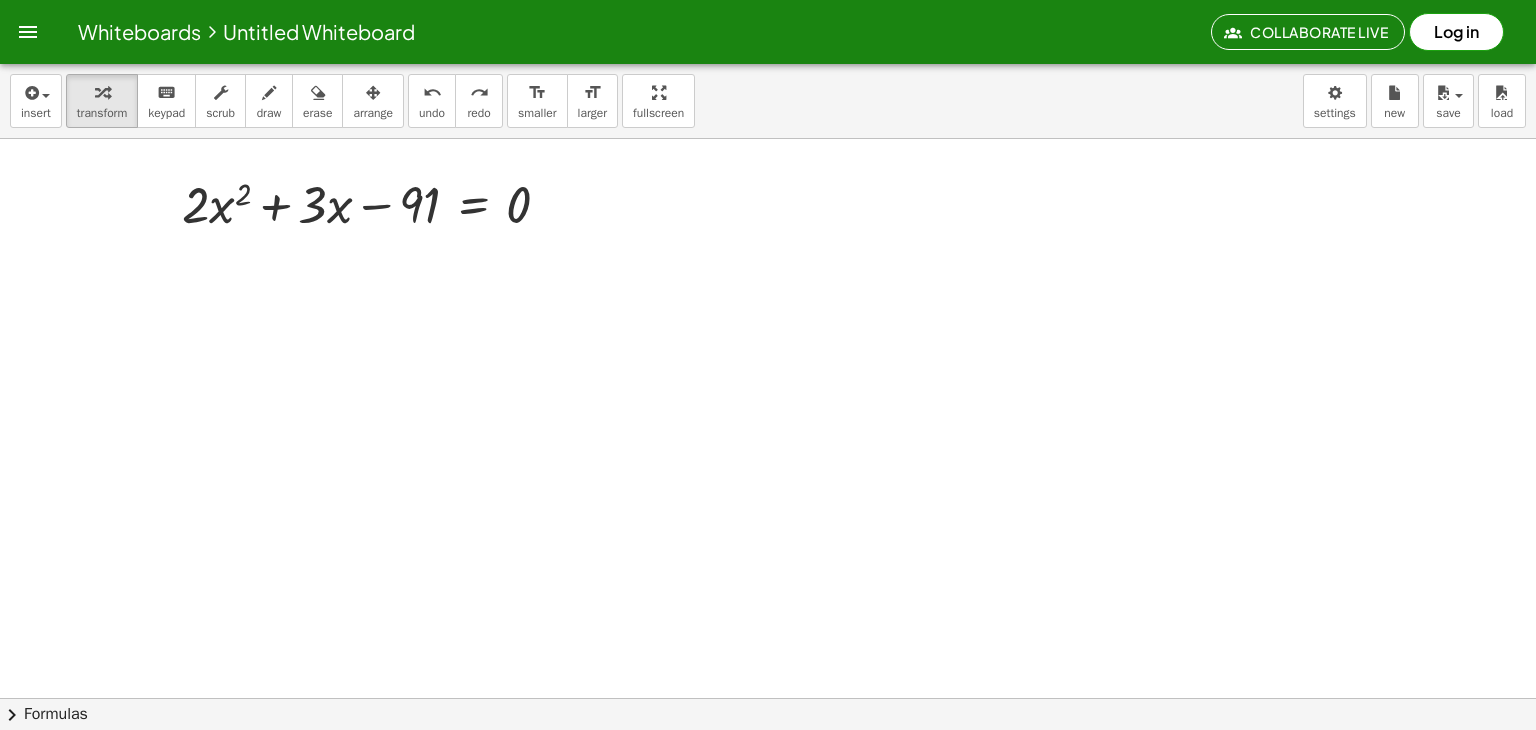 click on "chevron_right  Formulas" 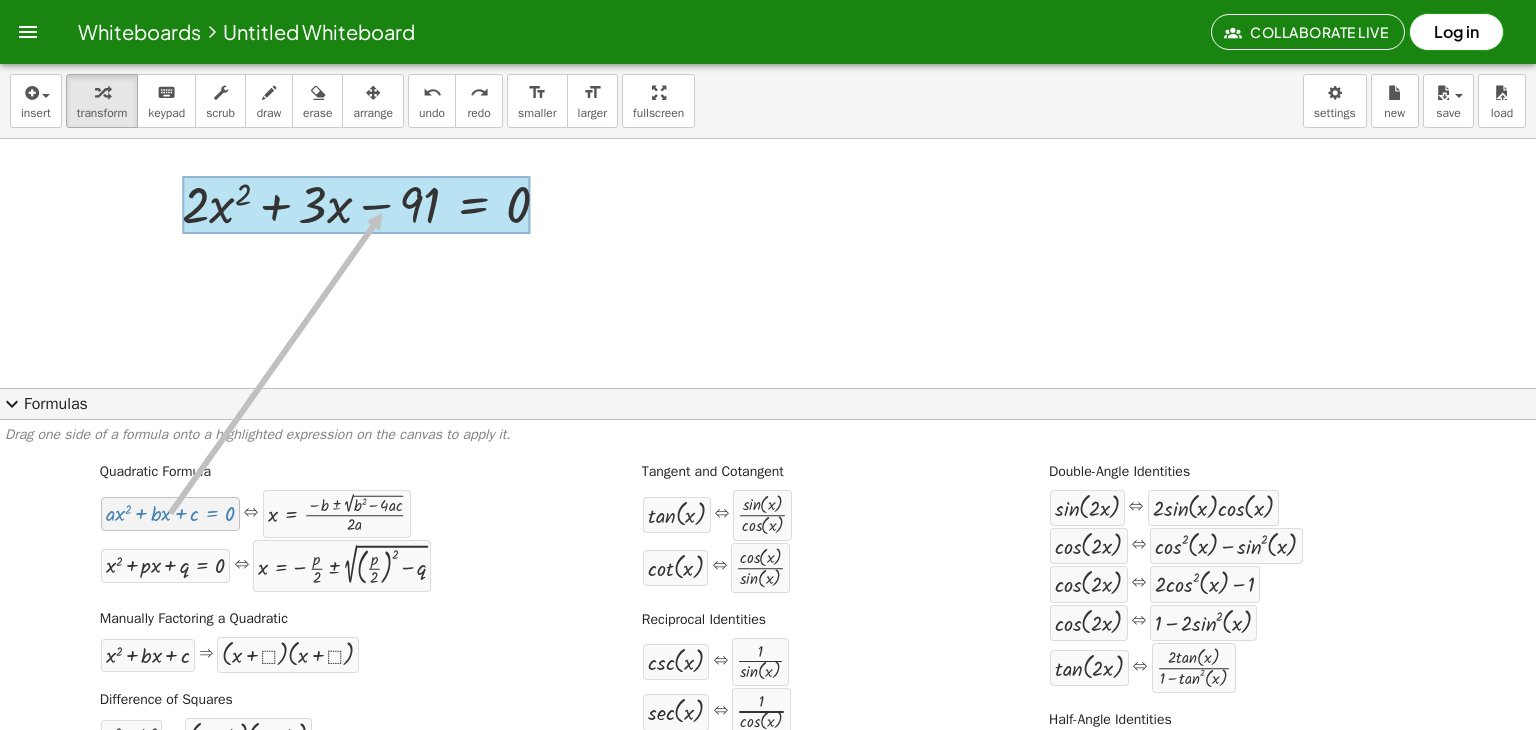 drag, startPoint x: 169, startPoint y: 513, endPoint x: 380, endPoint y: 213, distance: 366.77106 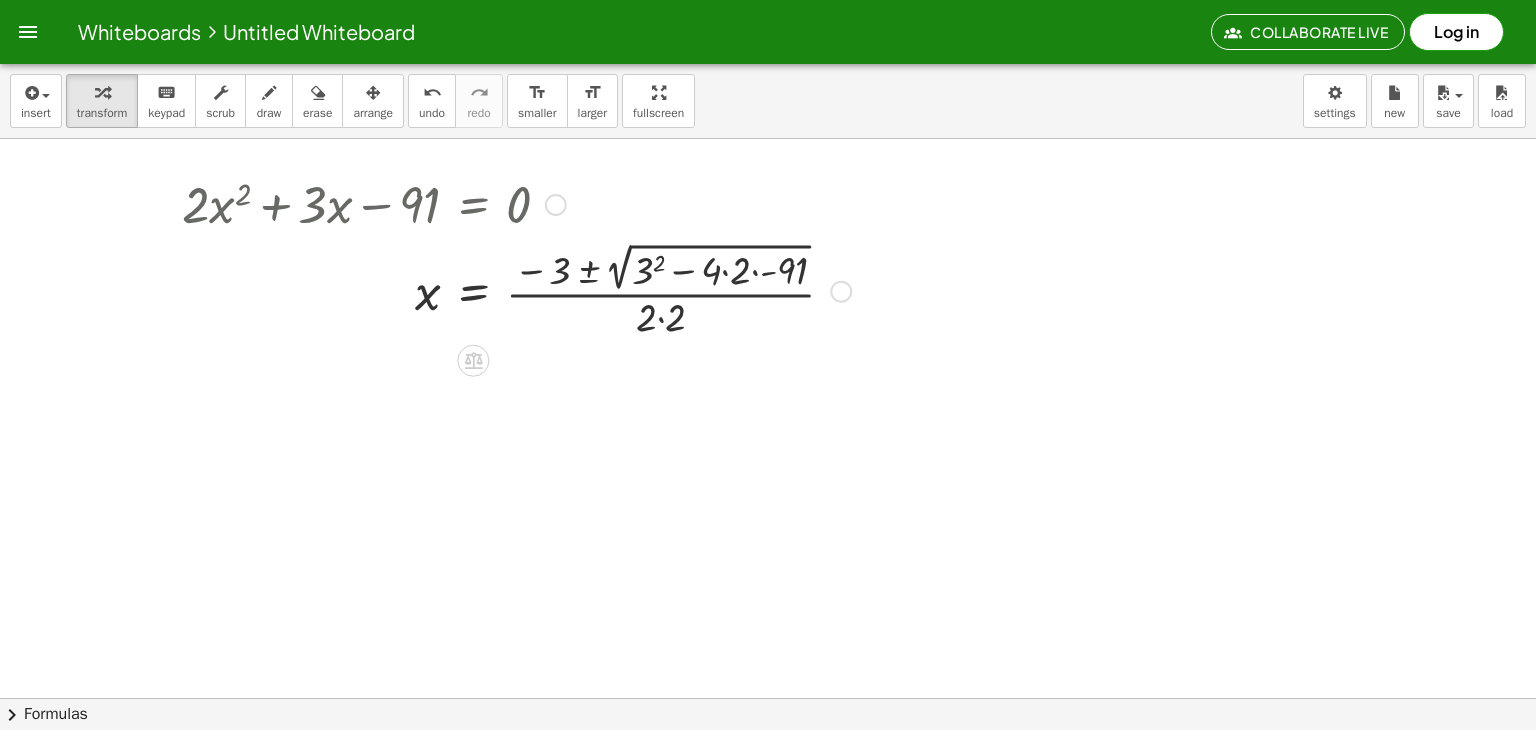 click at bounding box center (516, 289) 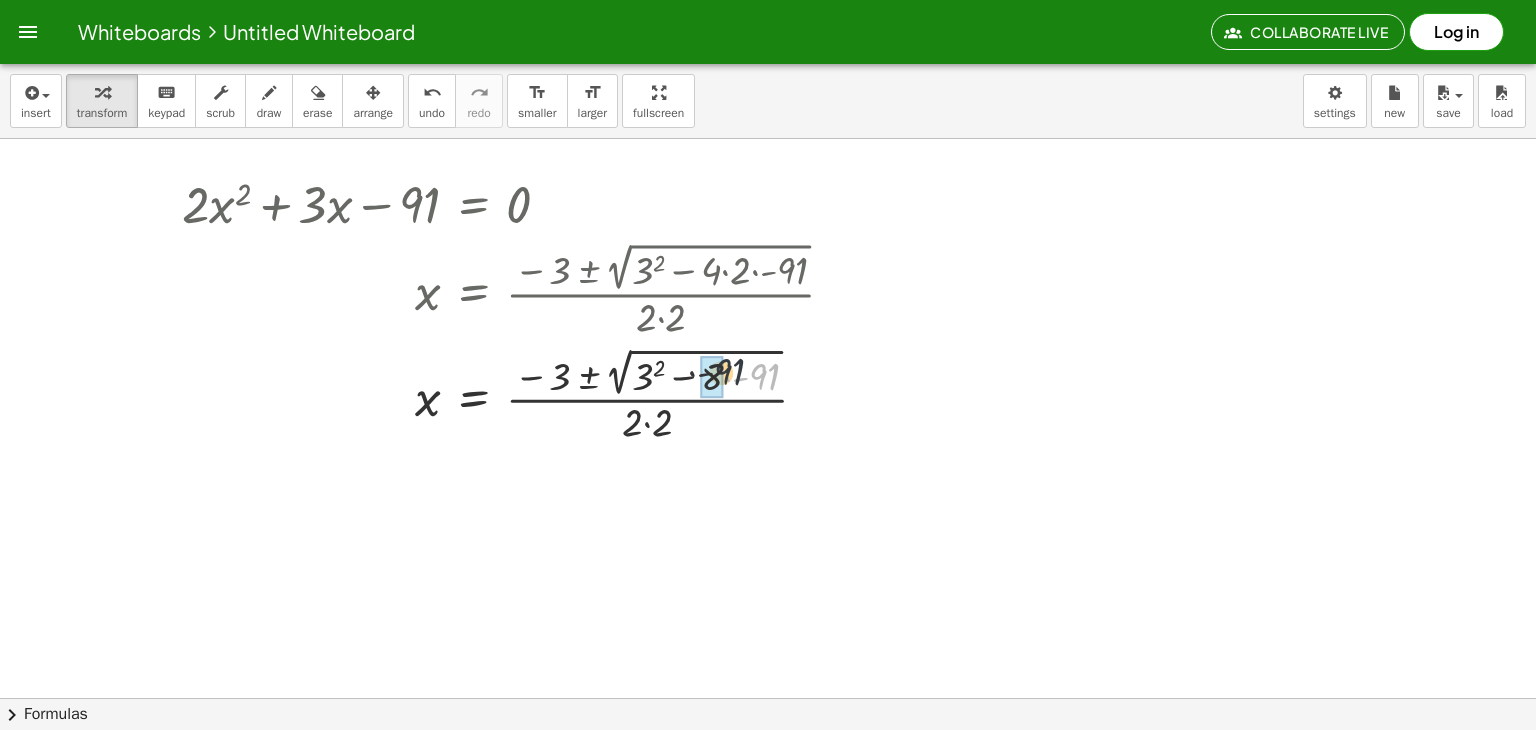 drag, startPoint x: 763, startPoint y: 380, endPoint x: 713, endPoint y: 373, distance: 50.48762 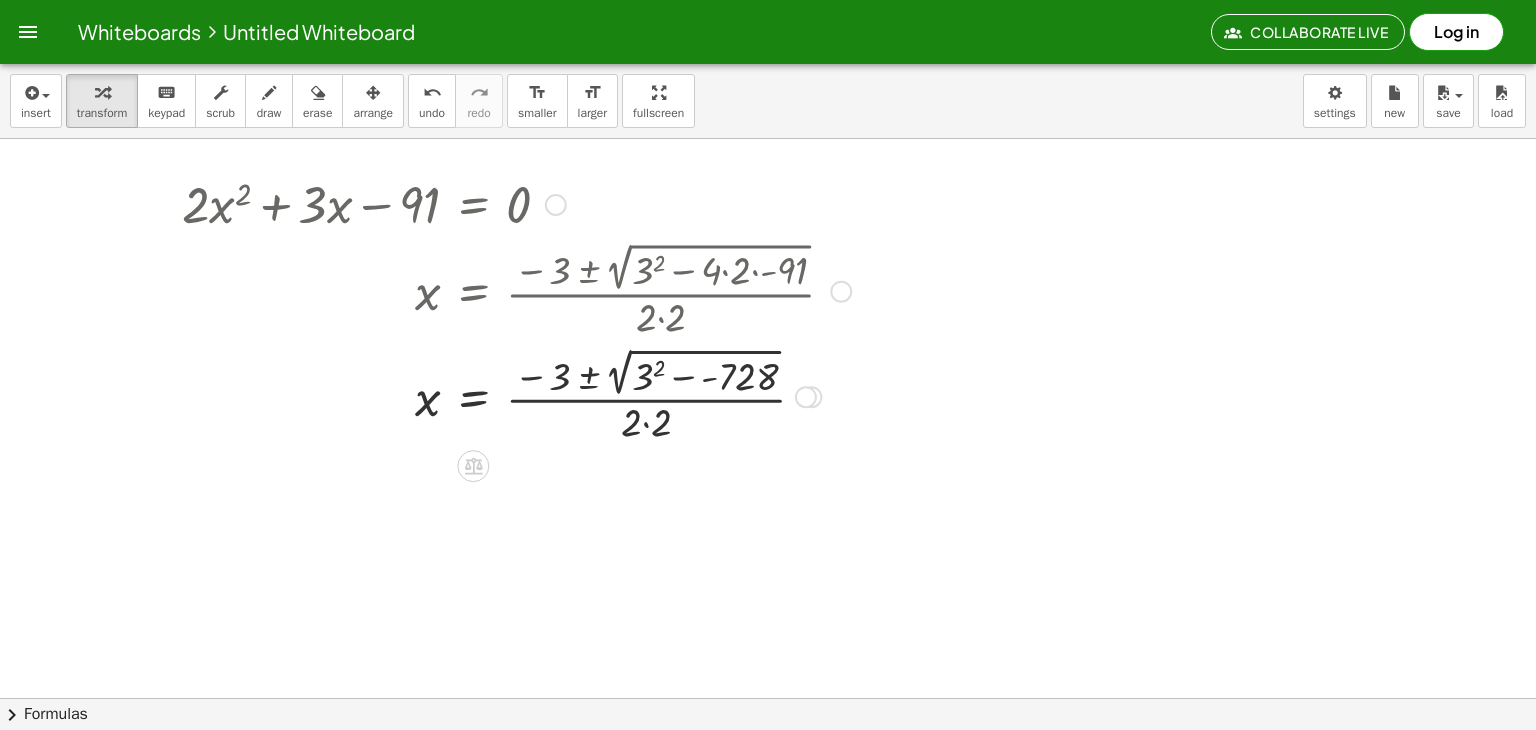 click at bounding box center (516, 394) 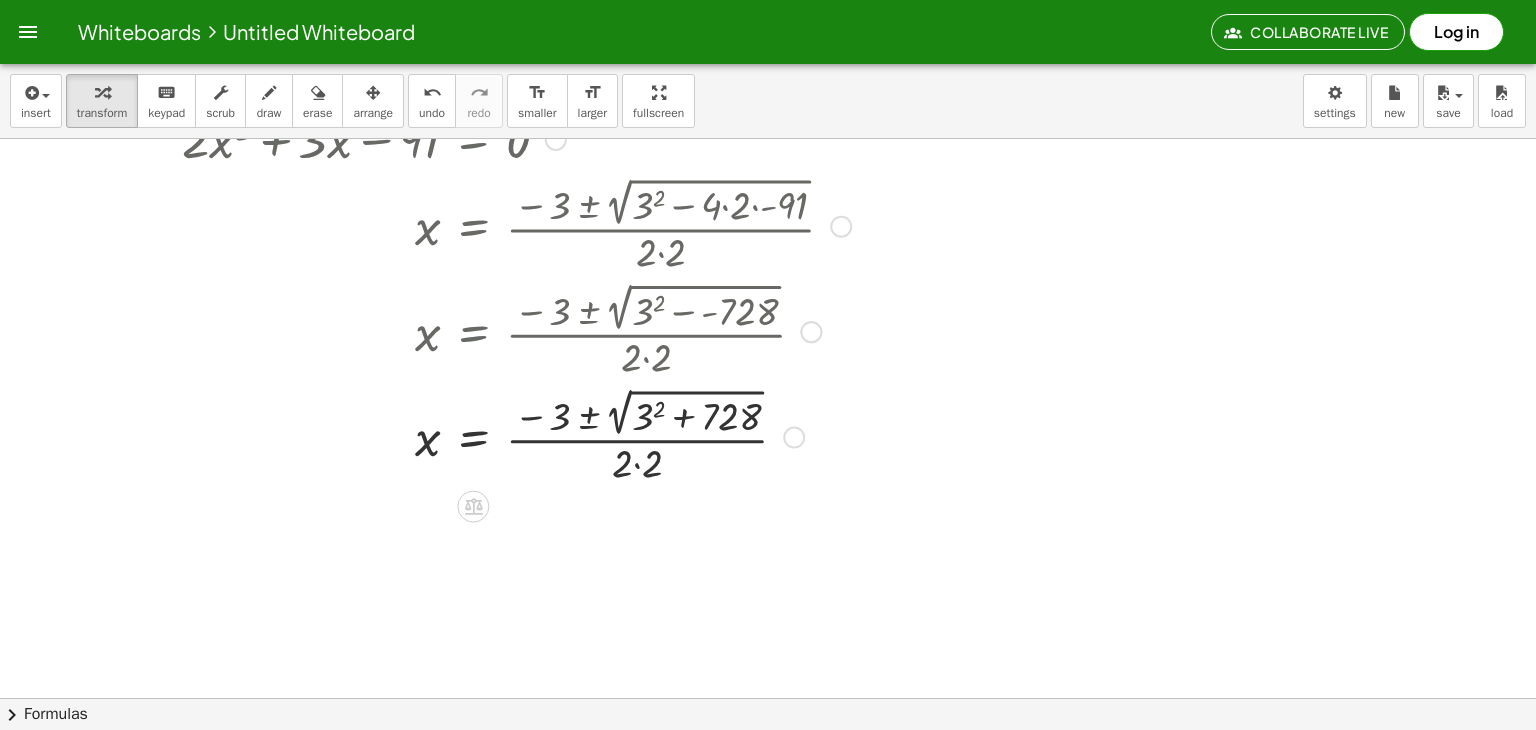 scroll, scrollTop: 100, scrollLeft: 0, axis: vertical 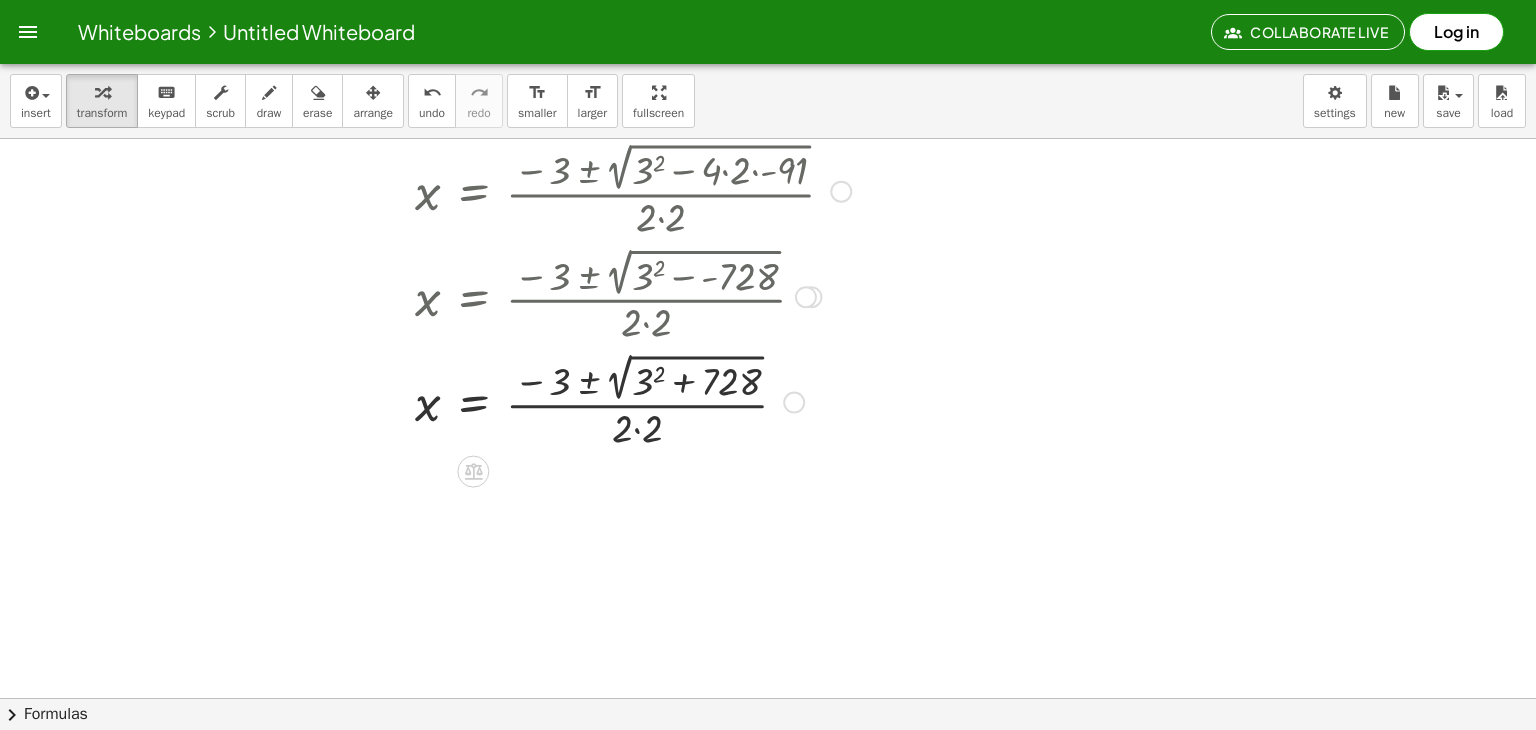 click at bounding box center (516, 400) 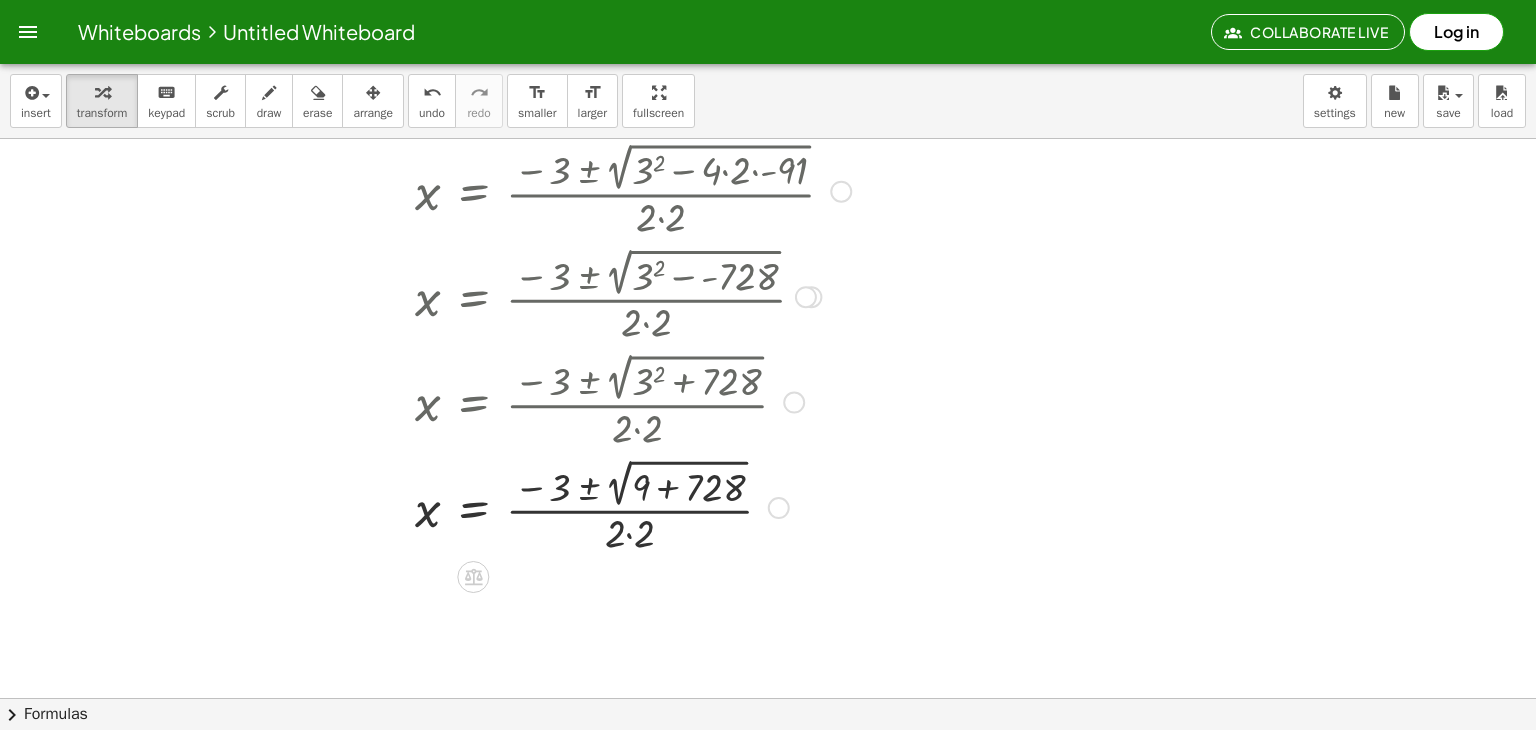 click at bounding box center (516, 505) 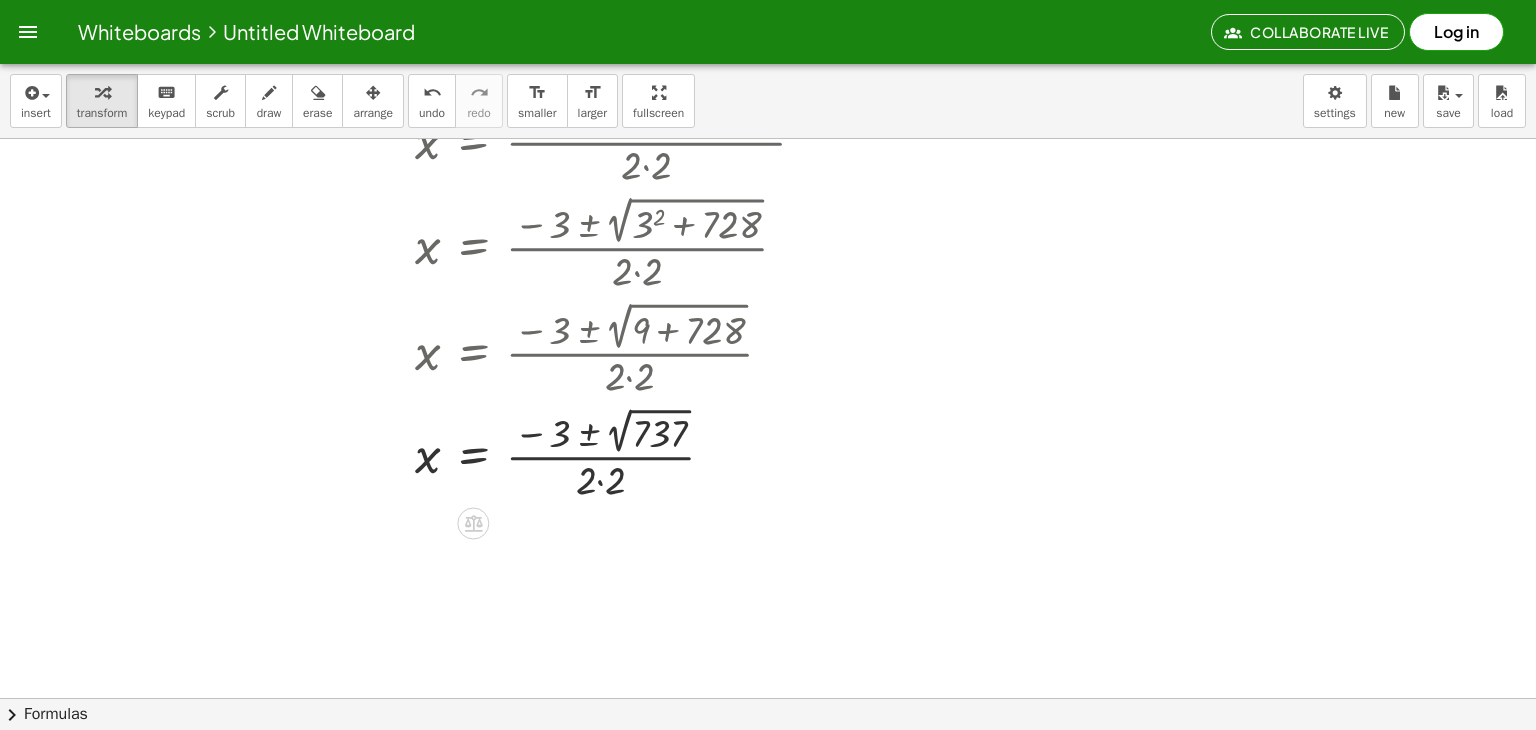 scroll, scrollTop: 300, scrollLeft: 0, axis: vertical 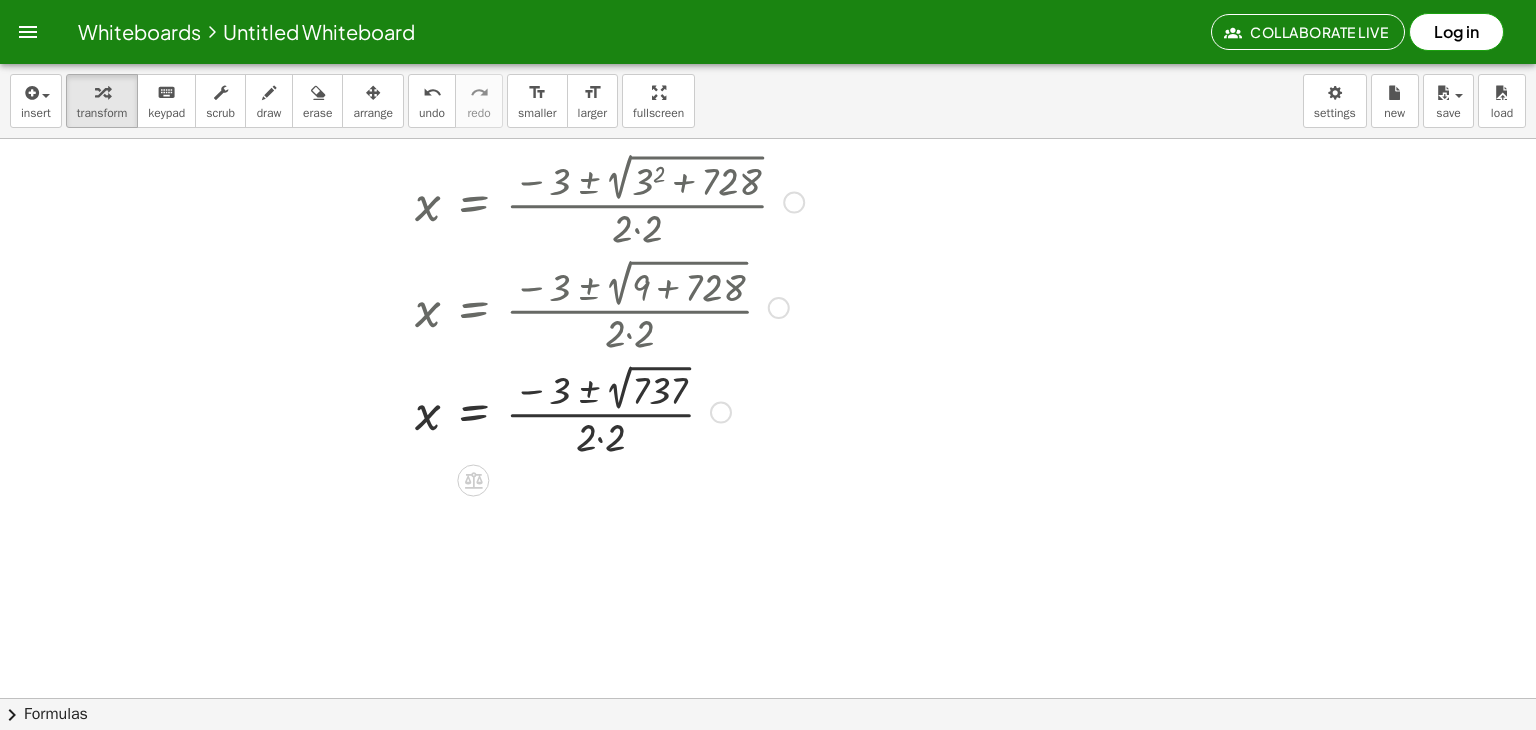 click at bounding box center [516, 411] 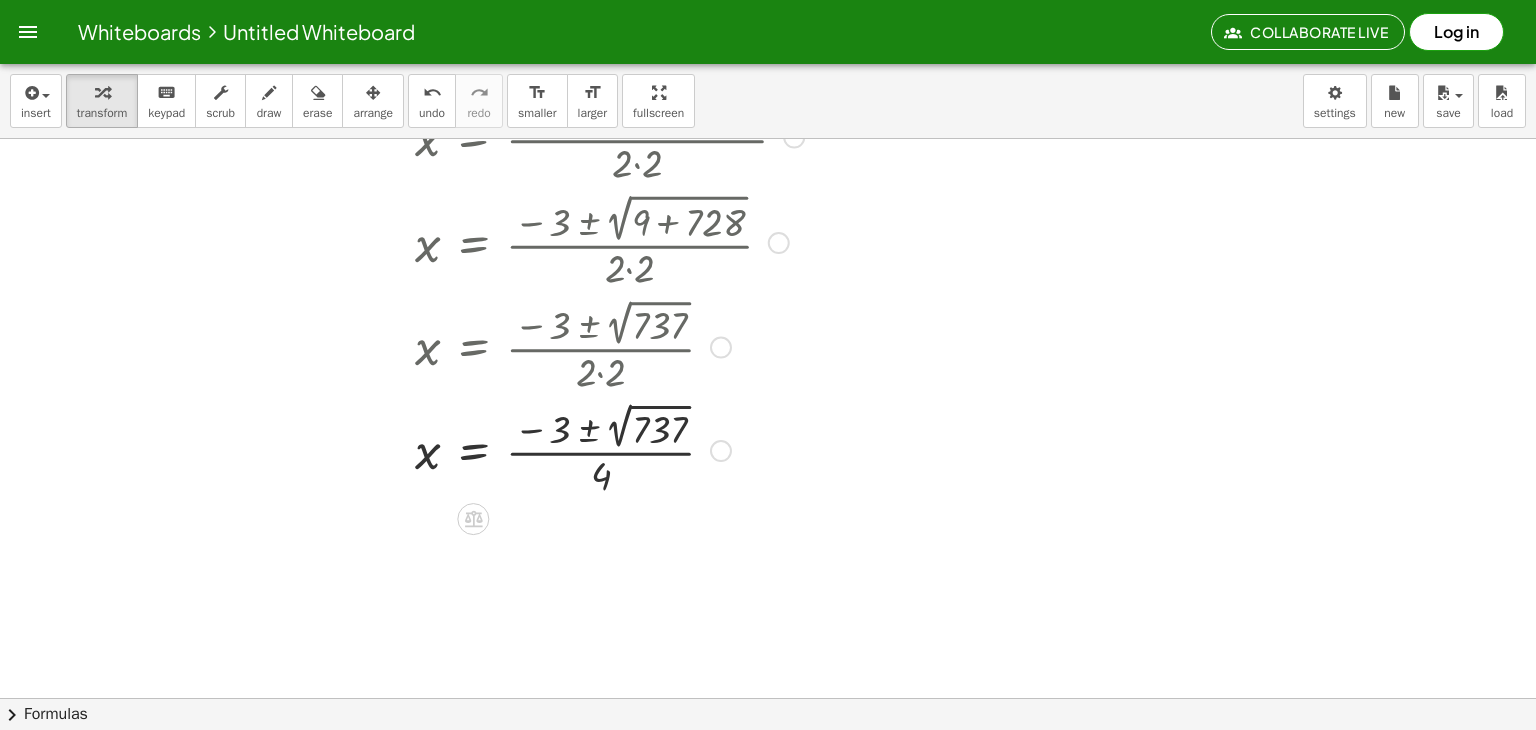scroll, scrollTop: 400, scrollLeft: 0, axis: vertical 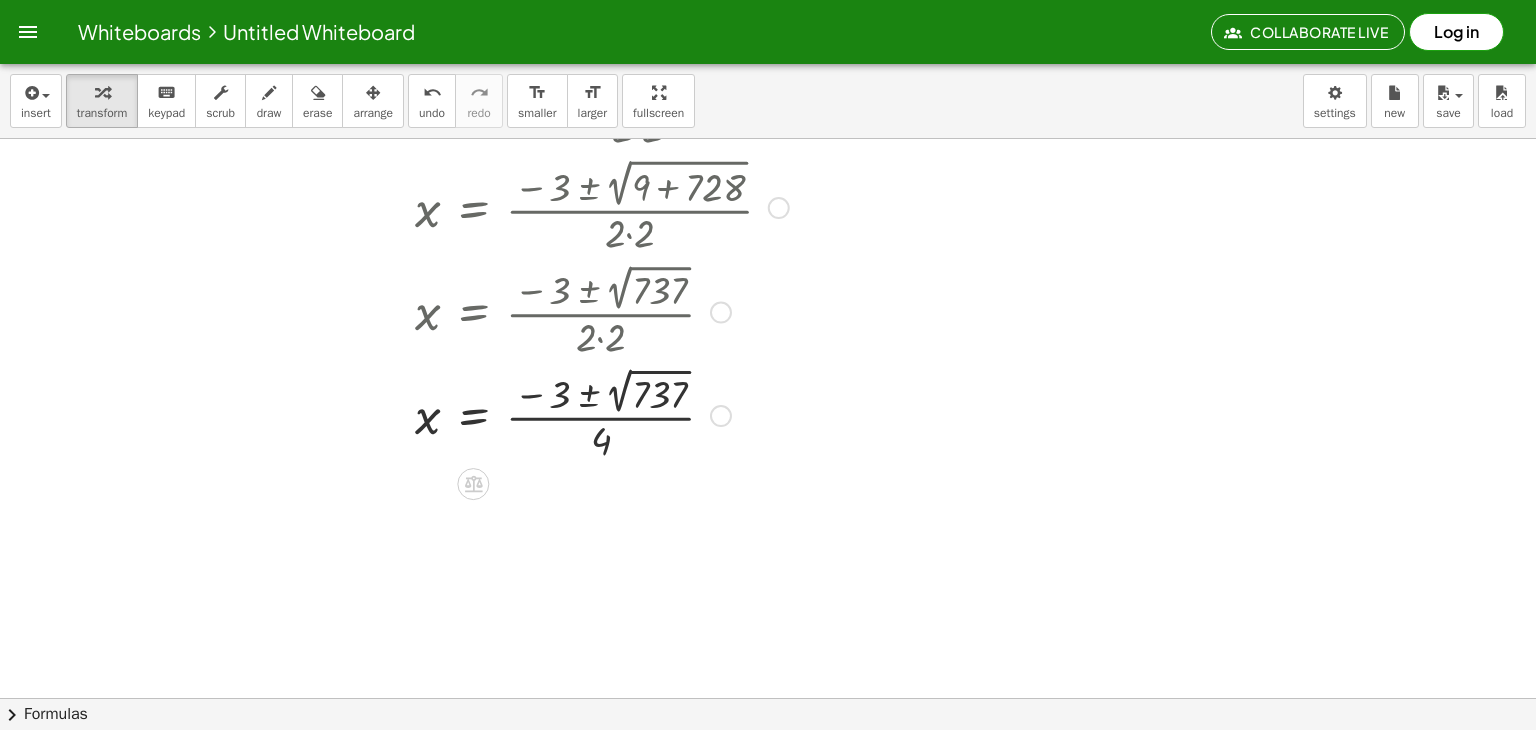 click at bounding box center (516, 414) 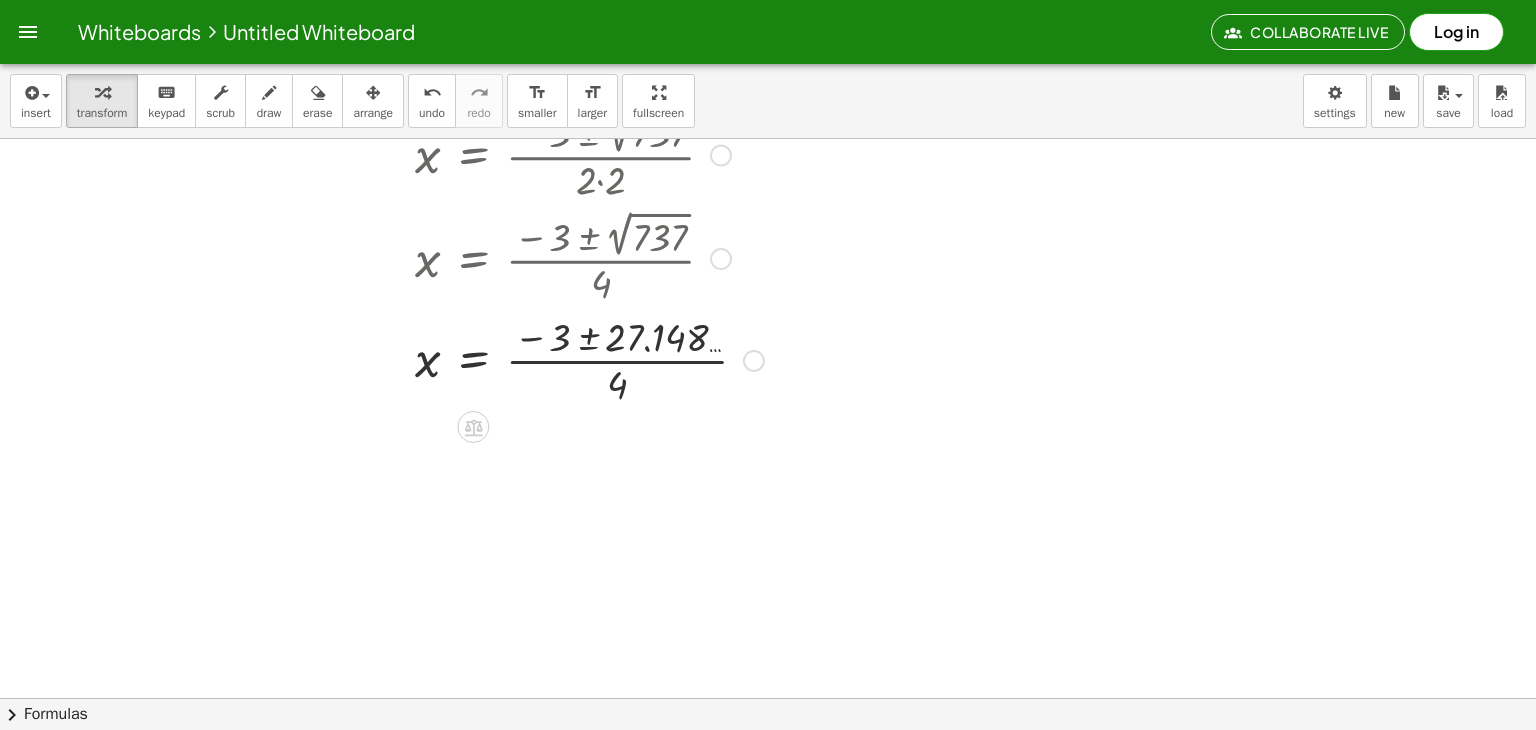 scroll, scrollTop: 559, scrollLeft: 0, axis: vertical 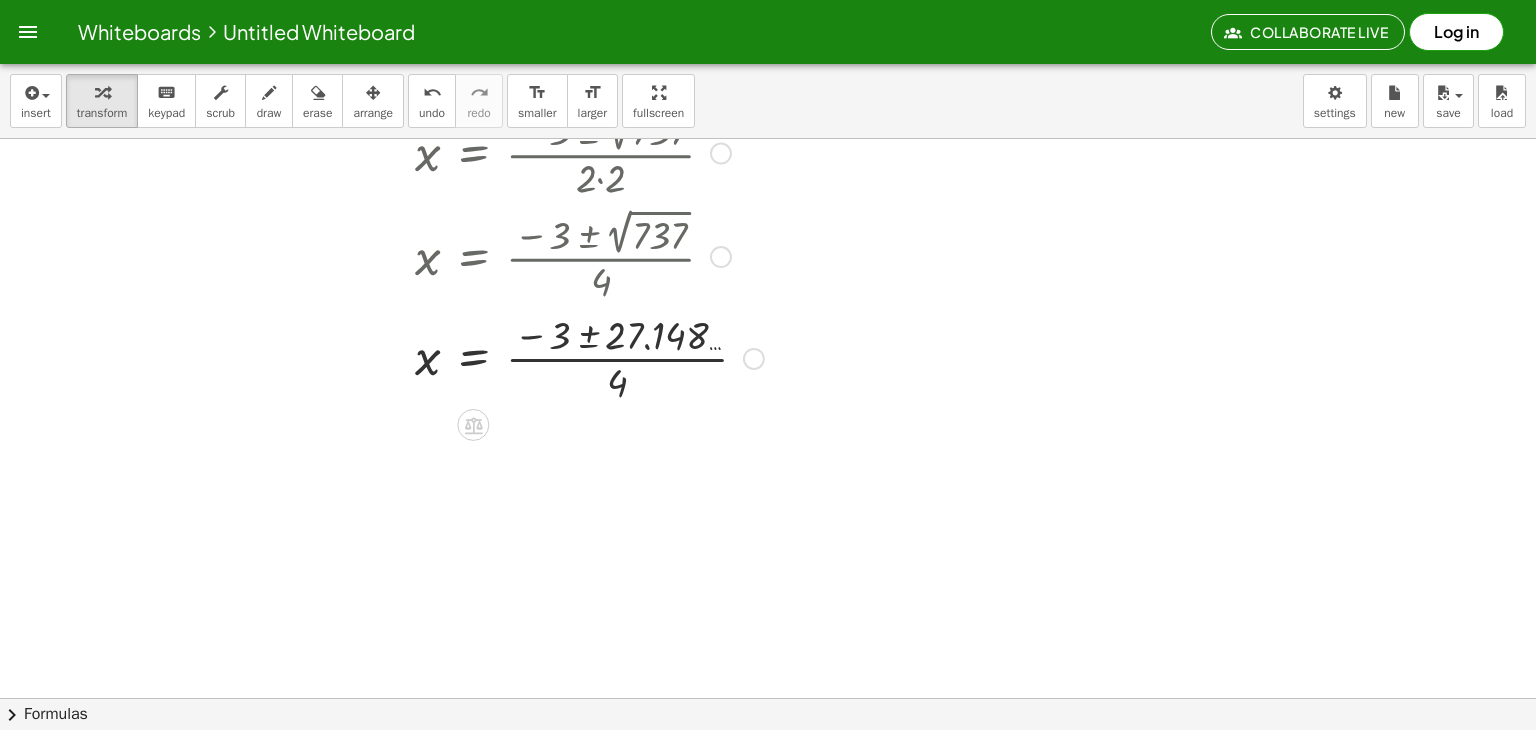 click at bounding box center [516, 357] 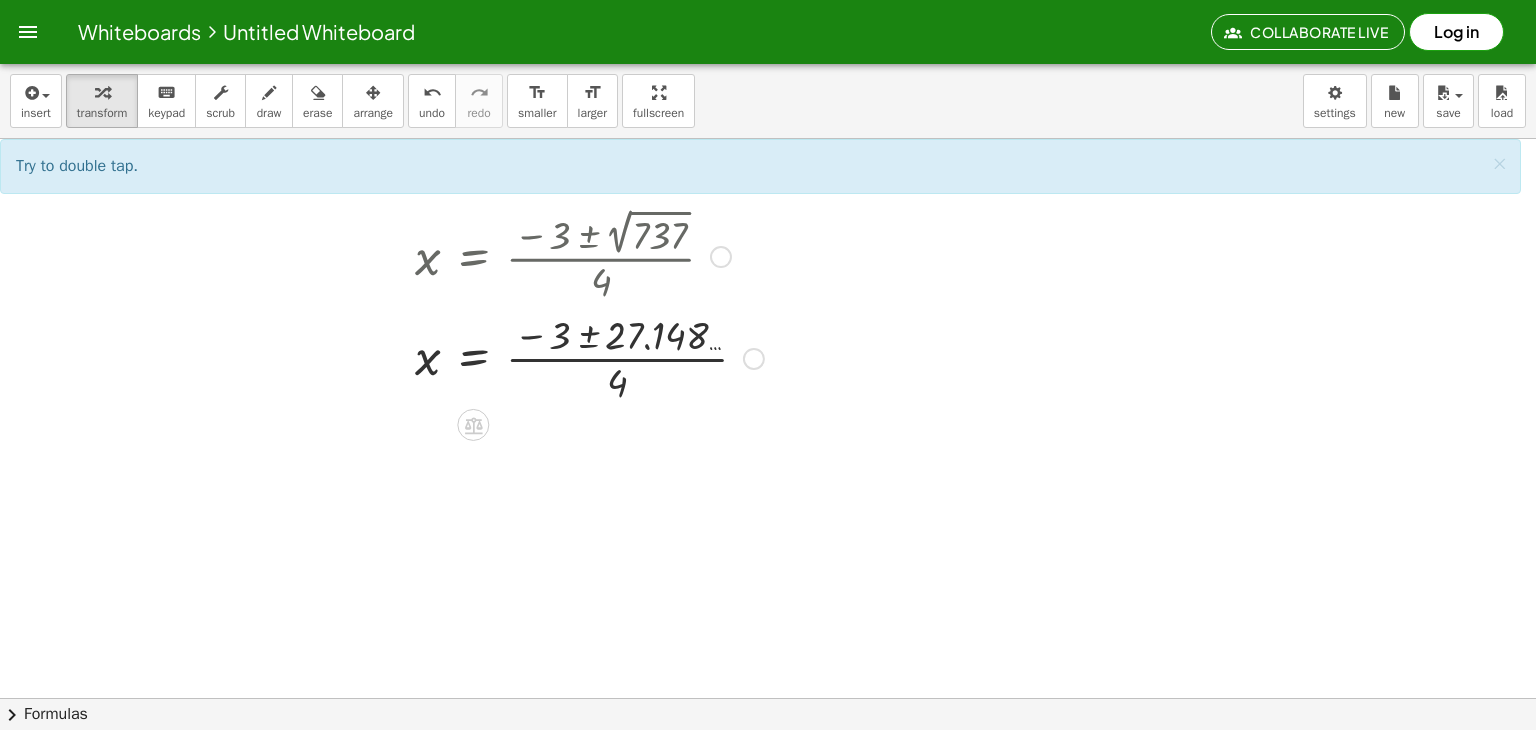 click at bounding box center (516, 357) 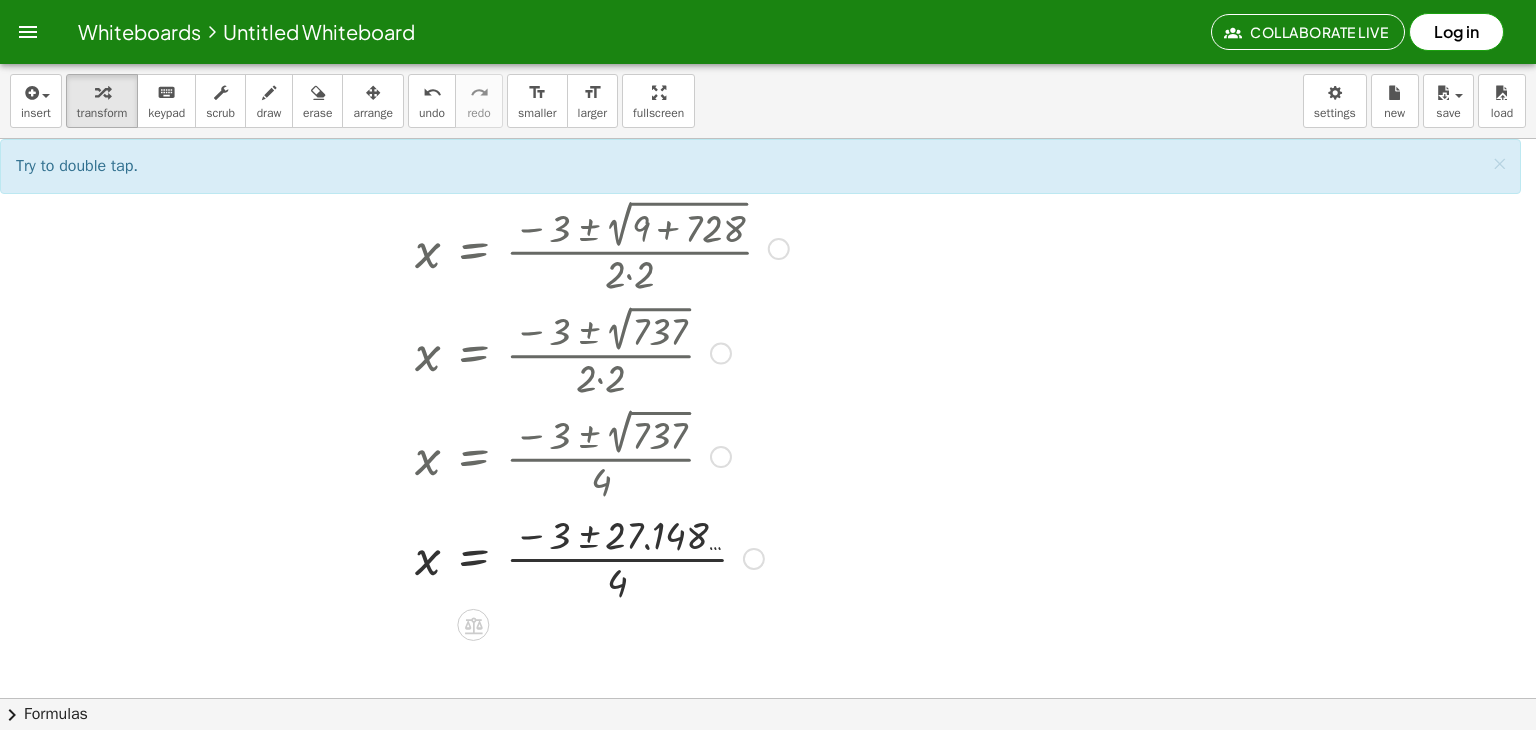 scroll, scrollTop: 0, scrollLeft: 0, axis: both 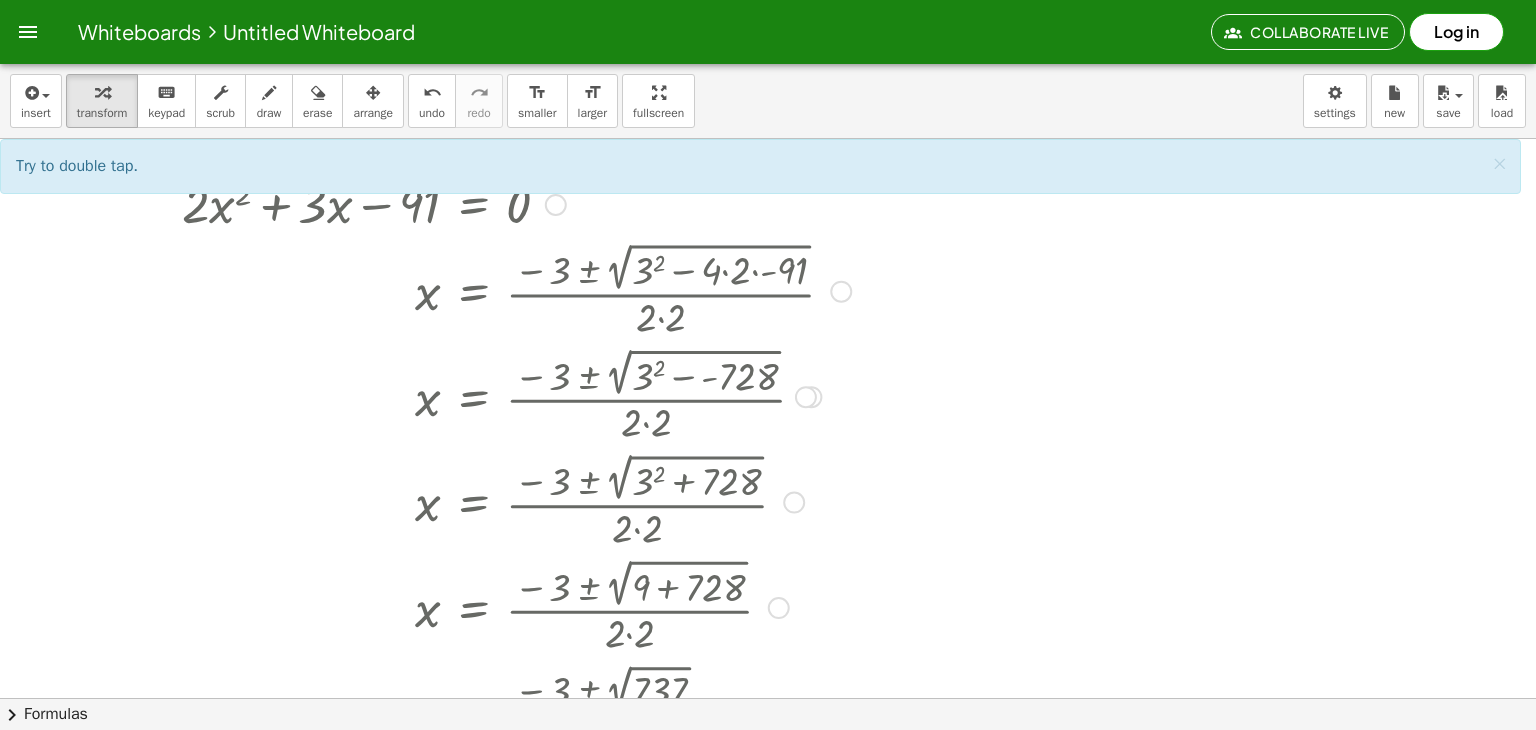 click at bounding box center (516, 203) 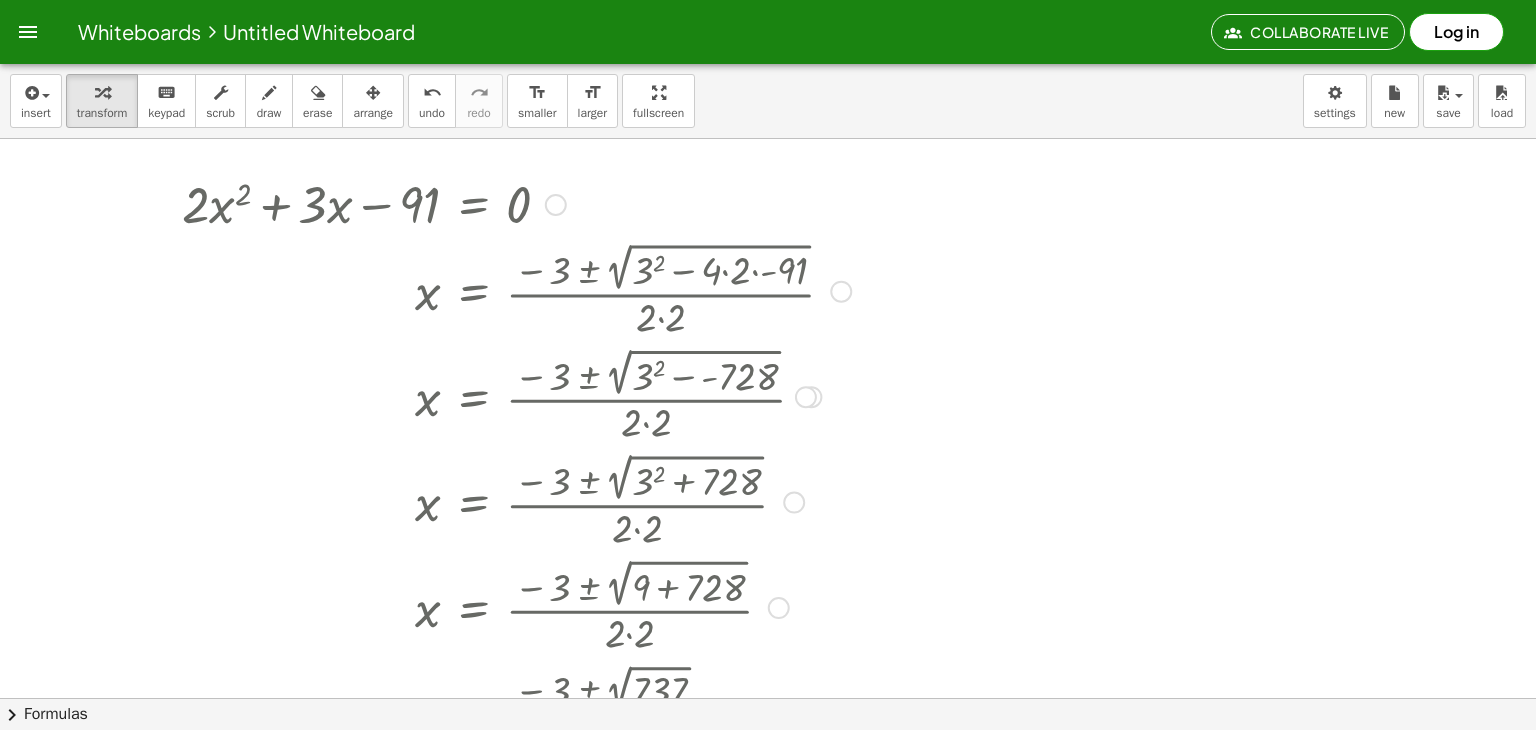 click at bounding box center (516, 203) 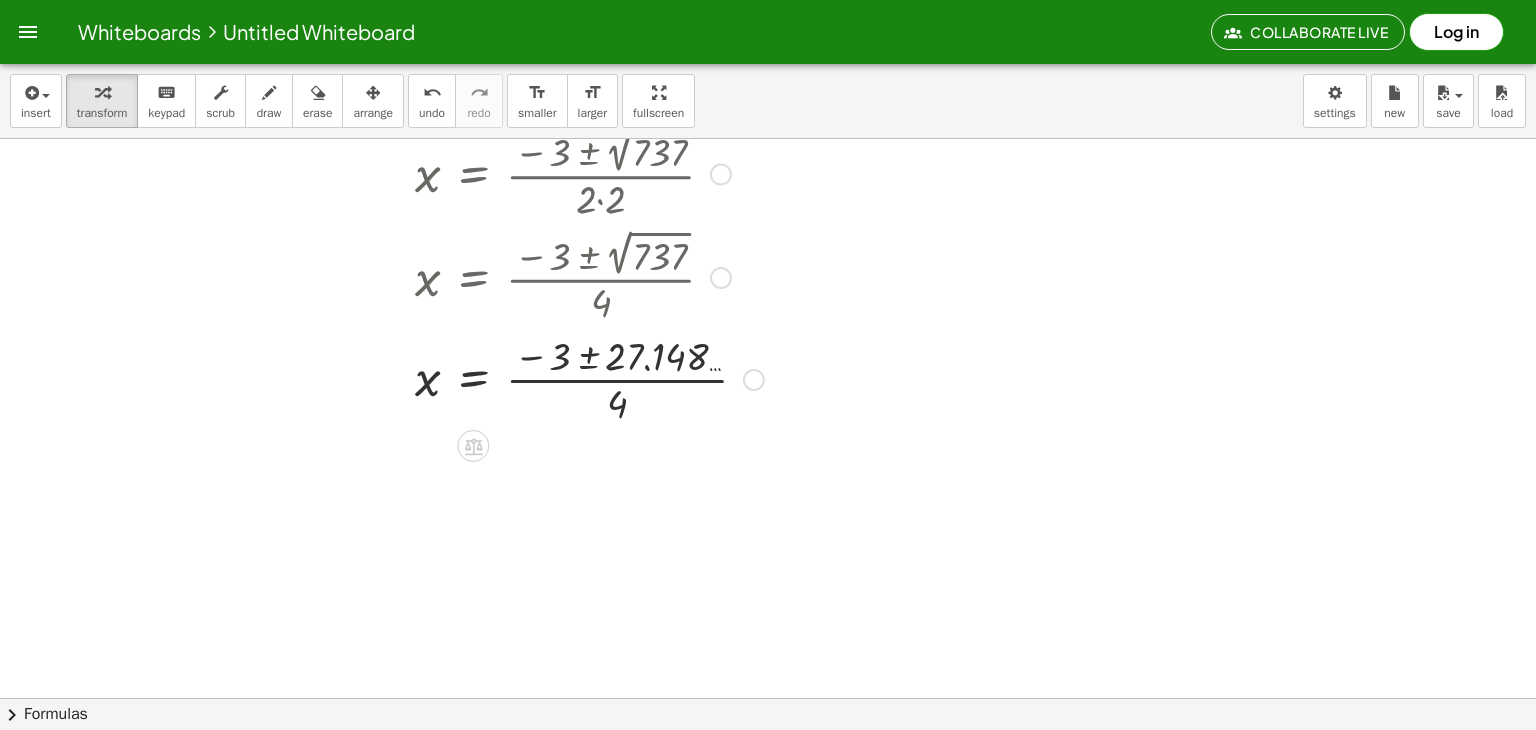 scroll, scrollTop: 559, scrollLeft: 0, axis: vertical 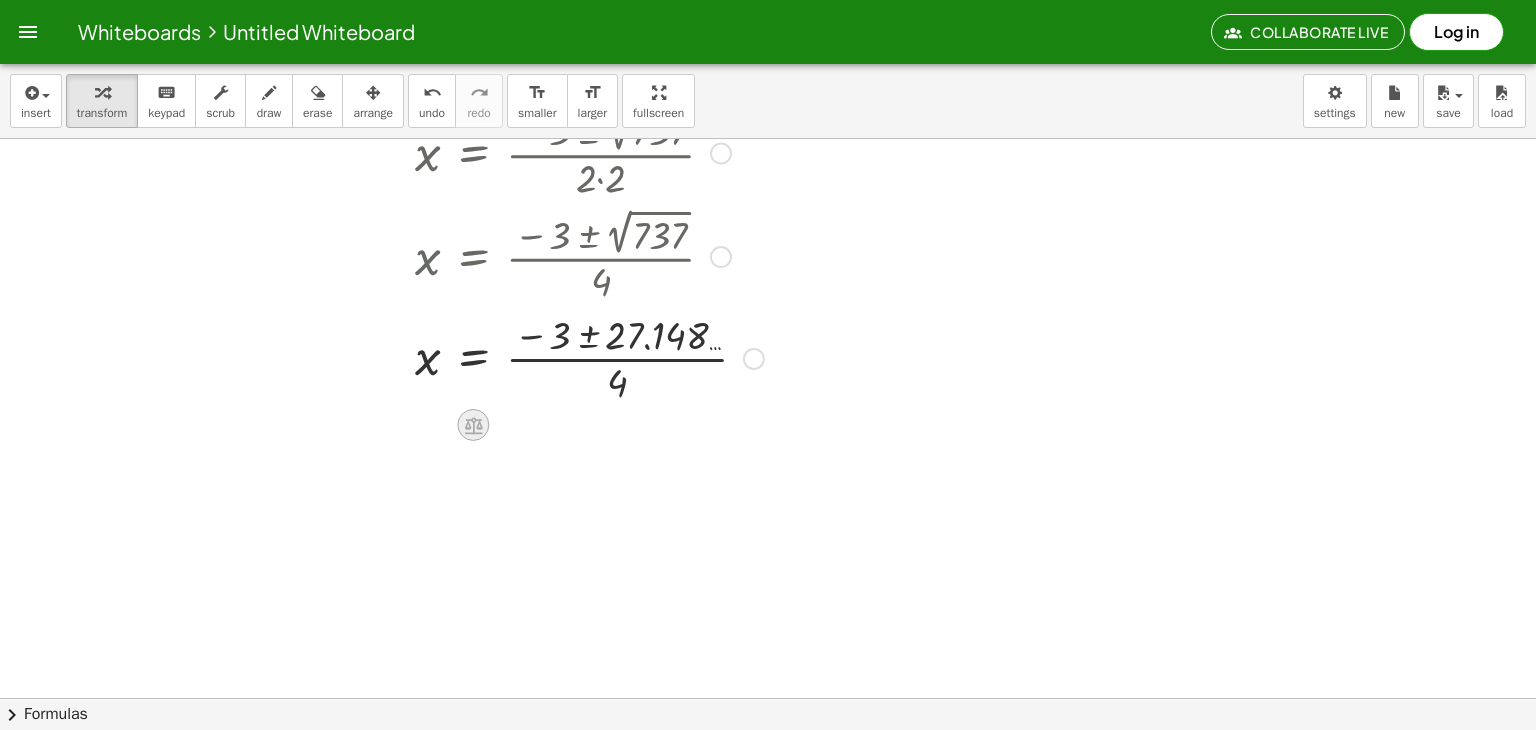 click 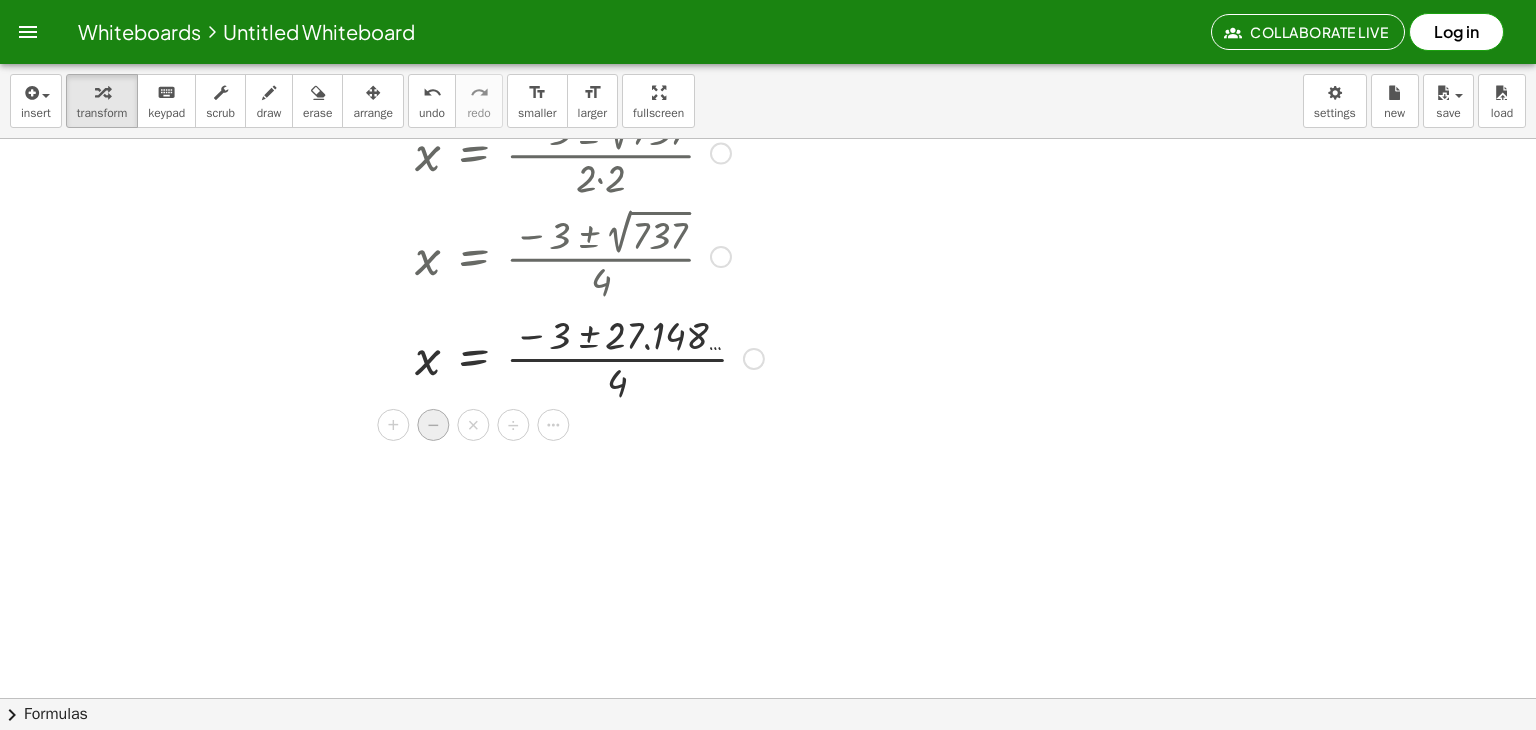click on "−" at bounding box center (434, 425) 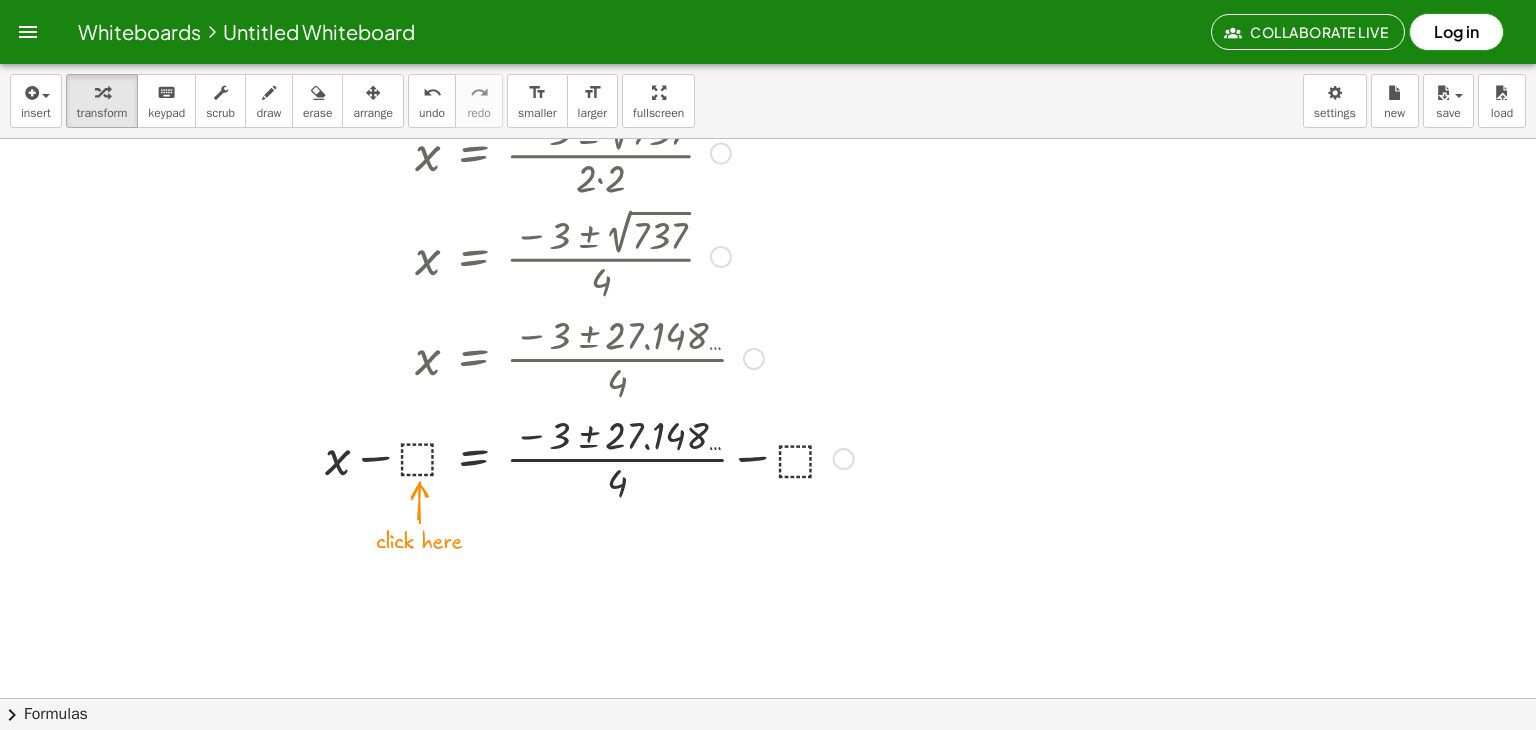 click at bounding box center [518, 457] 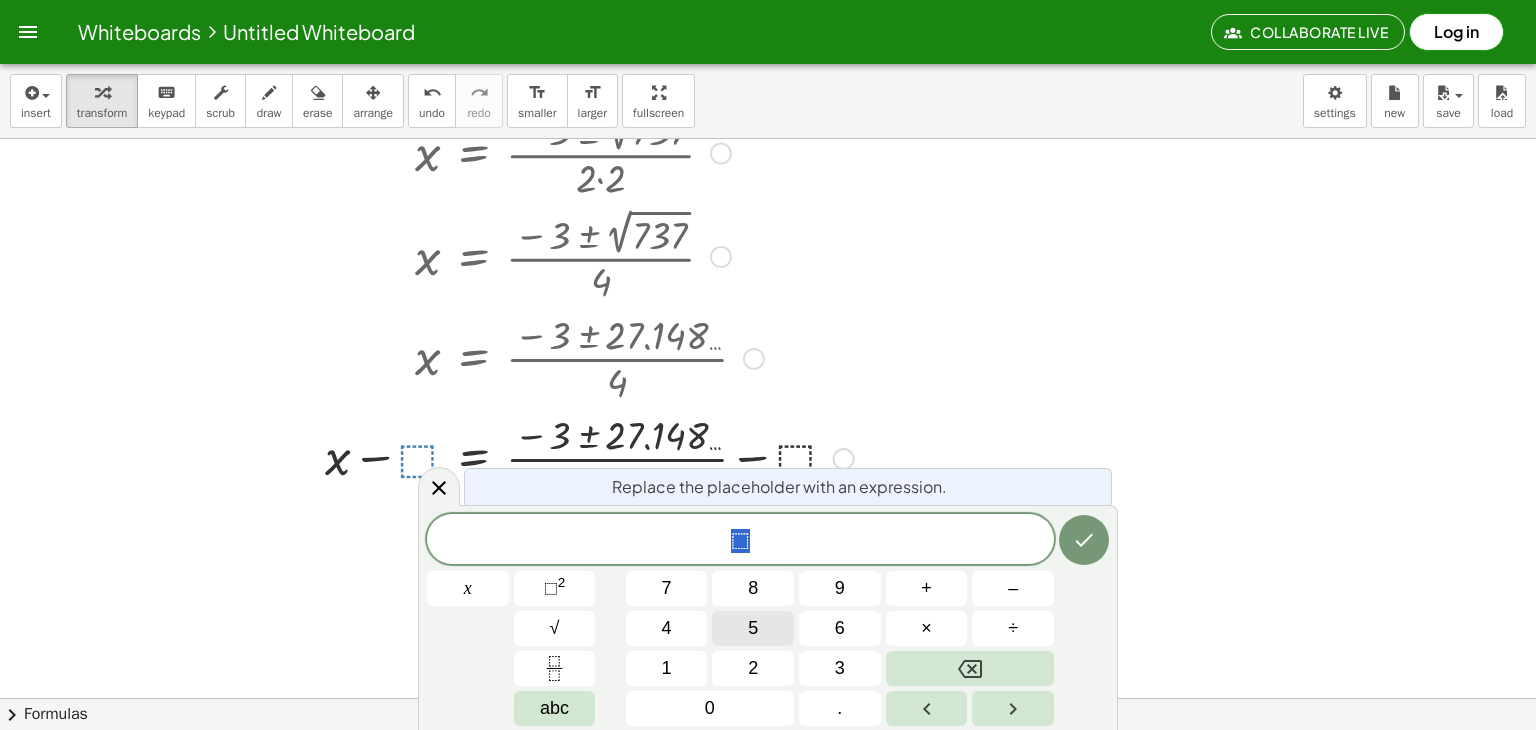 click on "5" at bounding box center (753, 628) 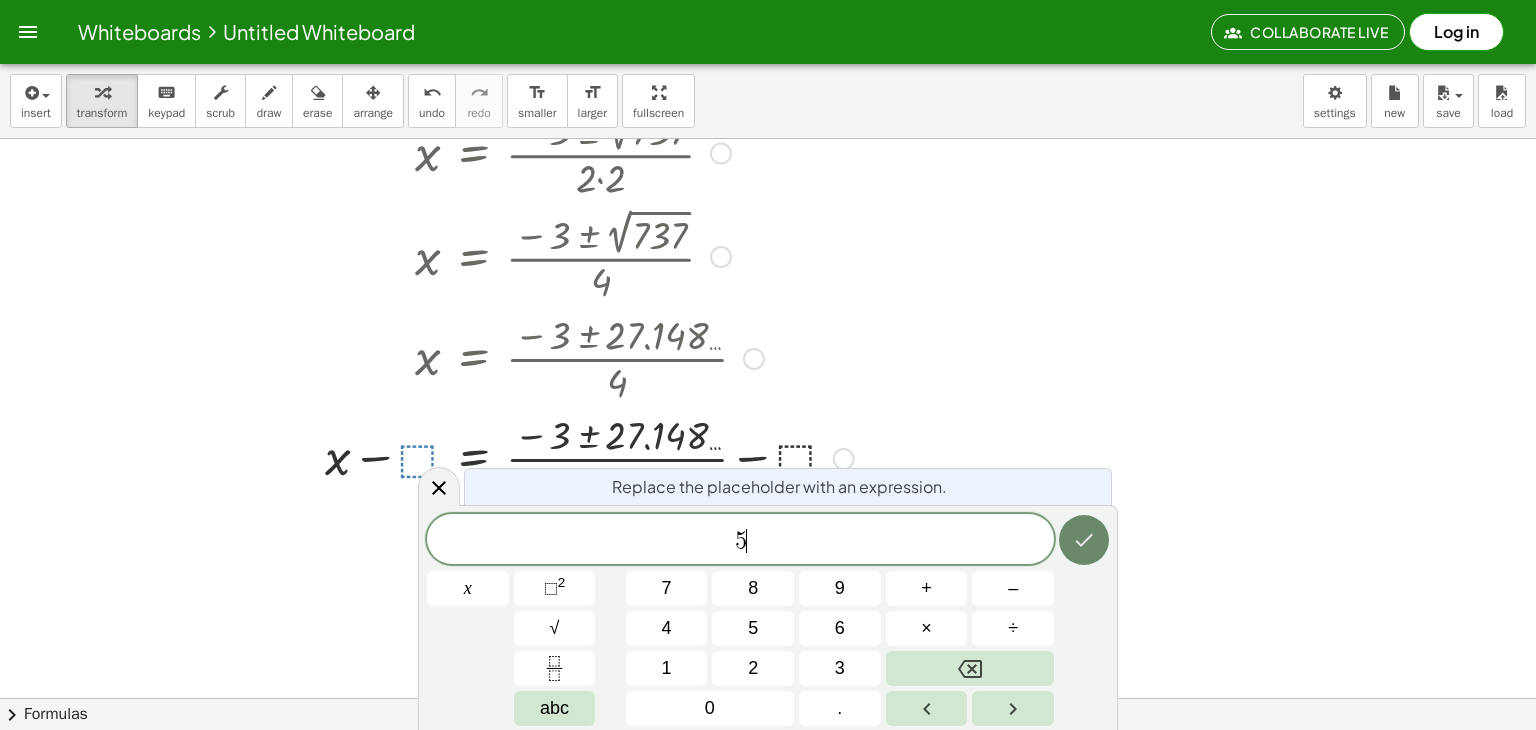 click 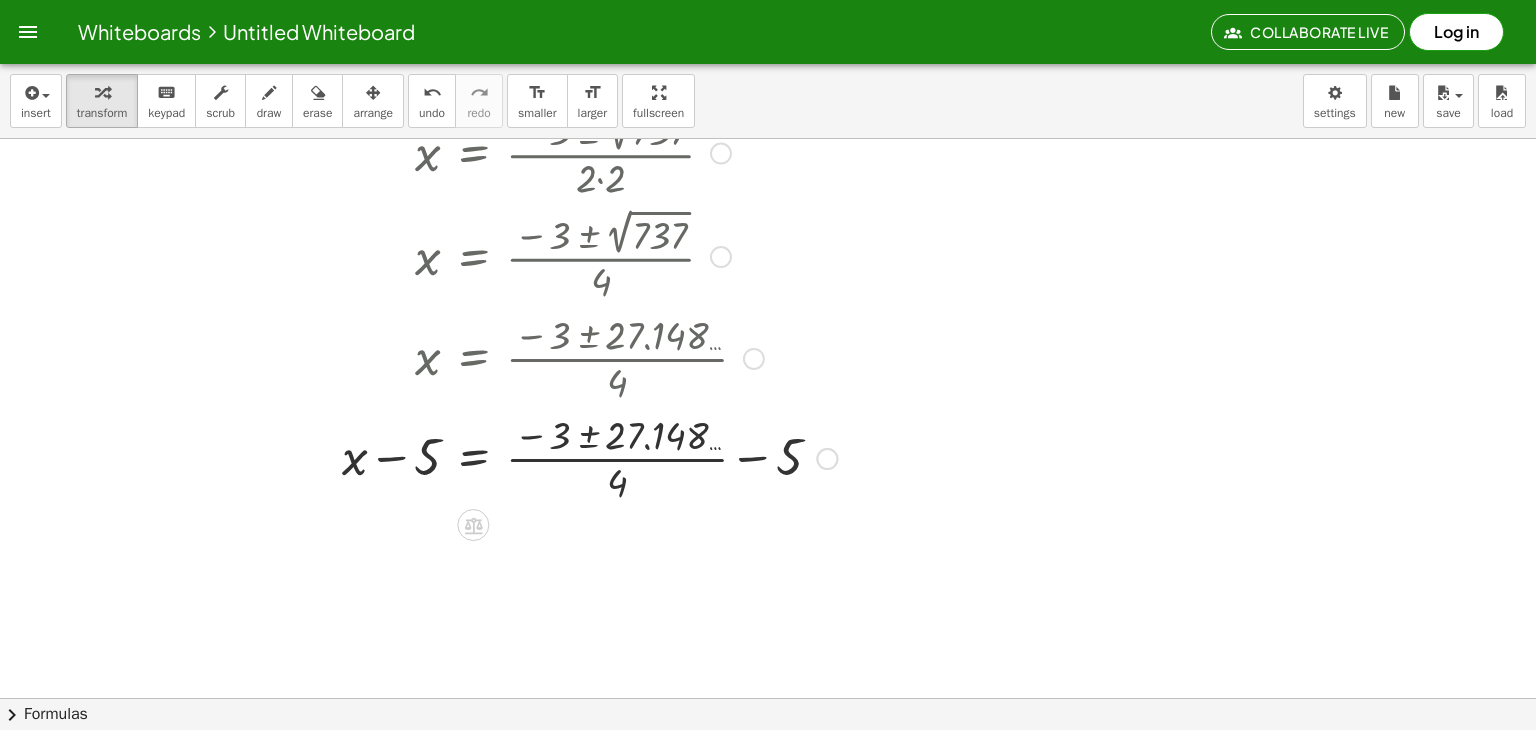 click at bounding box center (516, 457) 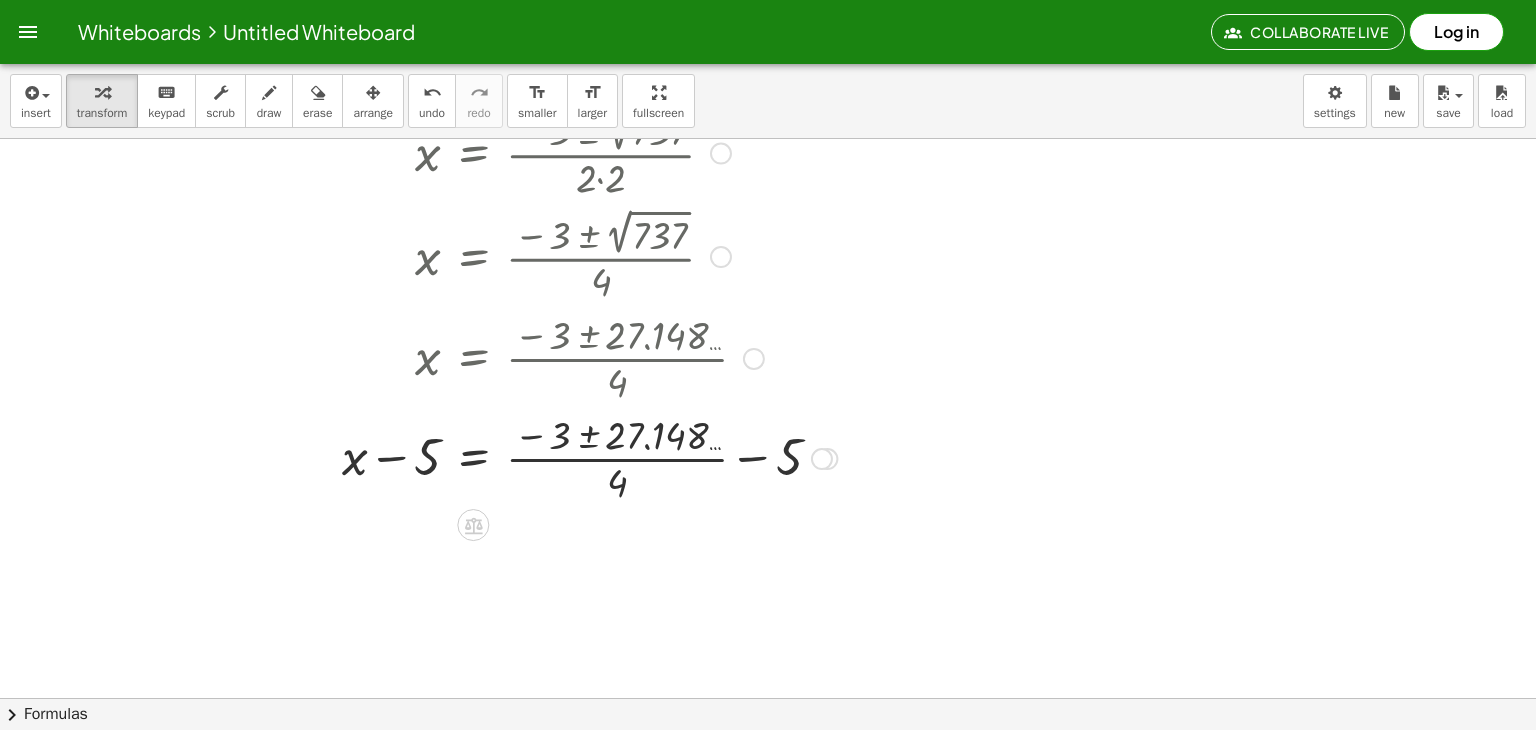 click at bounding box center (516, 457) 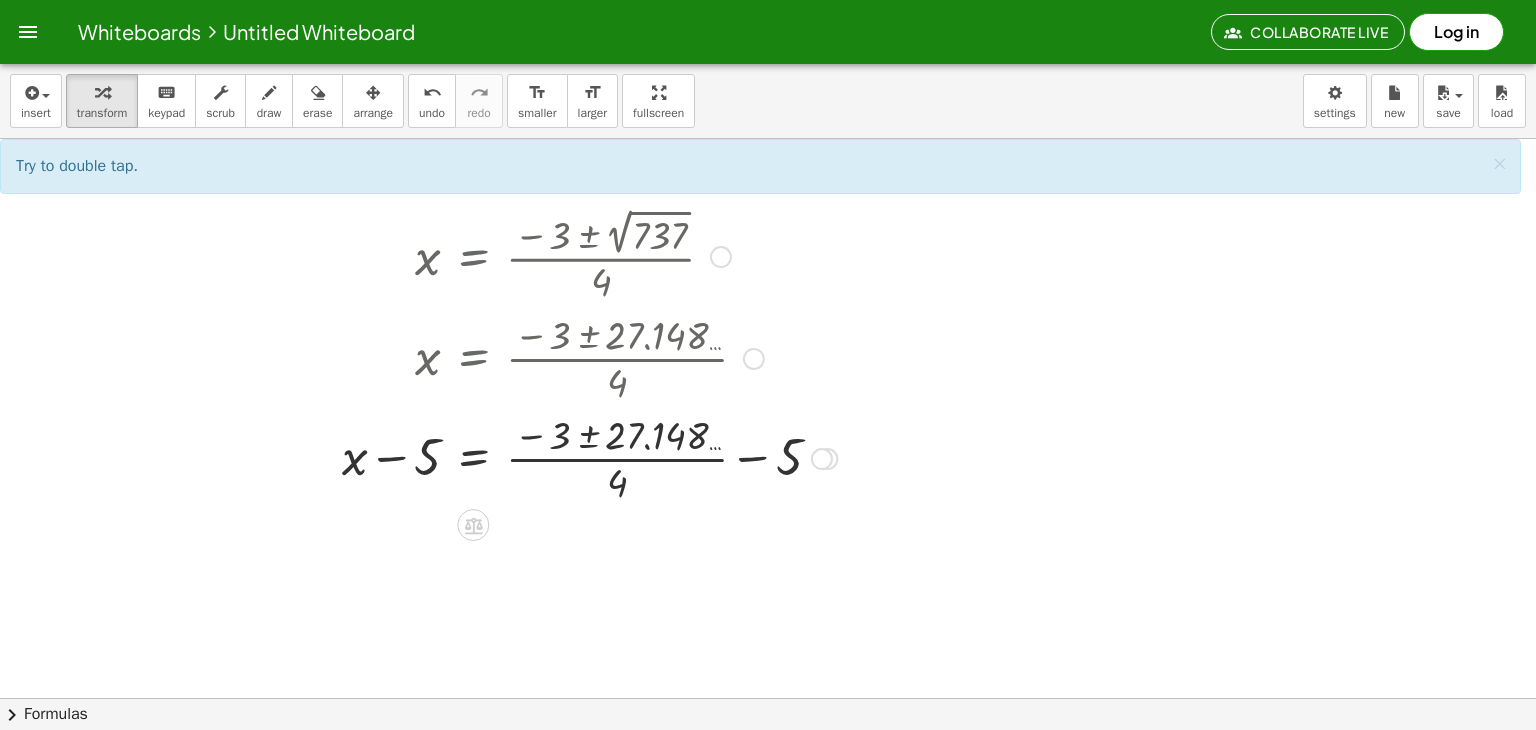 click at bounding box center (516, 457) 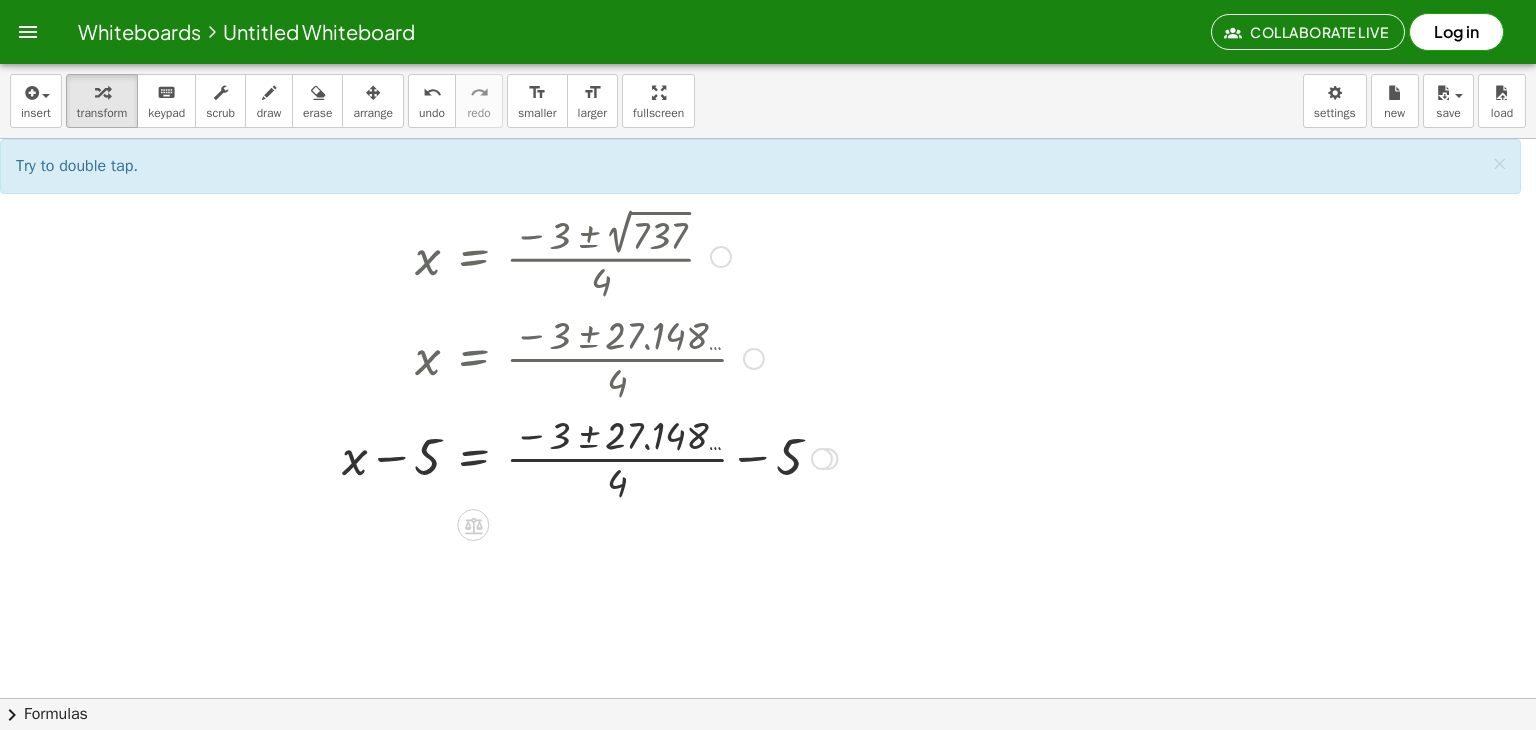 click at bounding box center [516, 457] 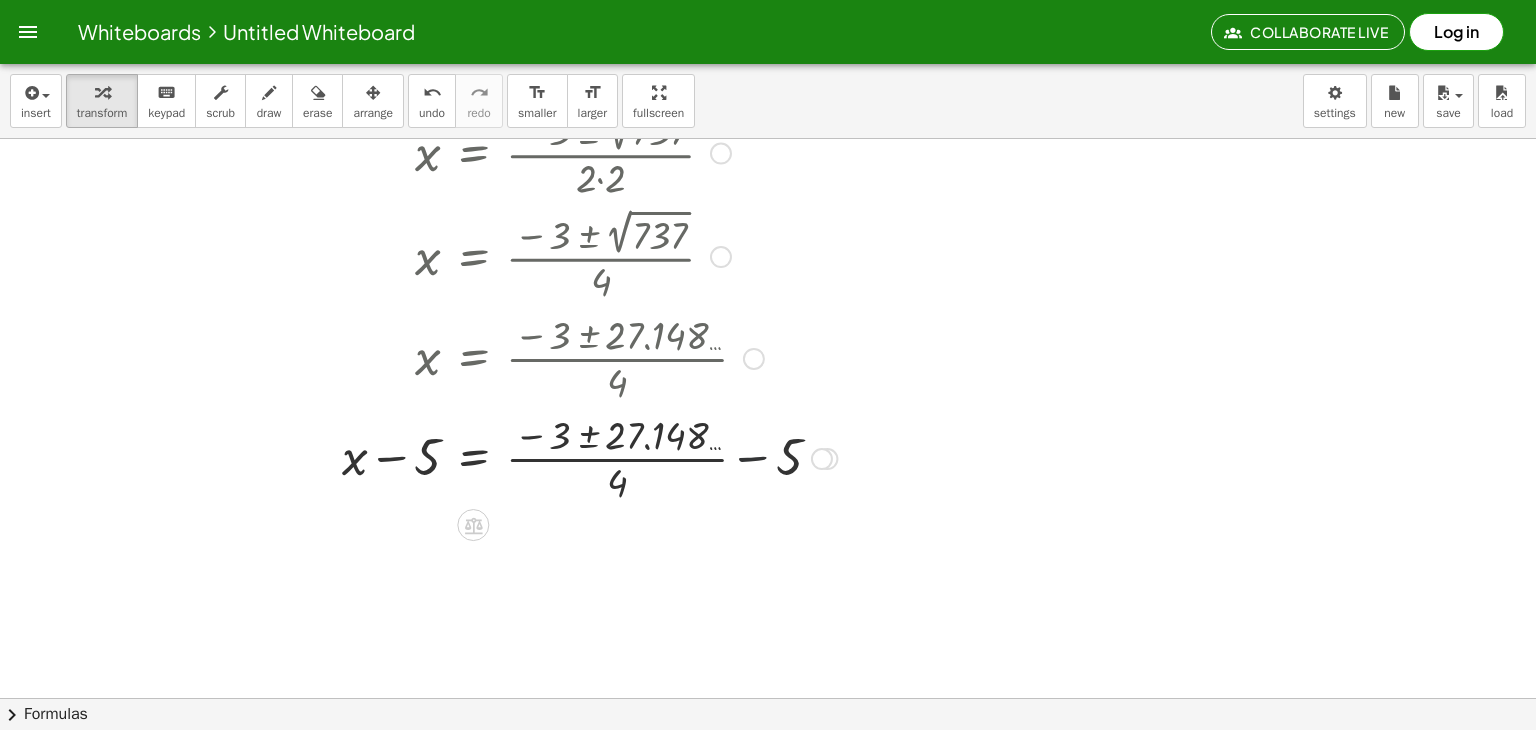 click at bounding box center [516, 457] 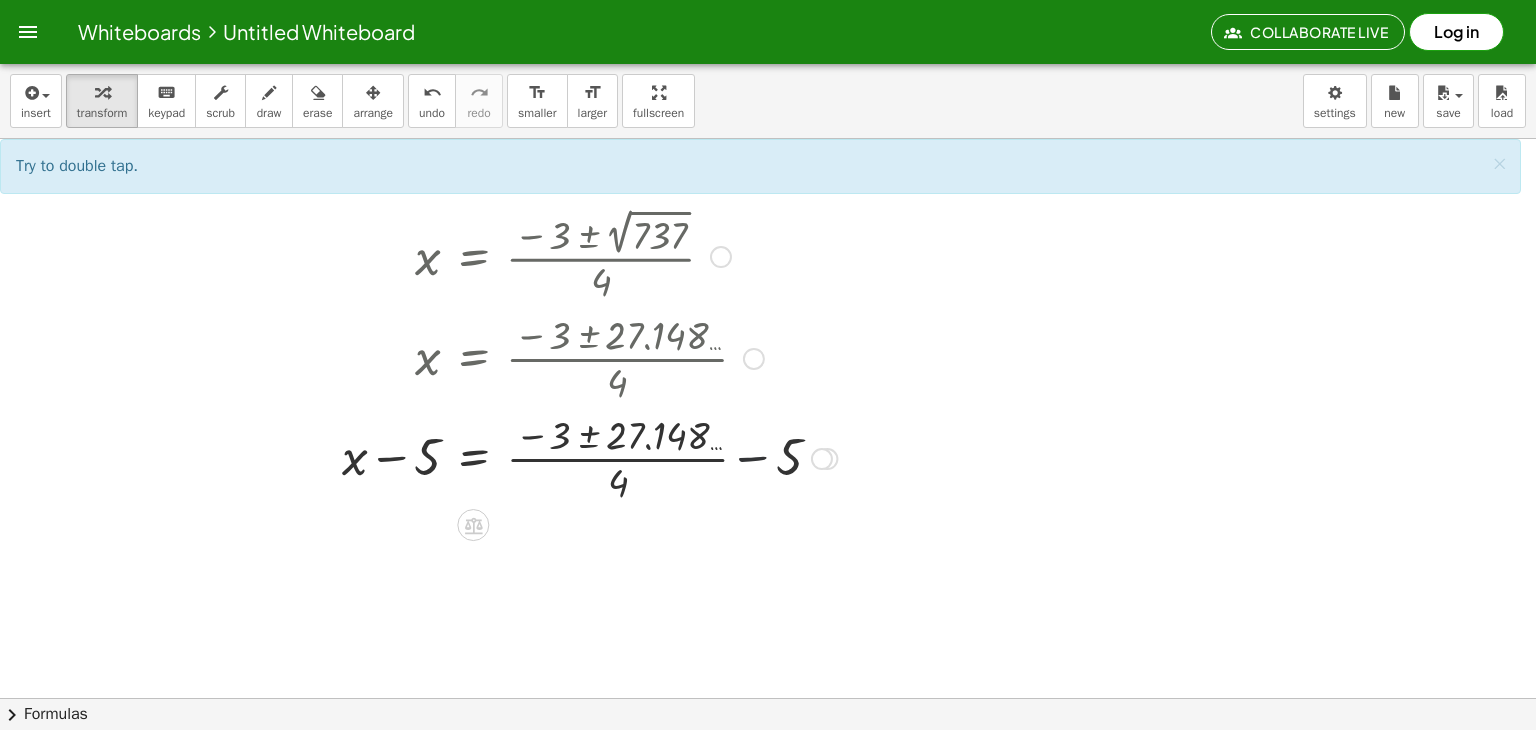 click at bounding box center (516, 457) 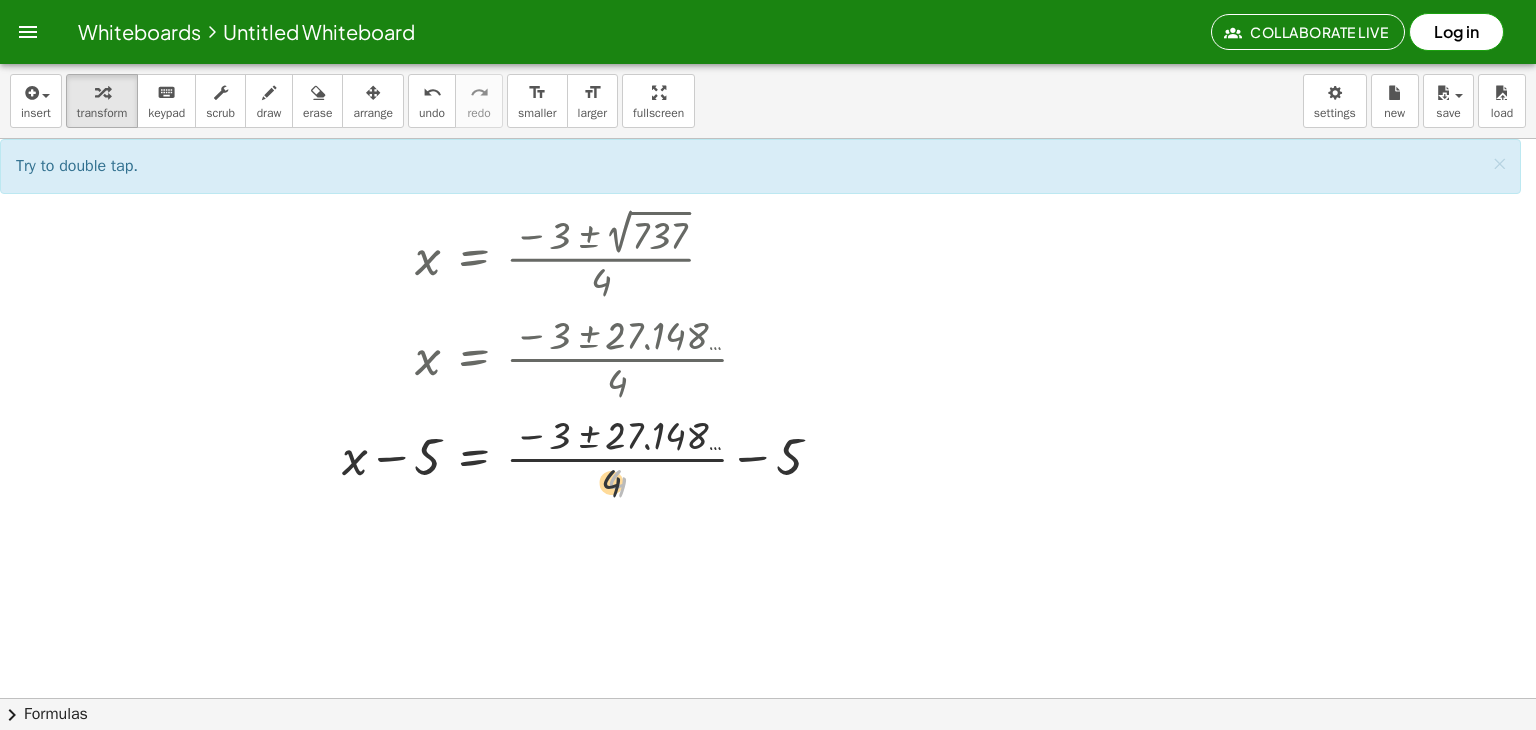 drag, startPoint x: 620, startPoint y: 484, endPoint x: 435, endPoint y: 470, distance: 185.52898 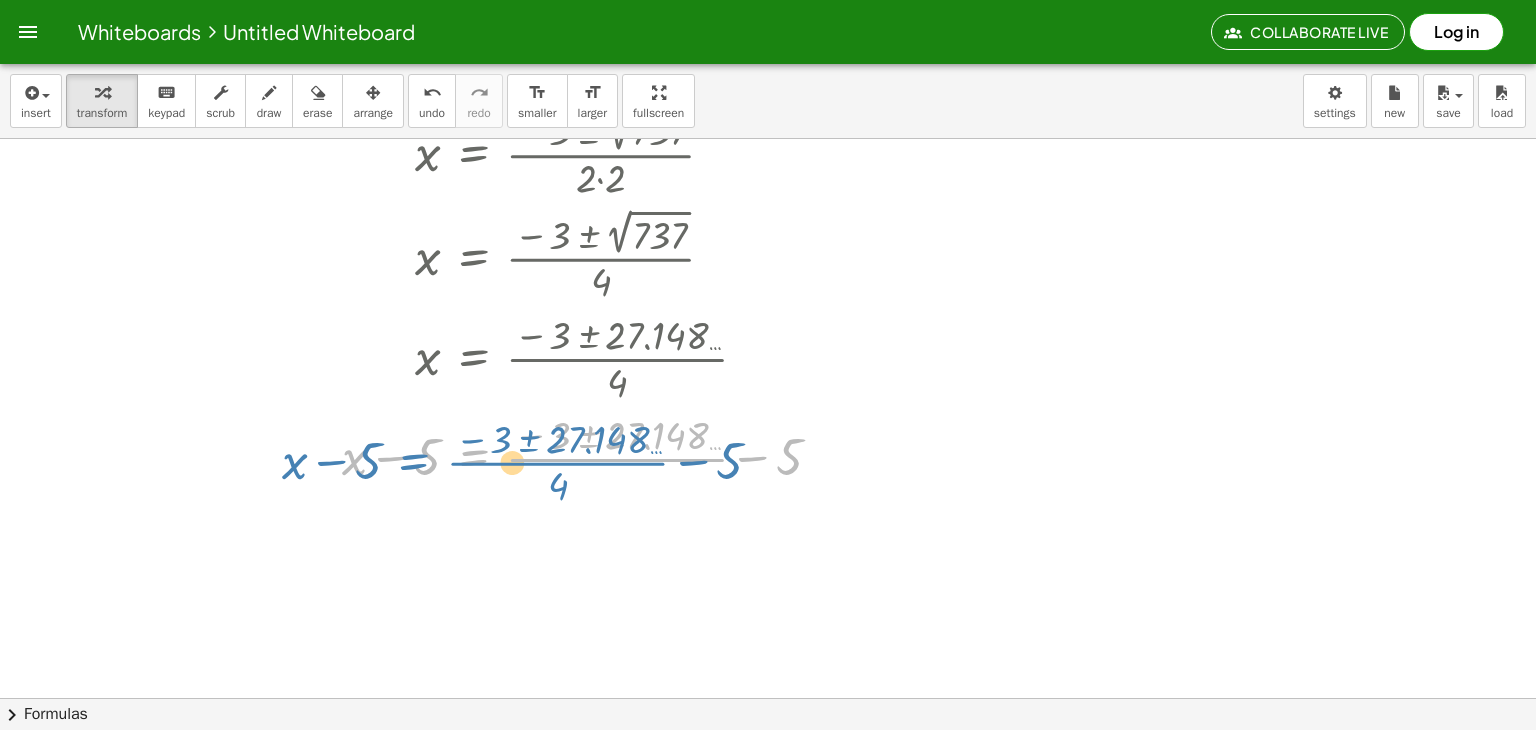 drag, startPoint x: 435, startPoint y: 470, endPoint x: 440, endPoint y: 487, distance: 17.720045 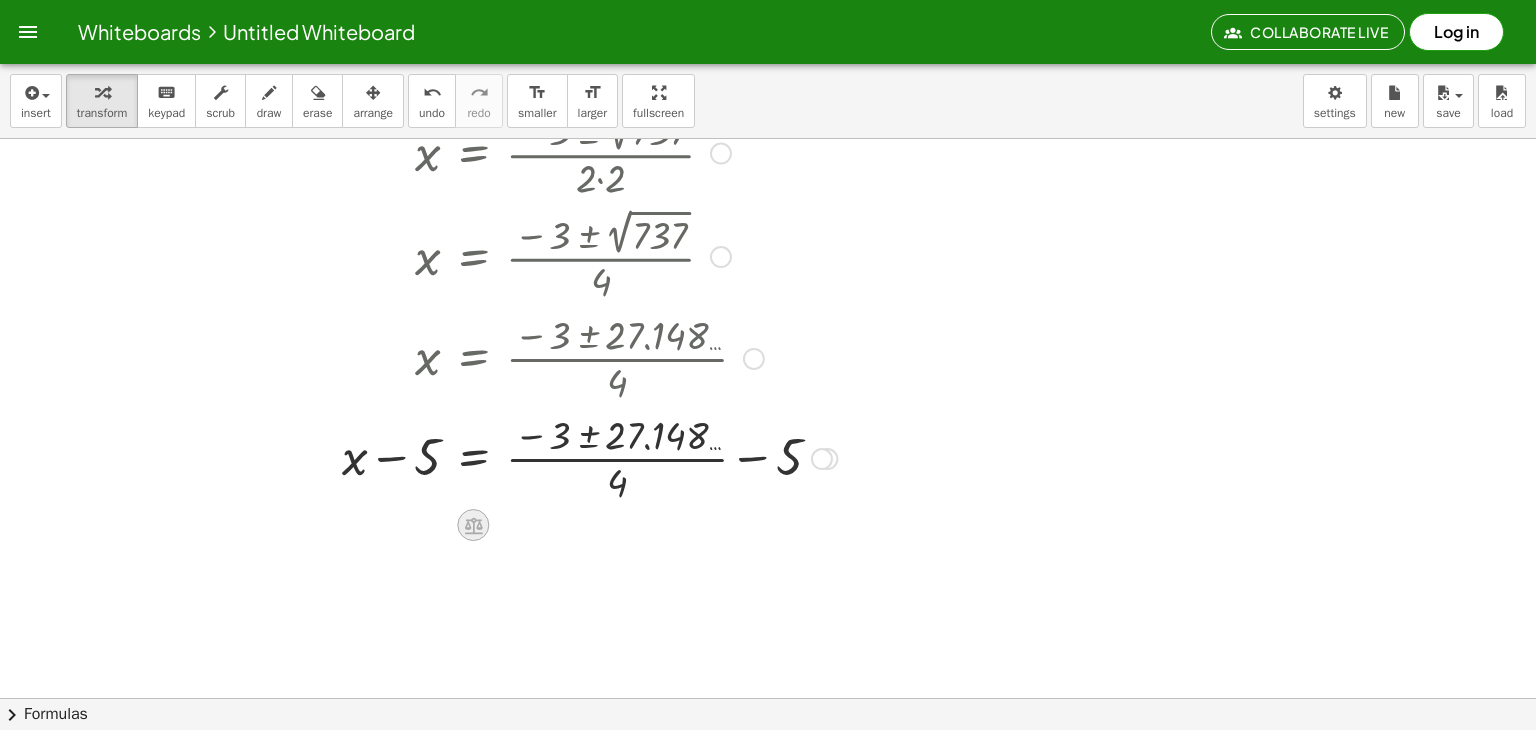 click 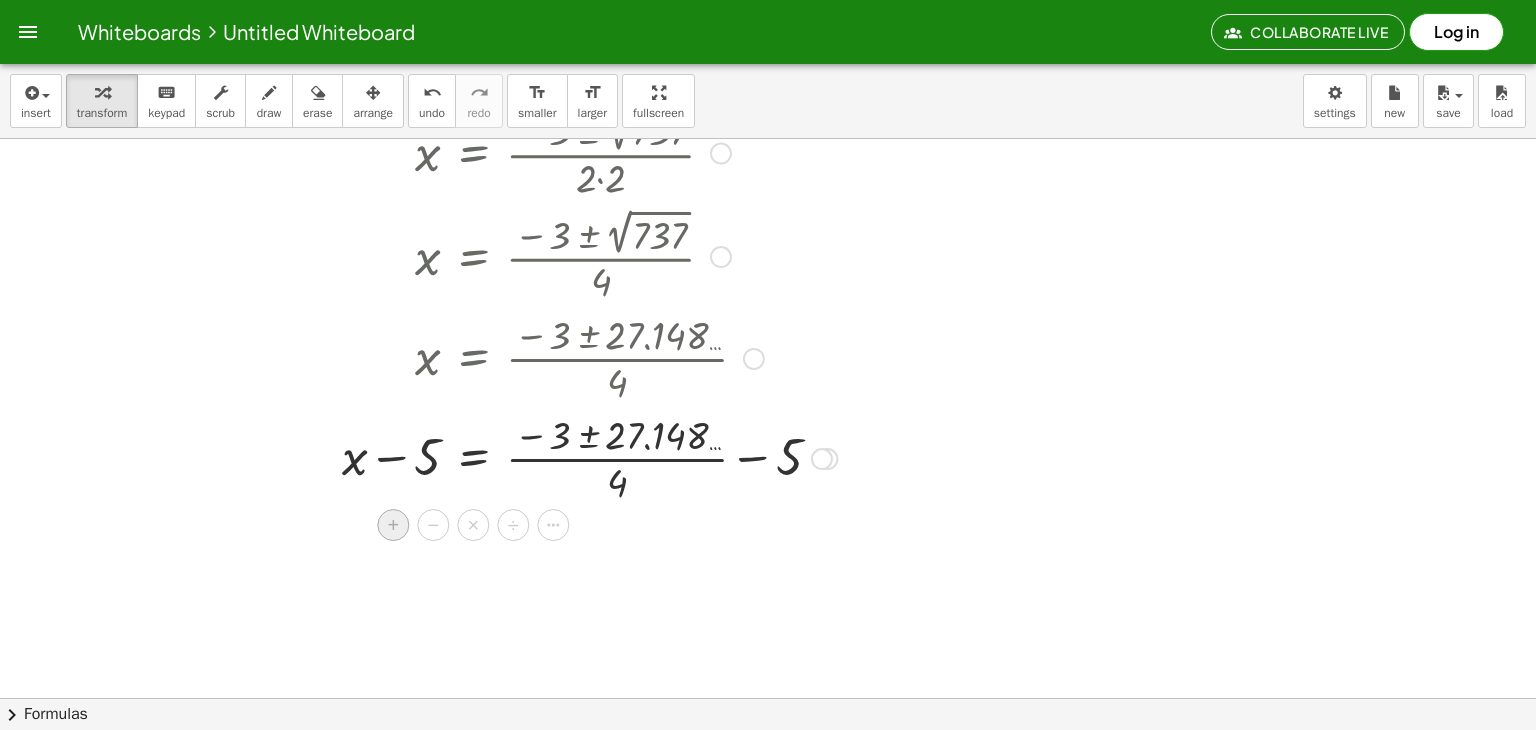 click on "+" at bounding box center (394, 525) 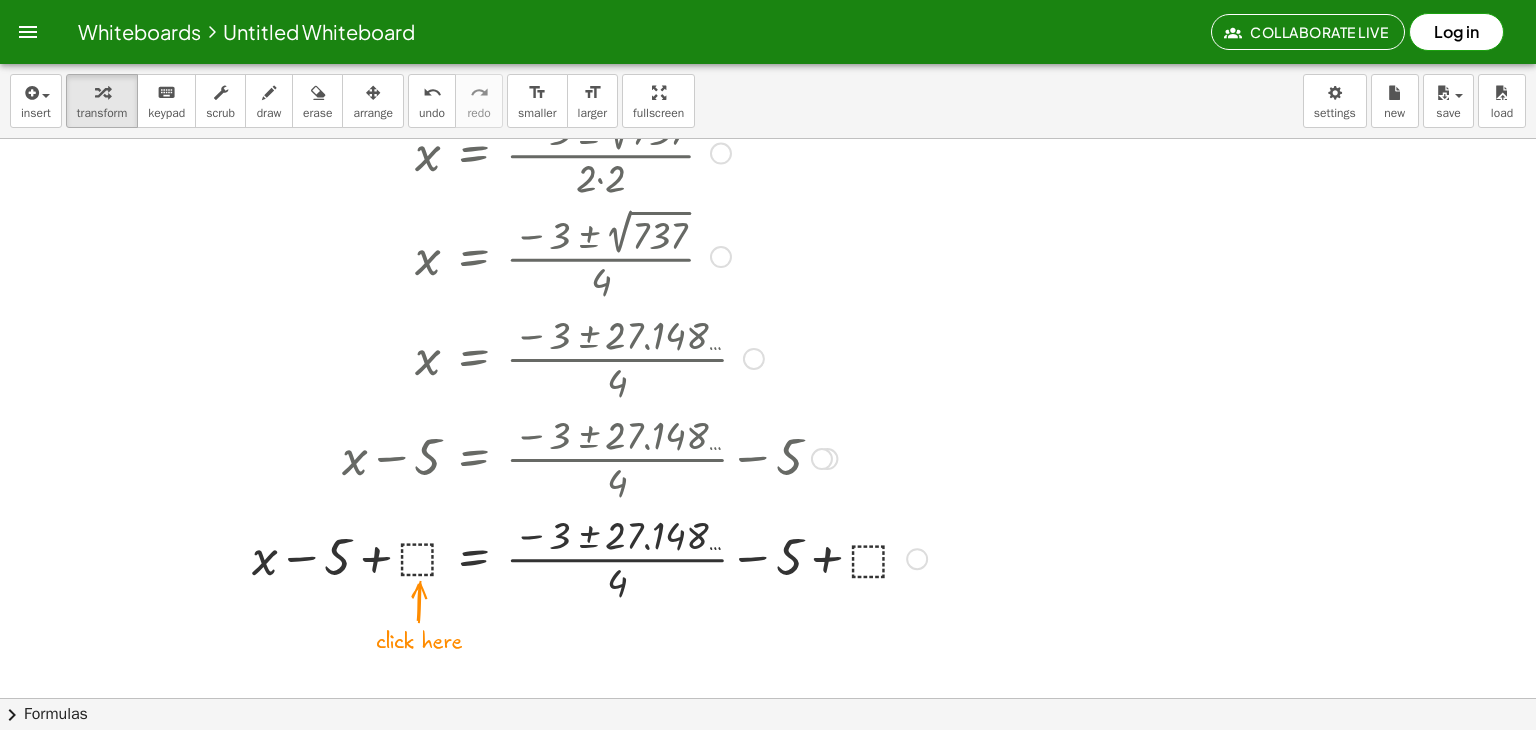 click at bounding box center (554, 557) 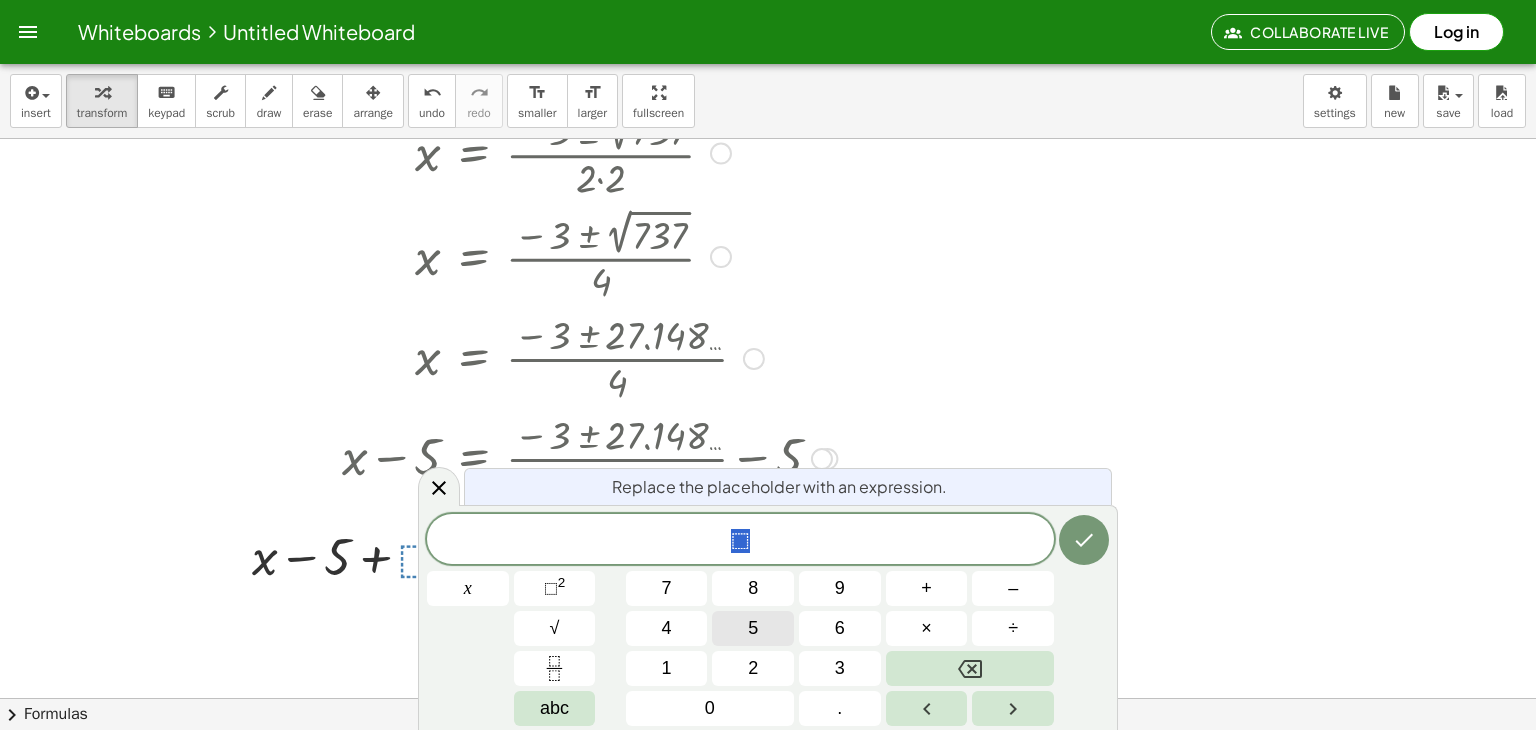 click on "5" at bounding box center (753, 628) 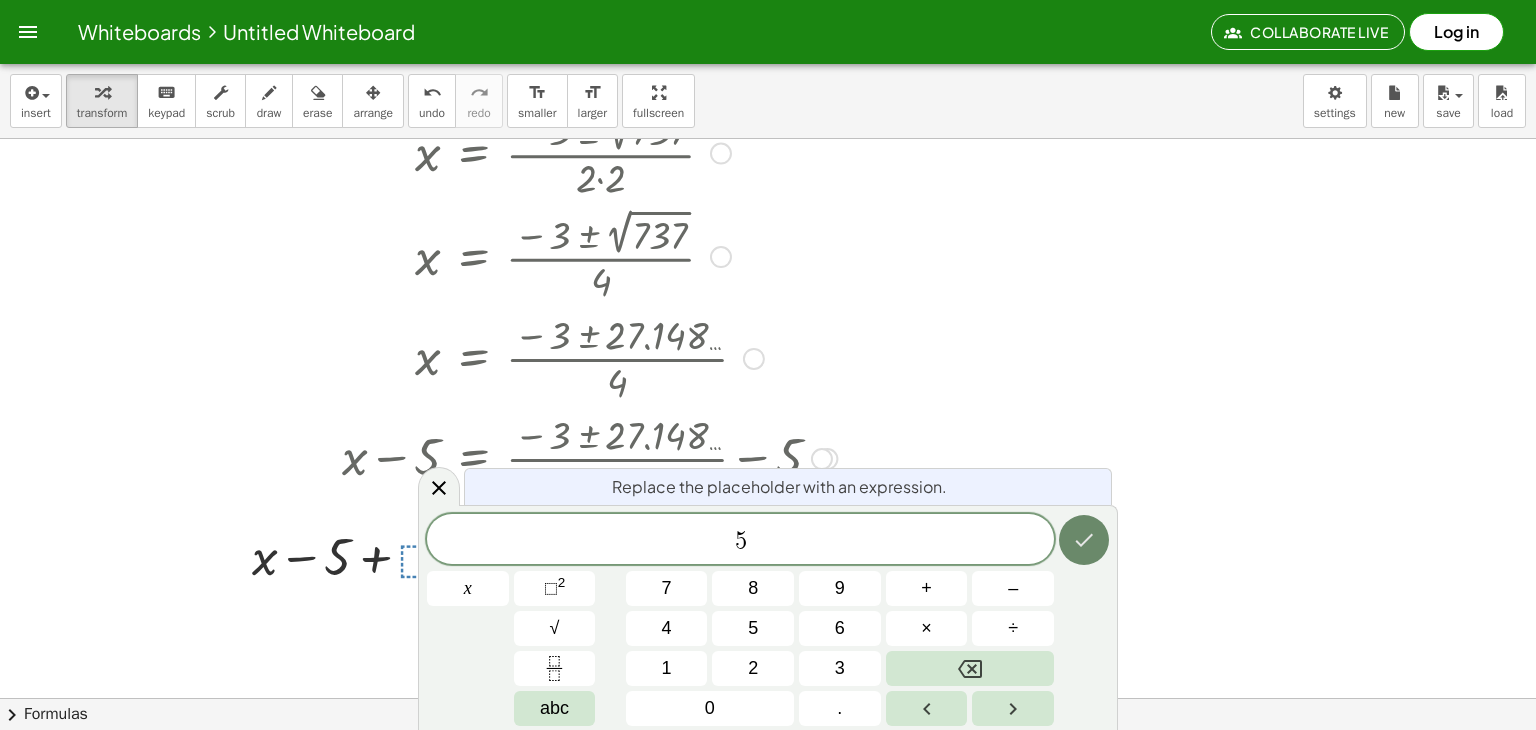 click at bounding box center (1084, 540) 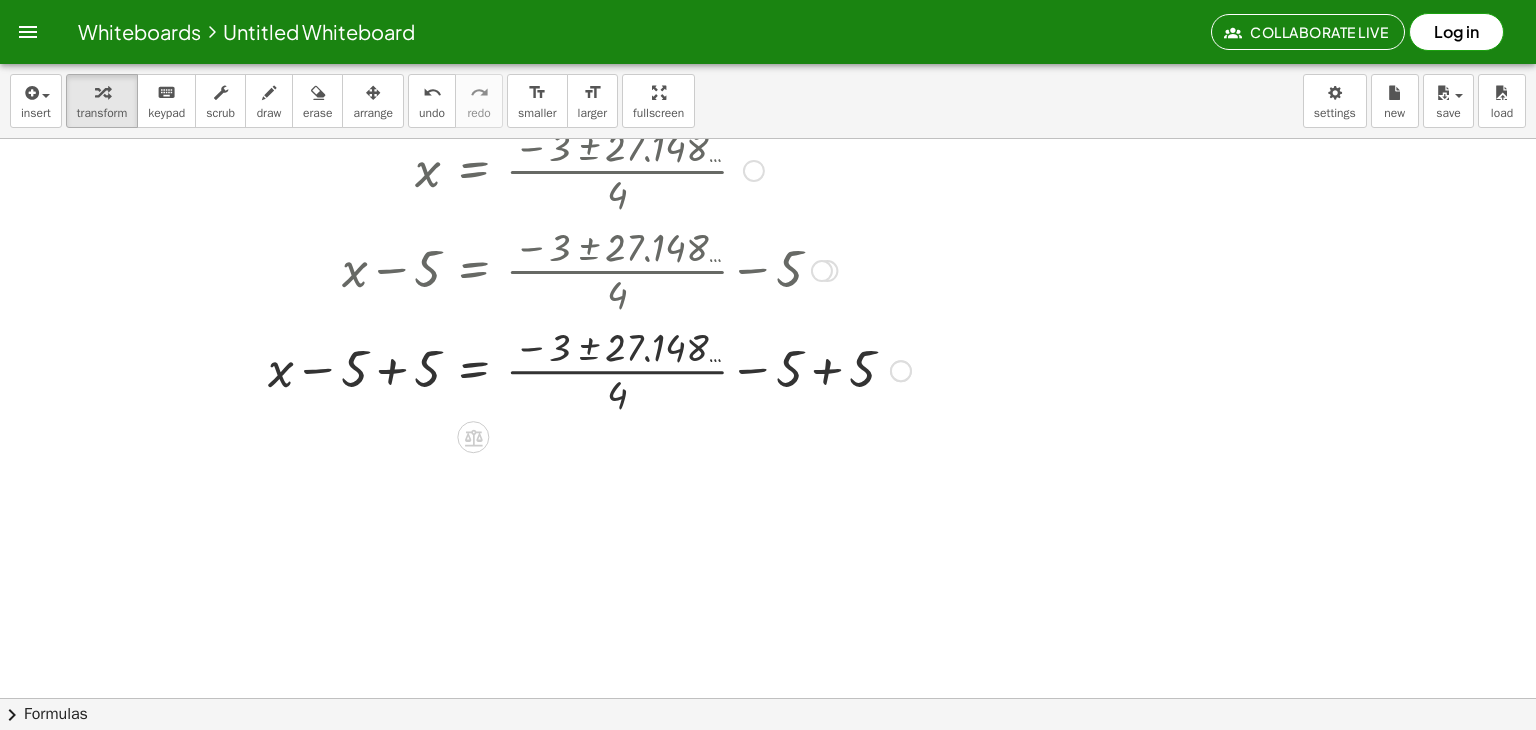 scroll, scrollTop: 759, scrollLeft: 0, axis: vertical 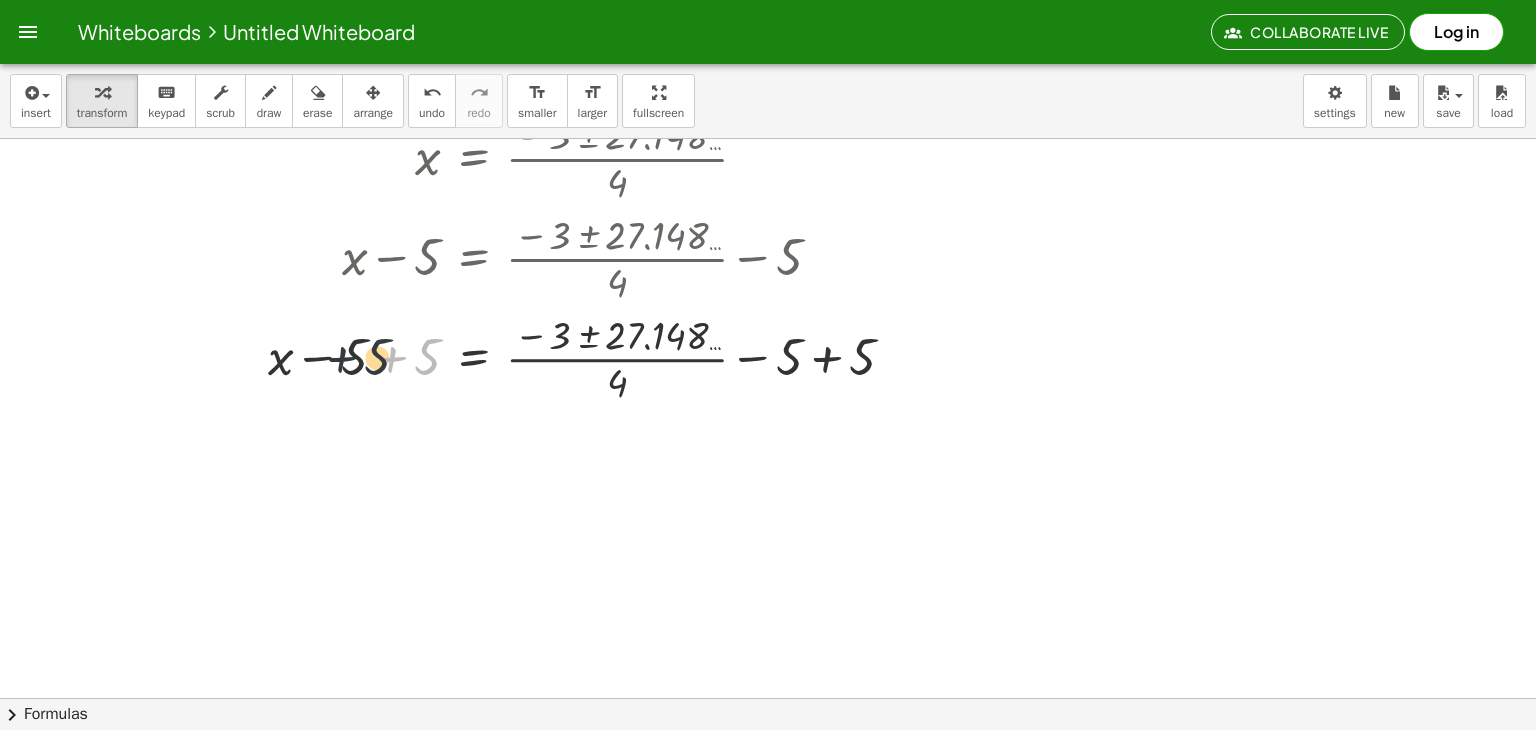 drag, startPoint x: 416, startPoint y: 358, endPoint x: 364, endPoint y: 358, distance: 52 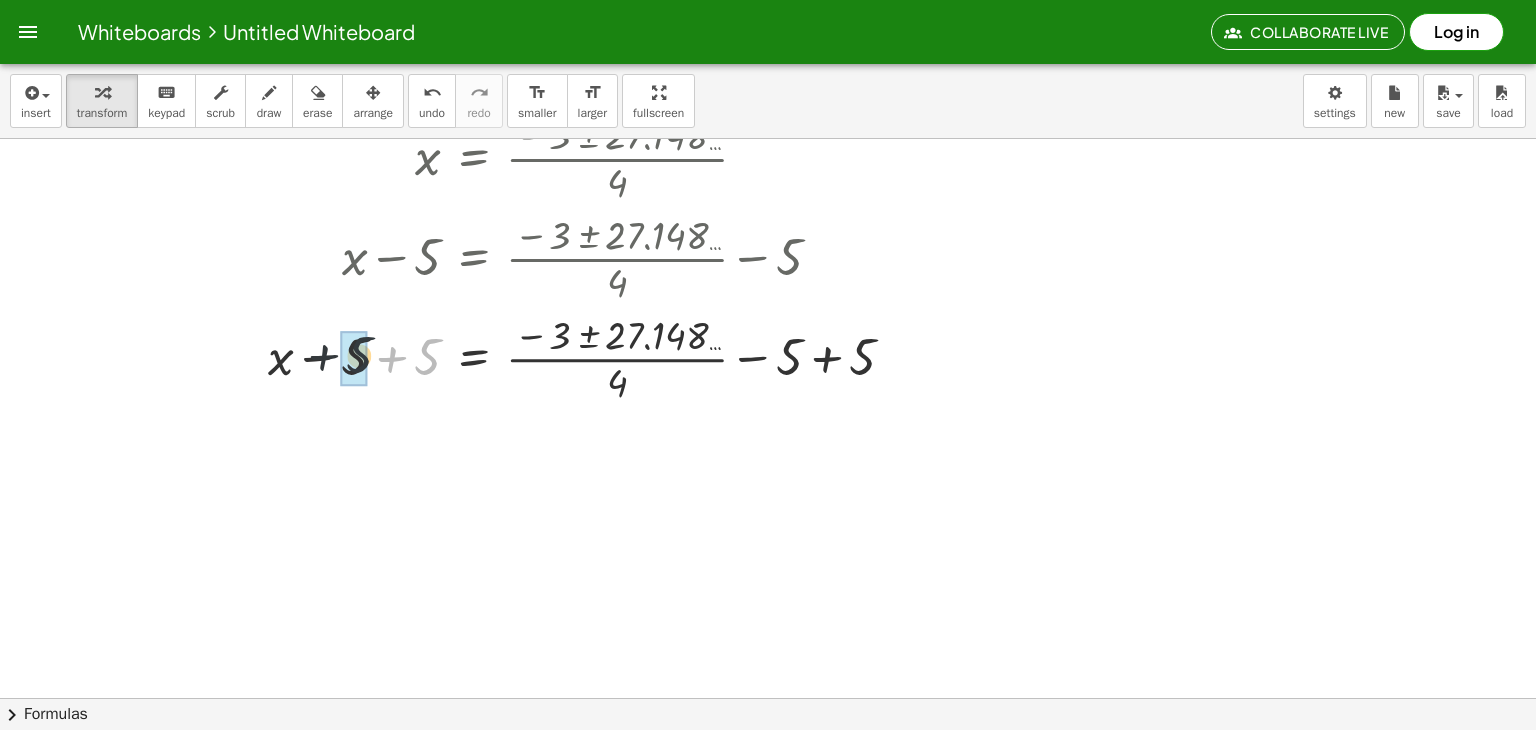 drag, startPoint x: 423, startPoint y: 354, endPoint x: 330, endPoint y: 349, distance: 93.13431 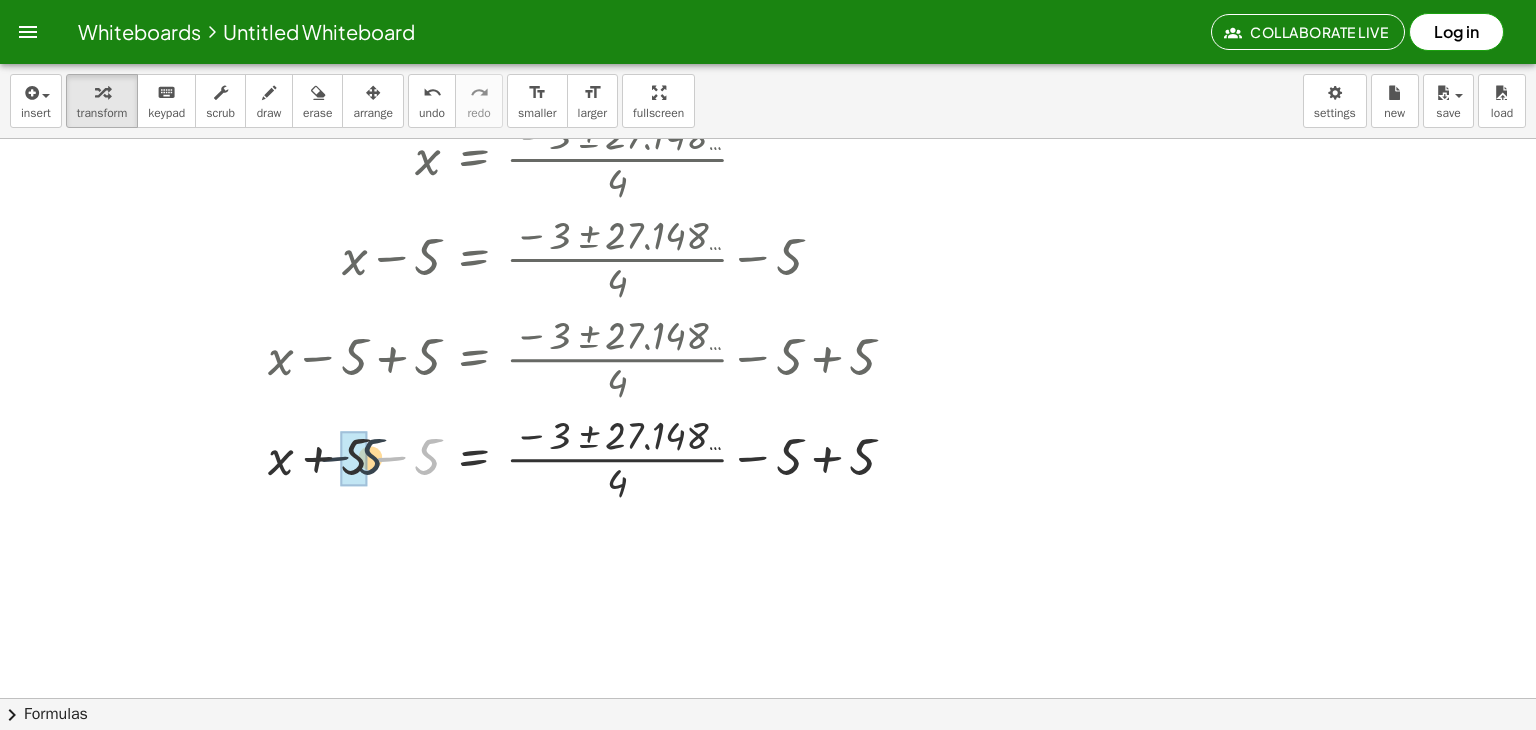 drag, startPoint x: 430, startPoint y: 456, endPoint x: 371, endPoint y: 456, distance: 59 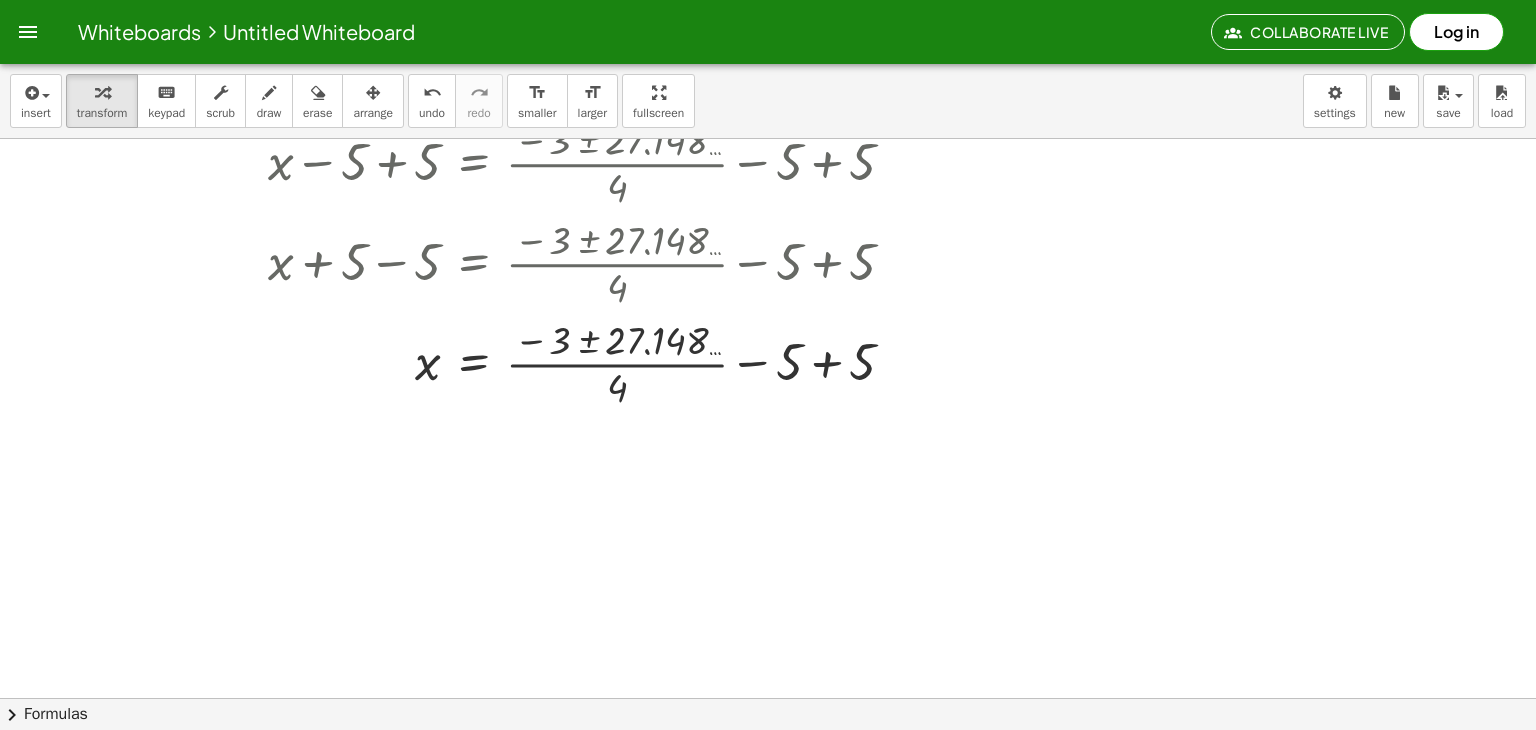 scroll, scrollTop: 959, scrollLeft: 0, axis: vertical 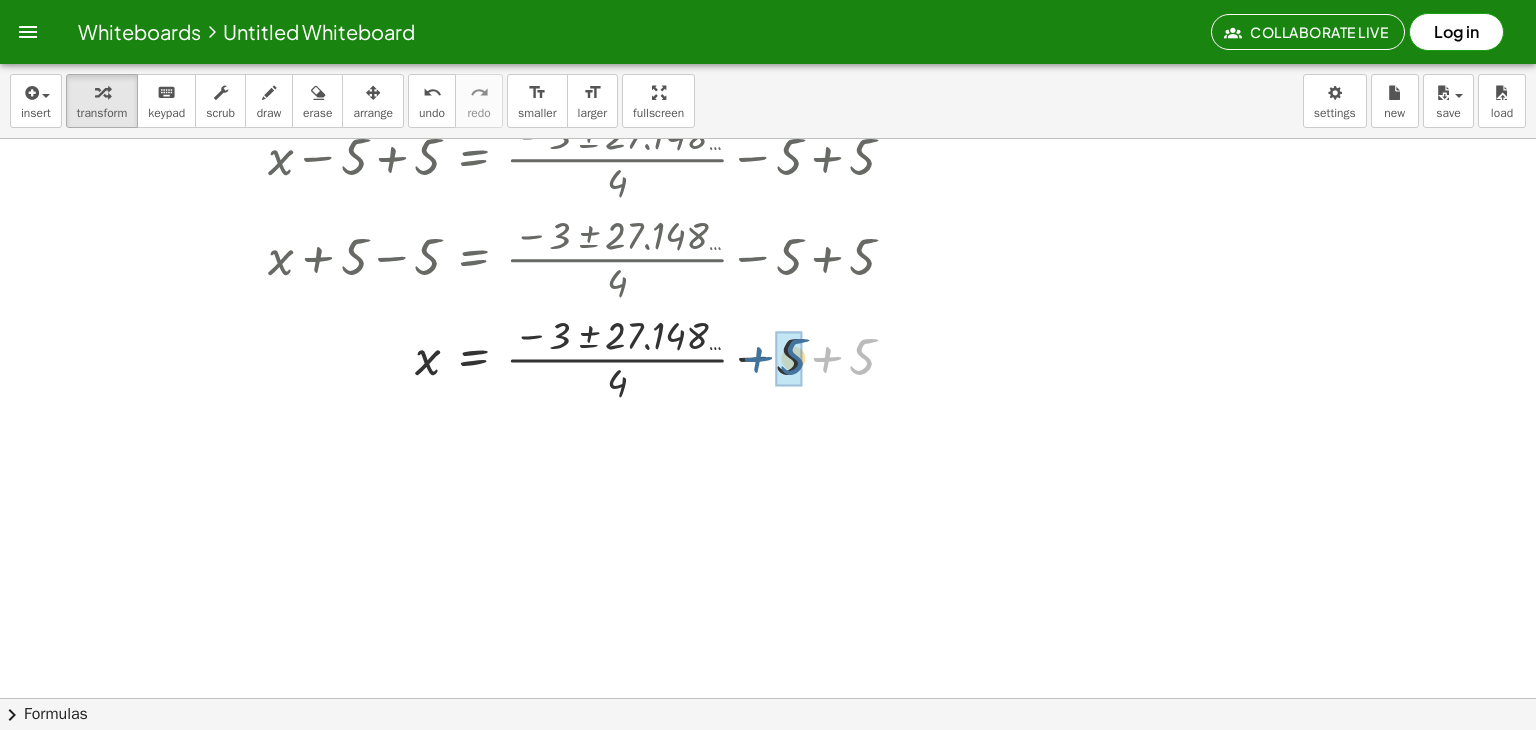 drag, startPoint x: 858, startPoint y: 361, endPoint x: 789, endPoint y: 361, distance: 69 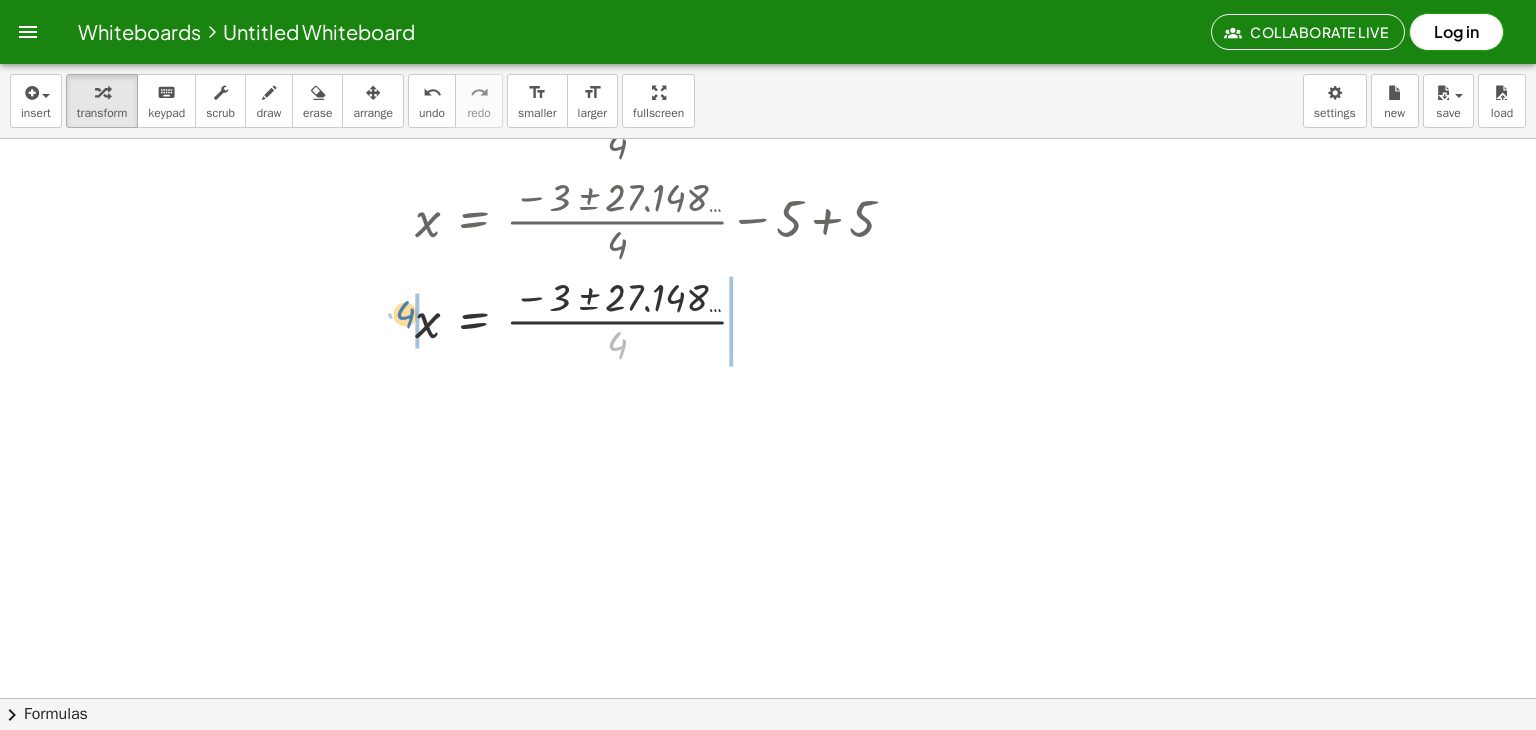 scroll, scrollTop: 1118, scrollLeft: 0, axis: vertical 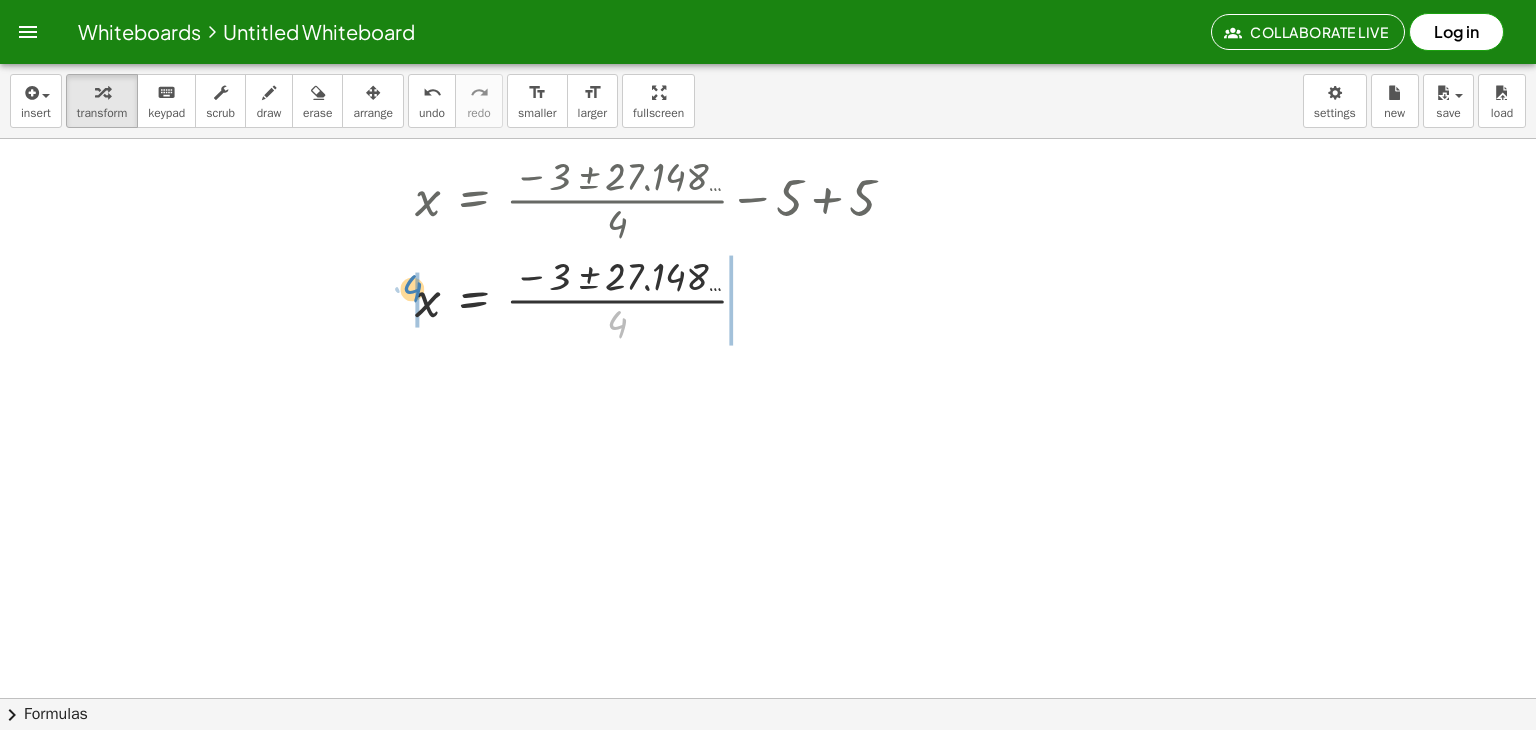 drag, startPoint x: 617, startPoint y: 377, endPoint x: 412, endPoint y: 342, distance: 207.96634 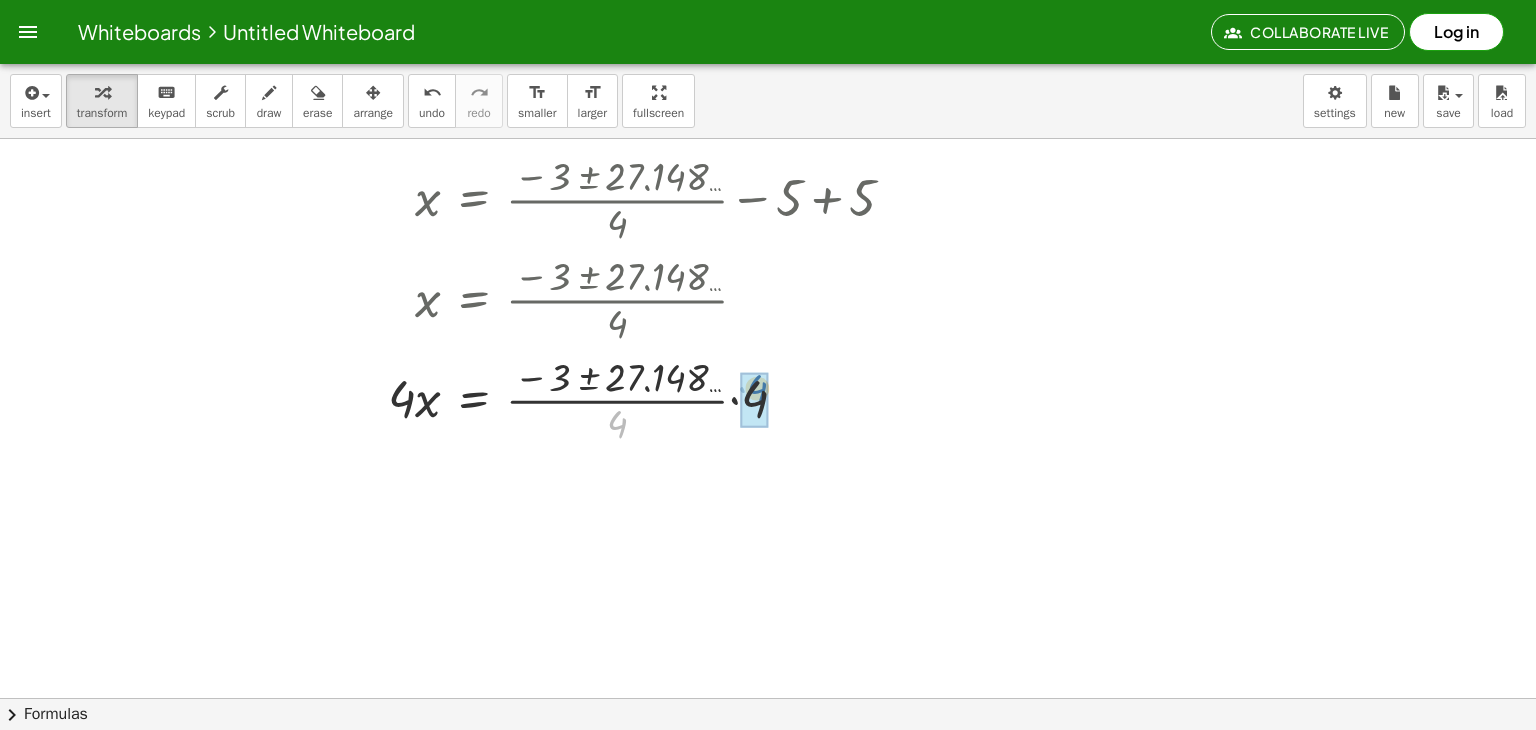 drag, startPoint x: 622, startPoint y: 433, endPoint x: 765, endPoint y: 397, distance: 147.46185 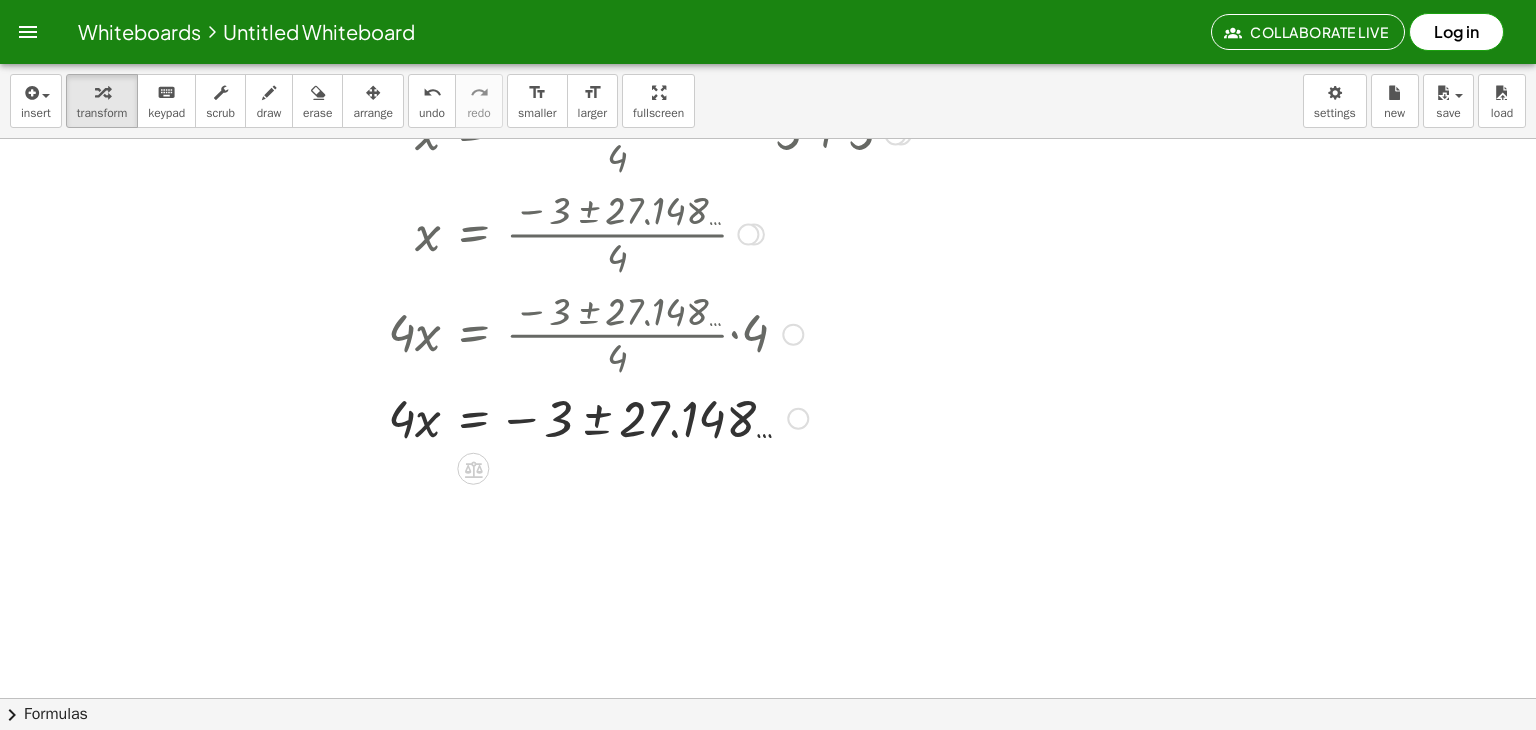 scroll, scrollTop: 1218, scrollLeft: 0, axis: vertical 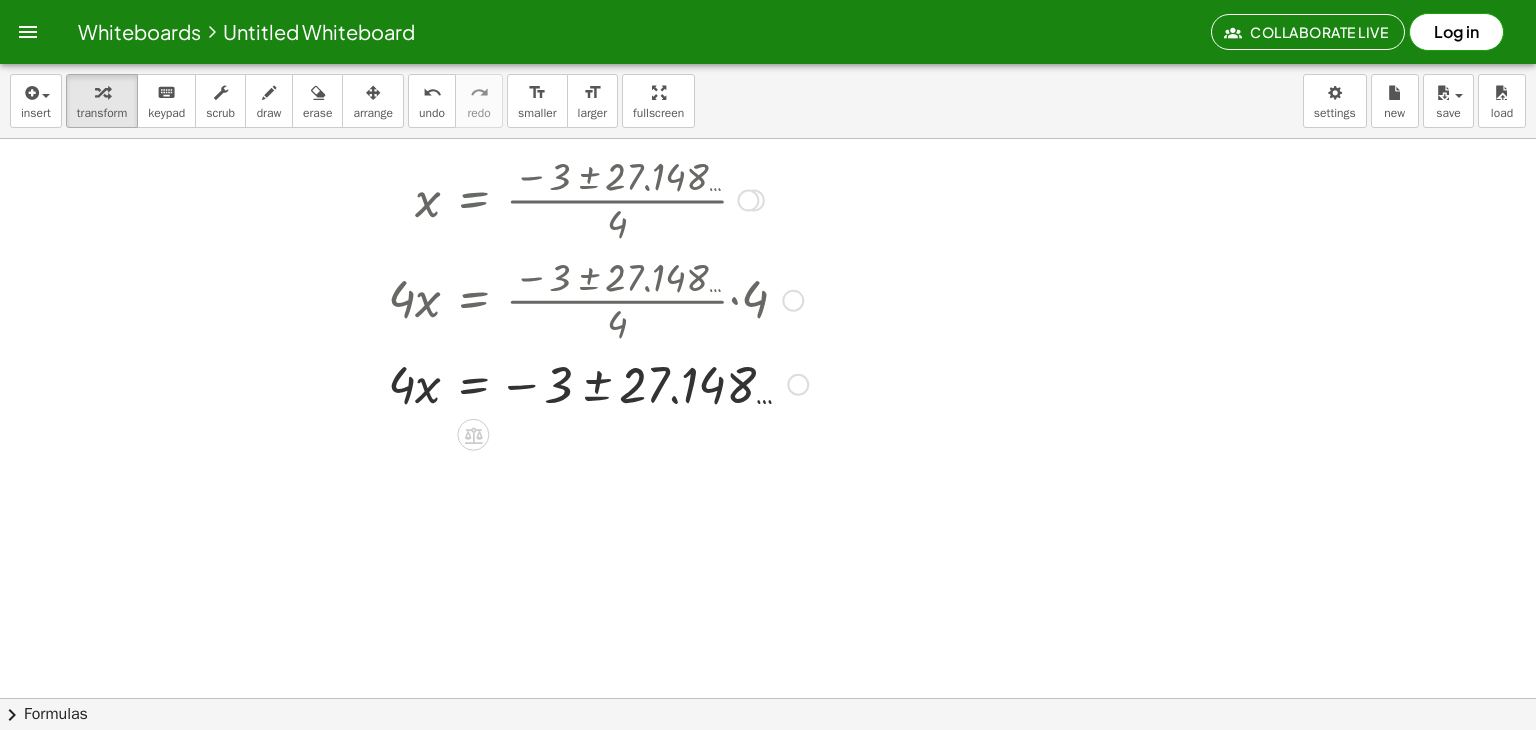 click at bounding box center (546, 383) 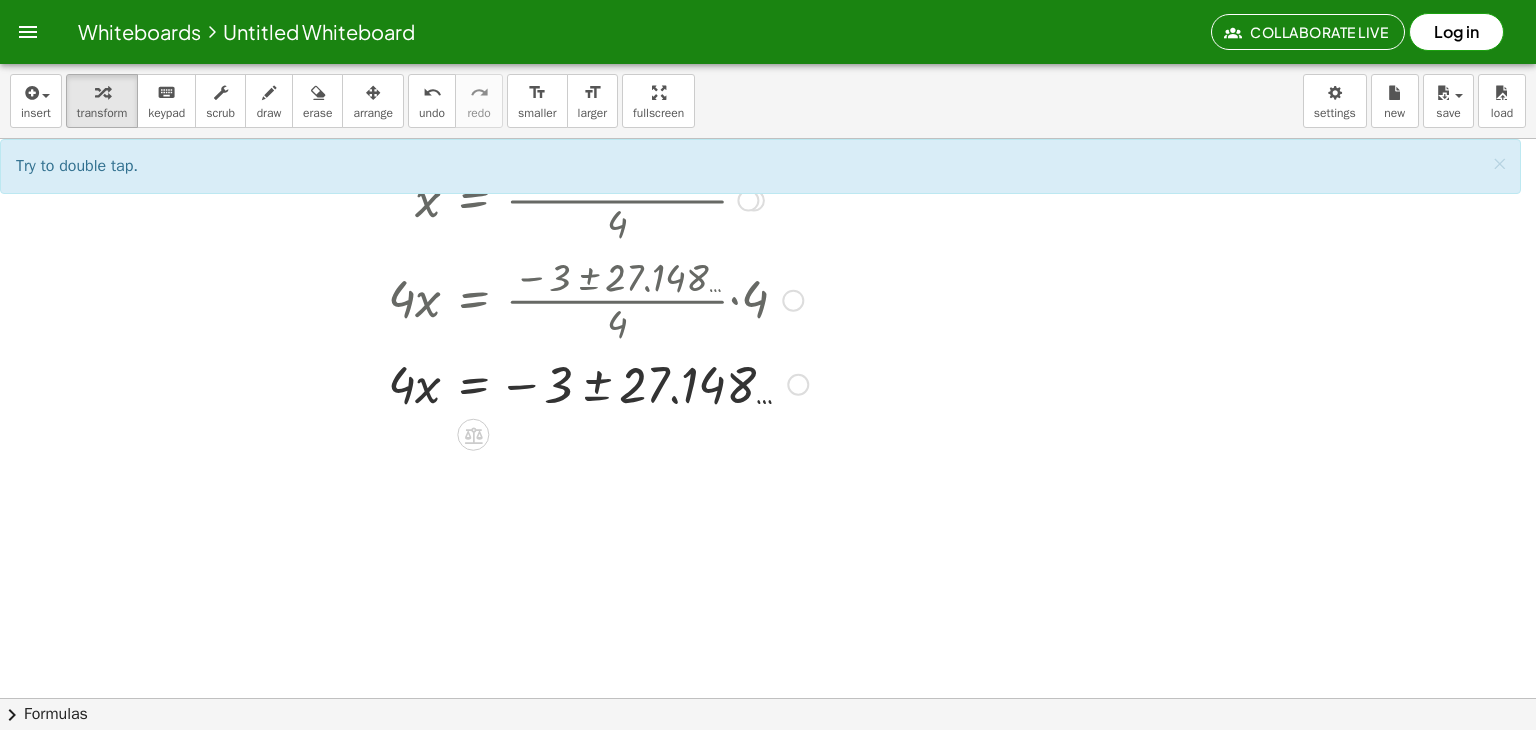 click at bounding box center (546, 383) 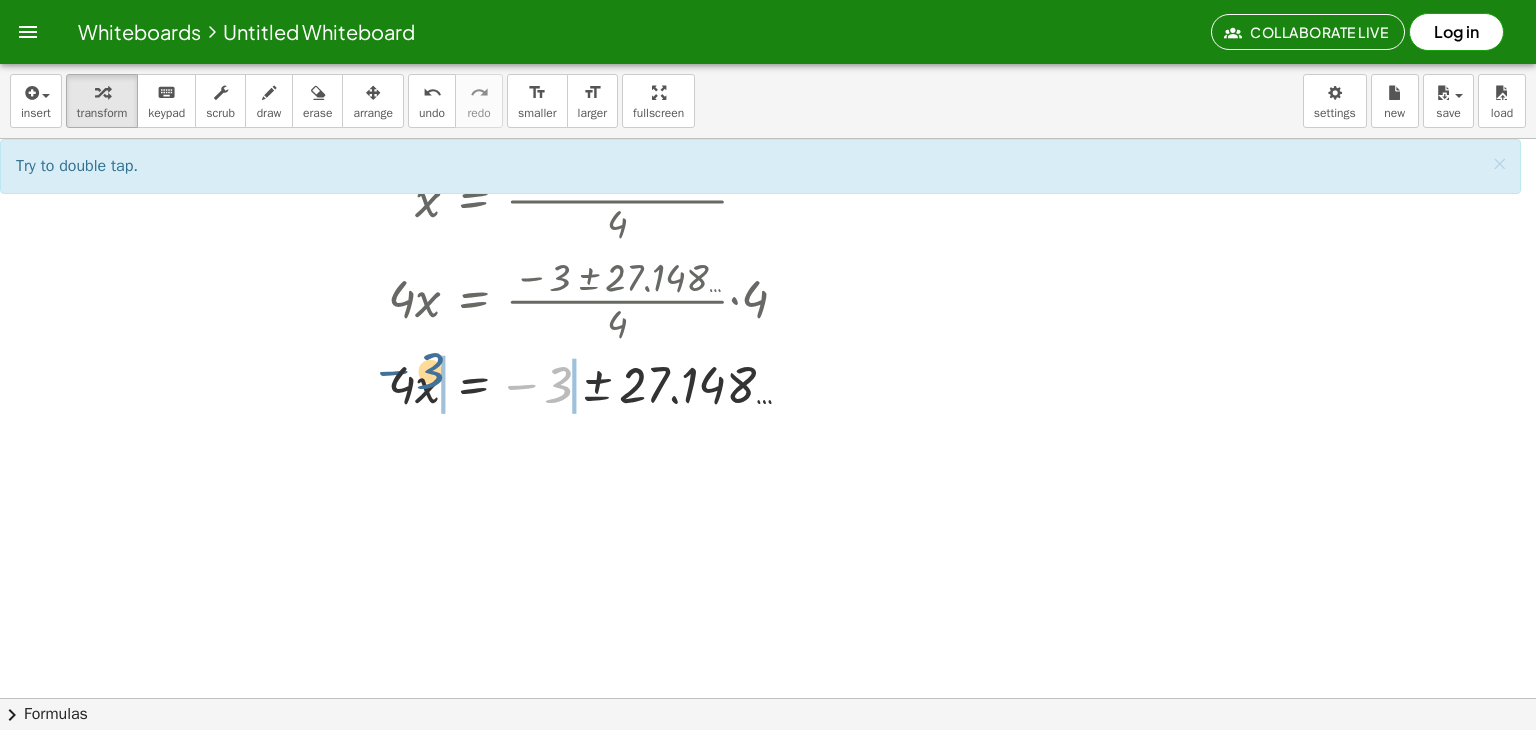 drag, startPoint x: 556, startPoint y: 385, endPoint x: 425, endPoint y: 371, distance: 131.74597 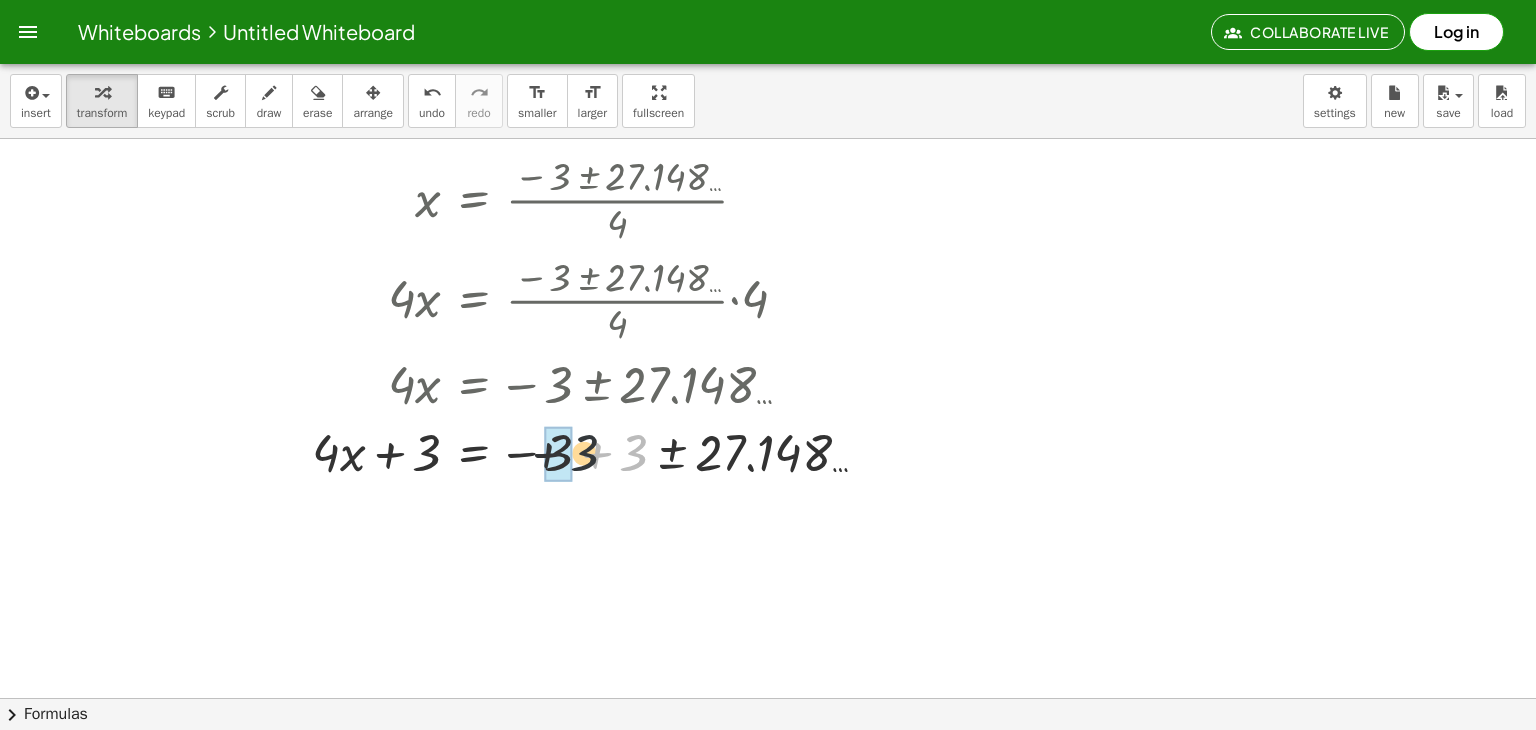 drag, startPoint x: 640, startPoint y: 453, endPoint x: 584, endPoint y: 453, distance: 56 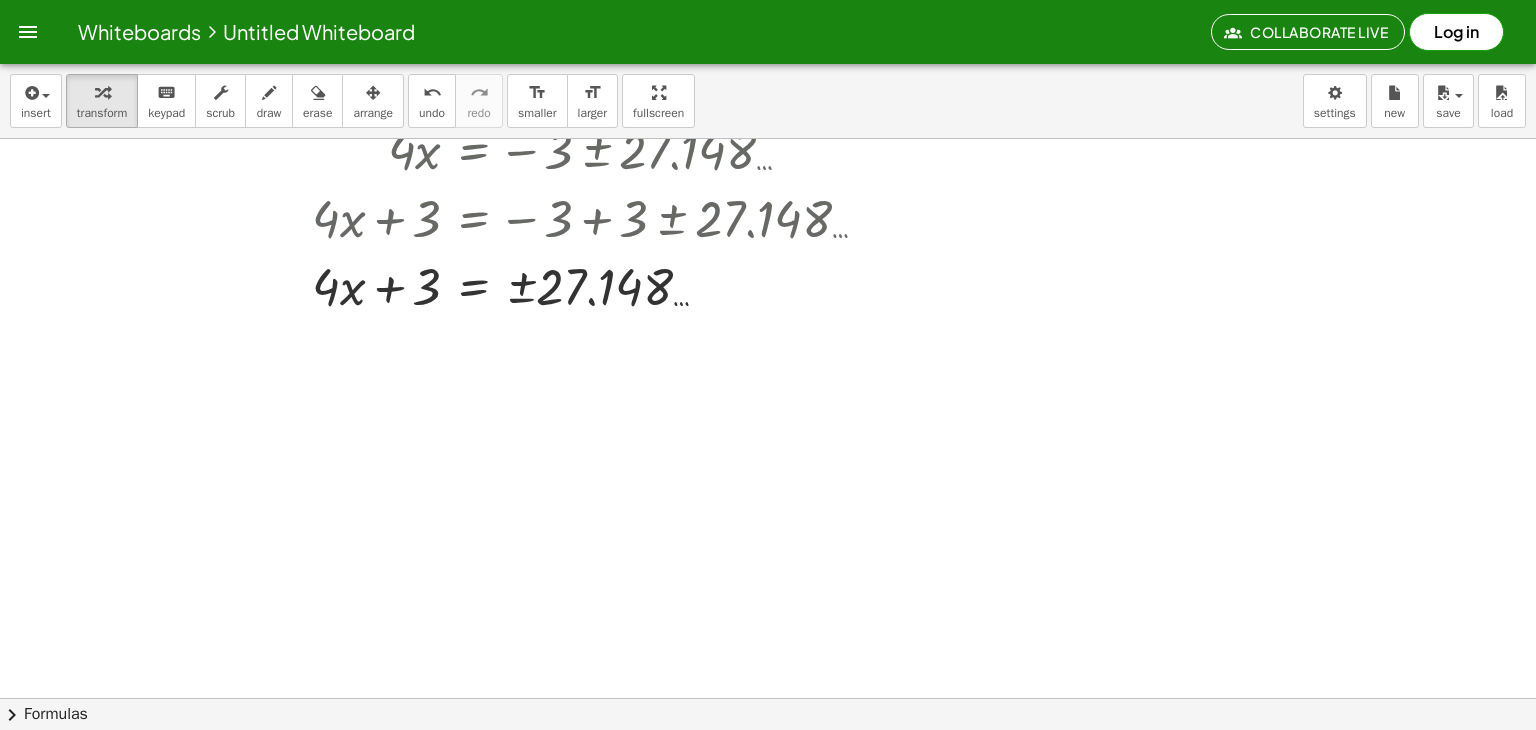 scroll, scrollTop: 1418, scrollLeft: 0, axis: vertical 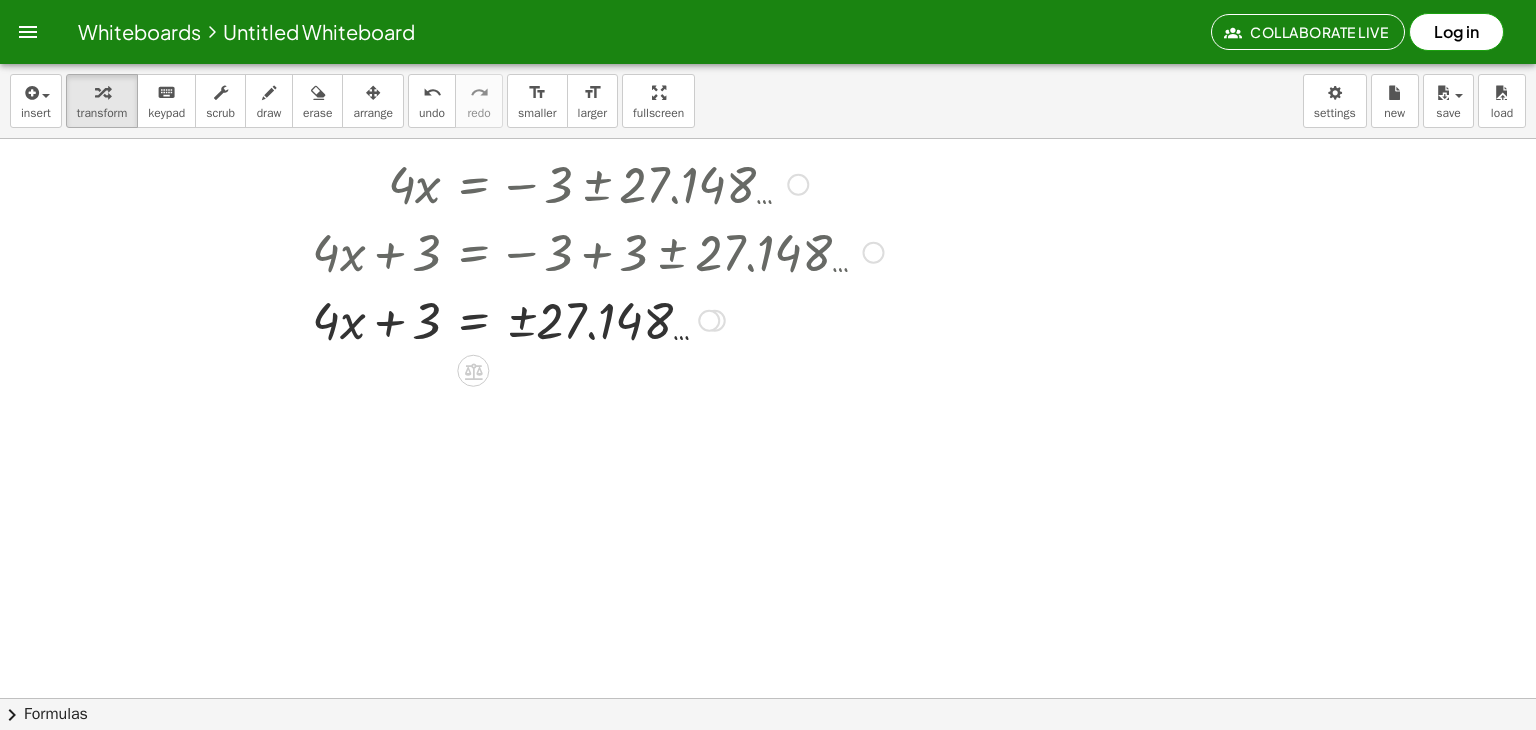 click at bounding box center [546, 319] 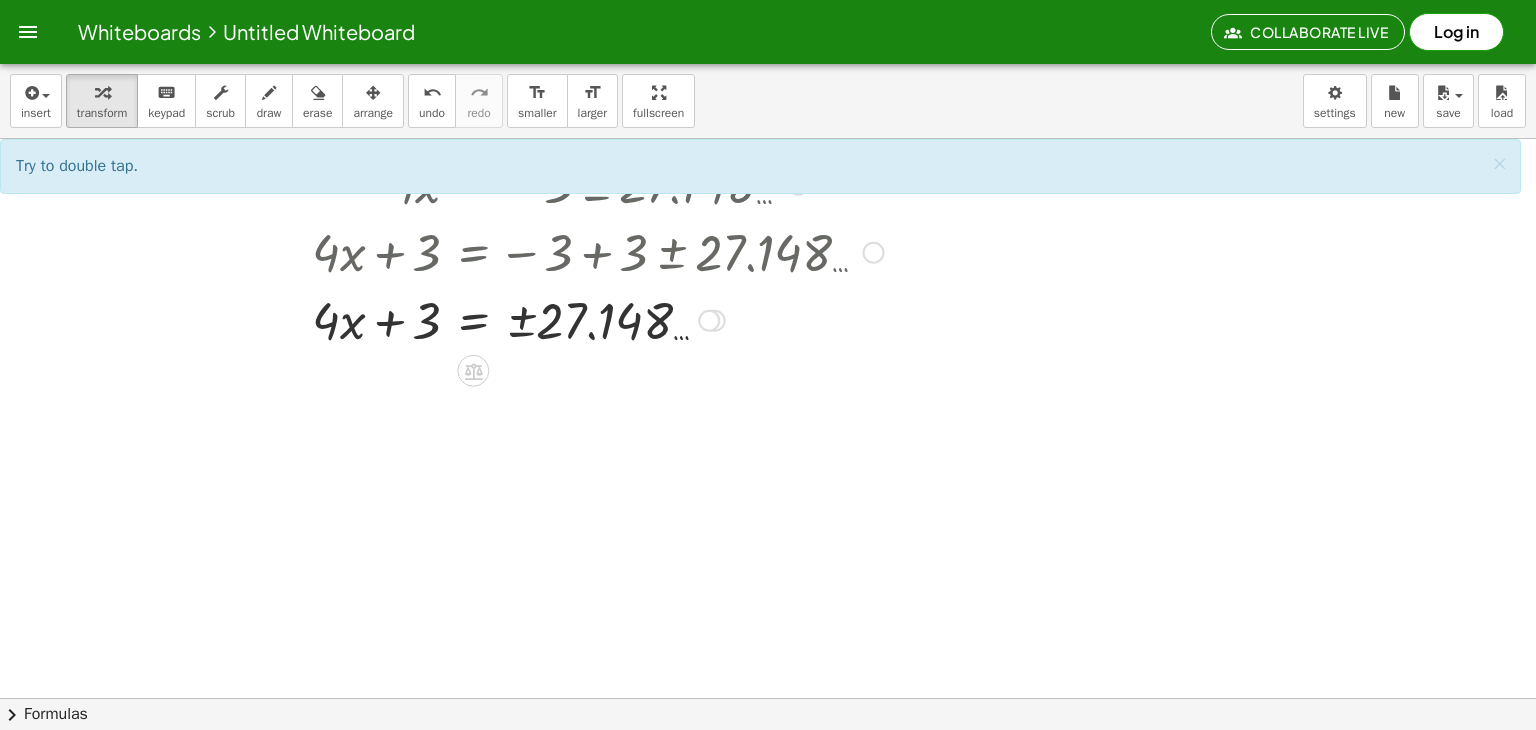 click at bounding box center [546, 319] 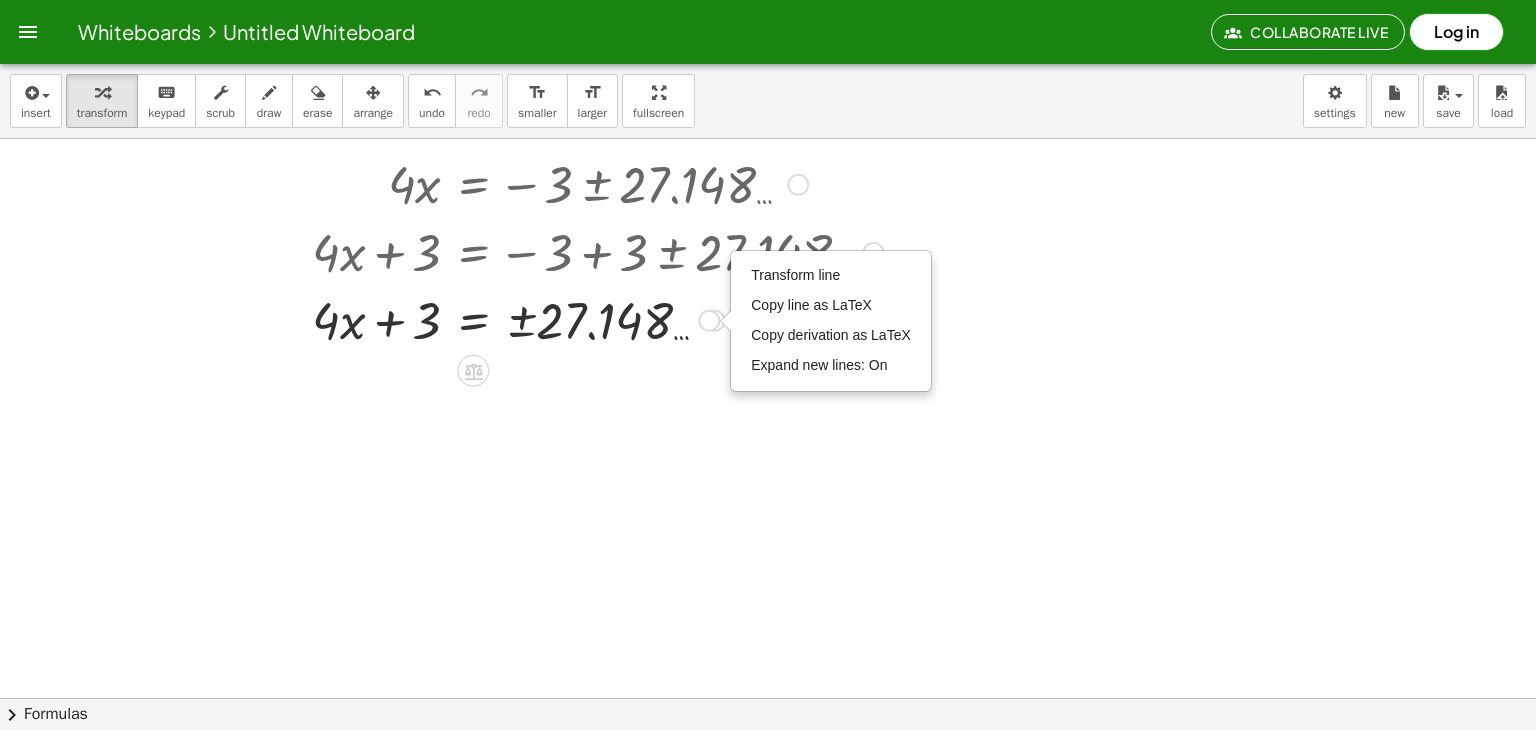 click at bounding box center [546, 319] 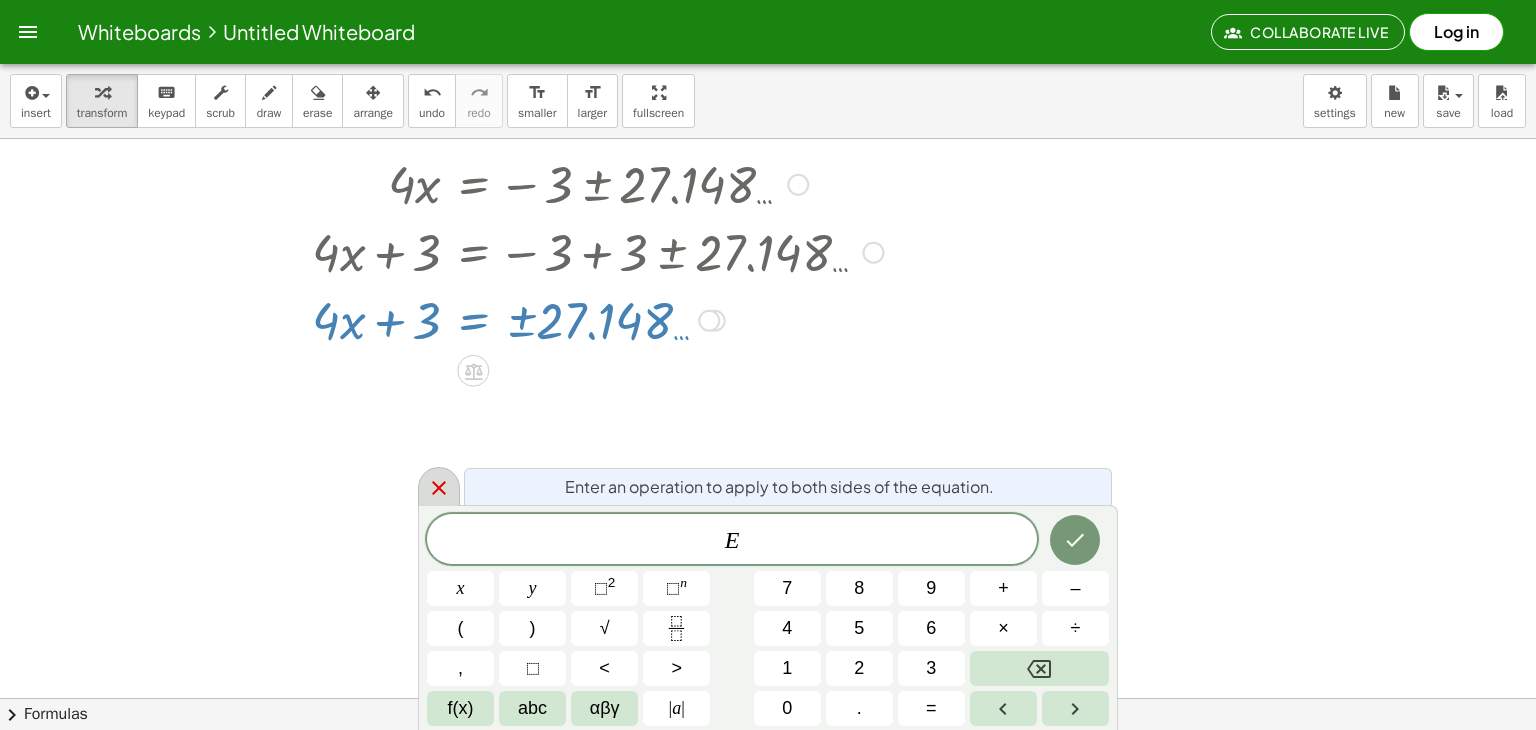 click 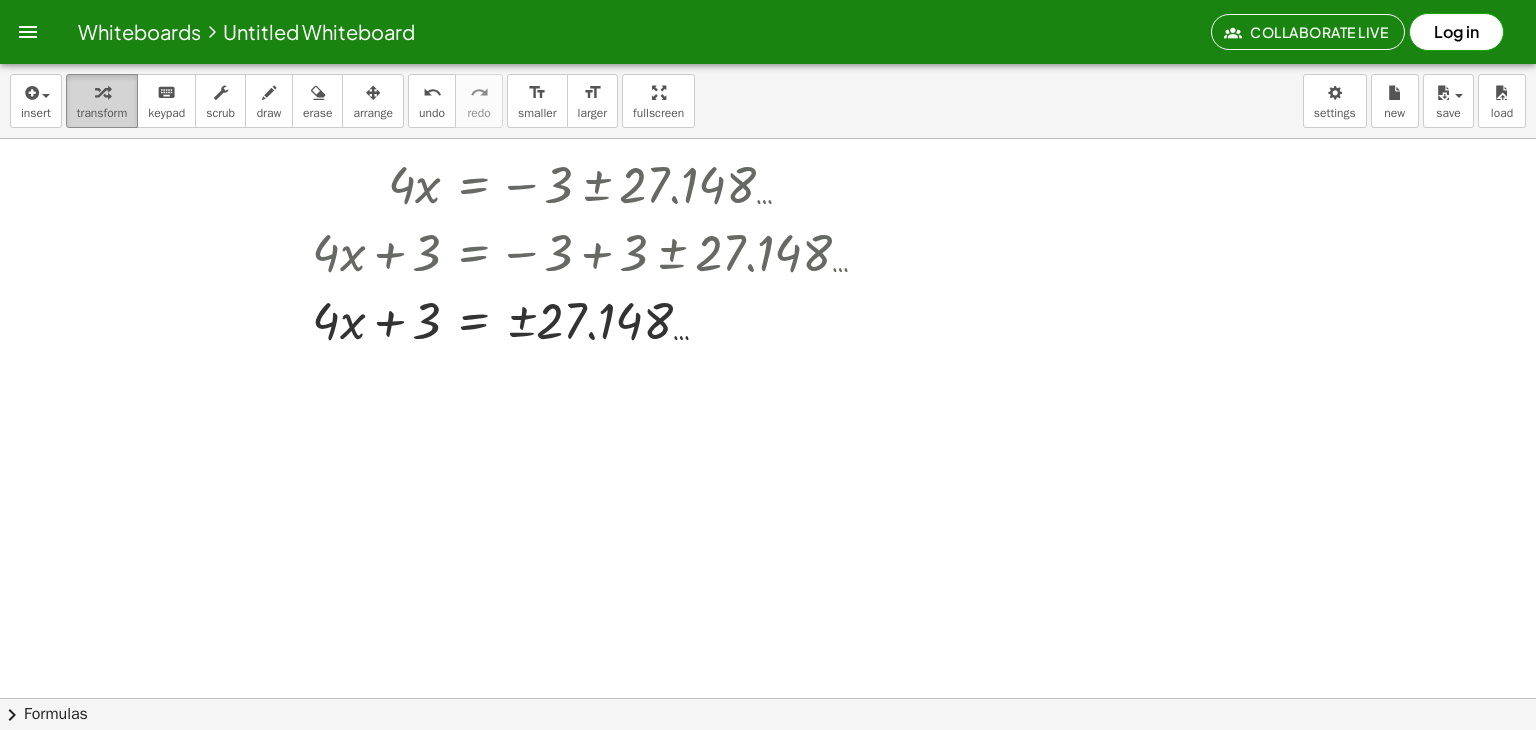 click at bounding box center (102, 92) 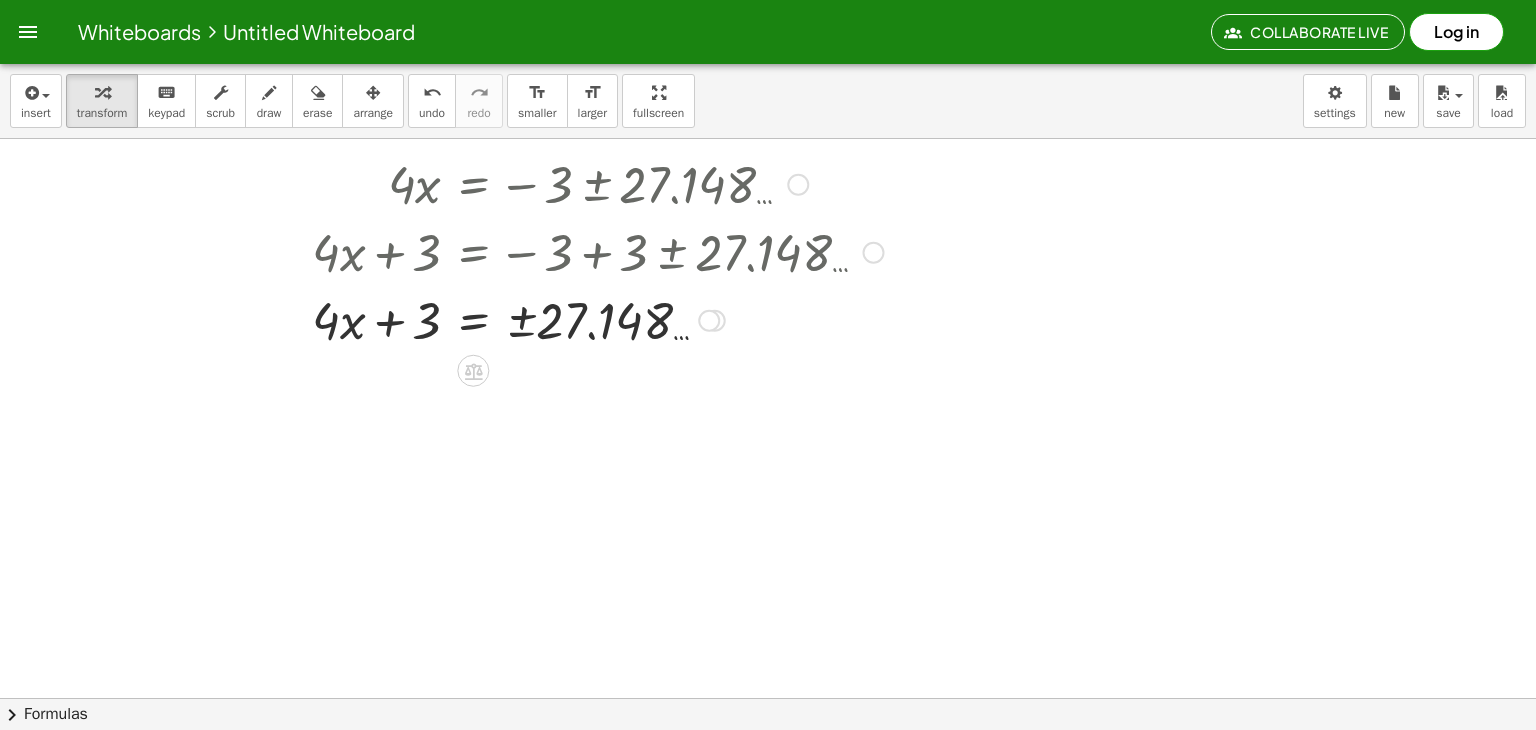 click at bounding box center [546, 319] 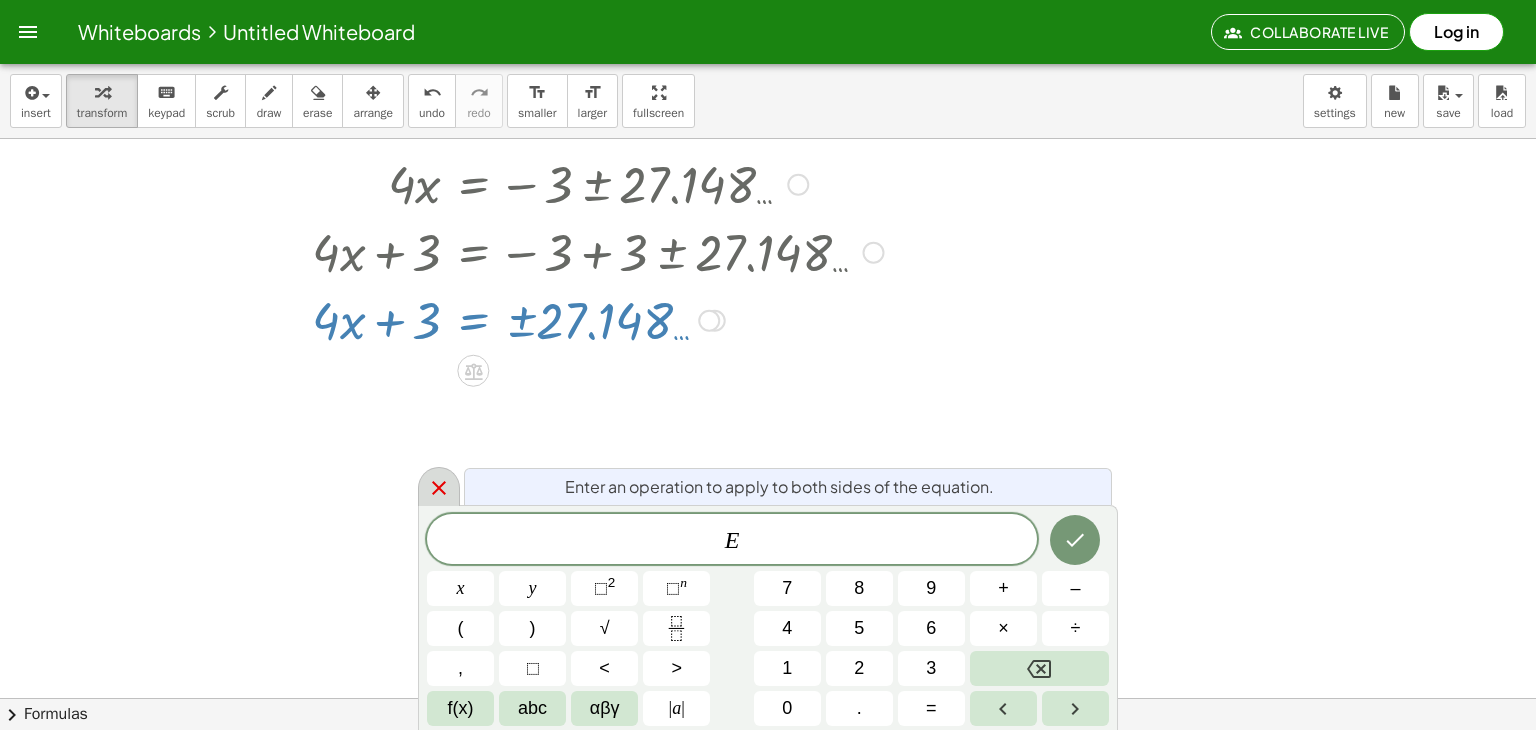 click 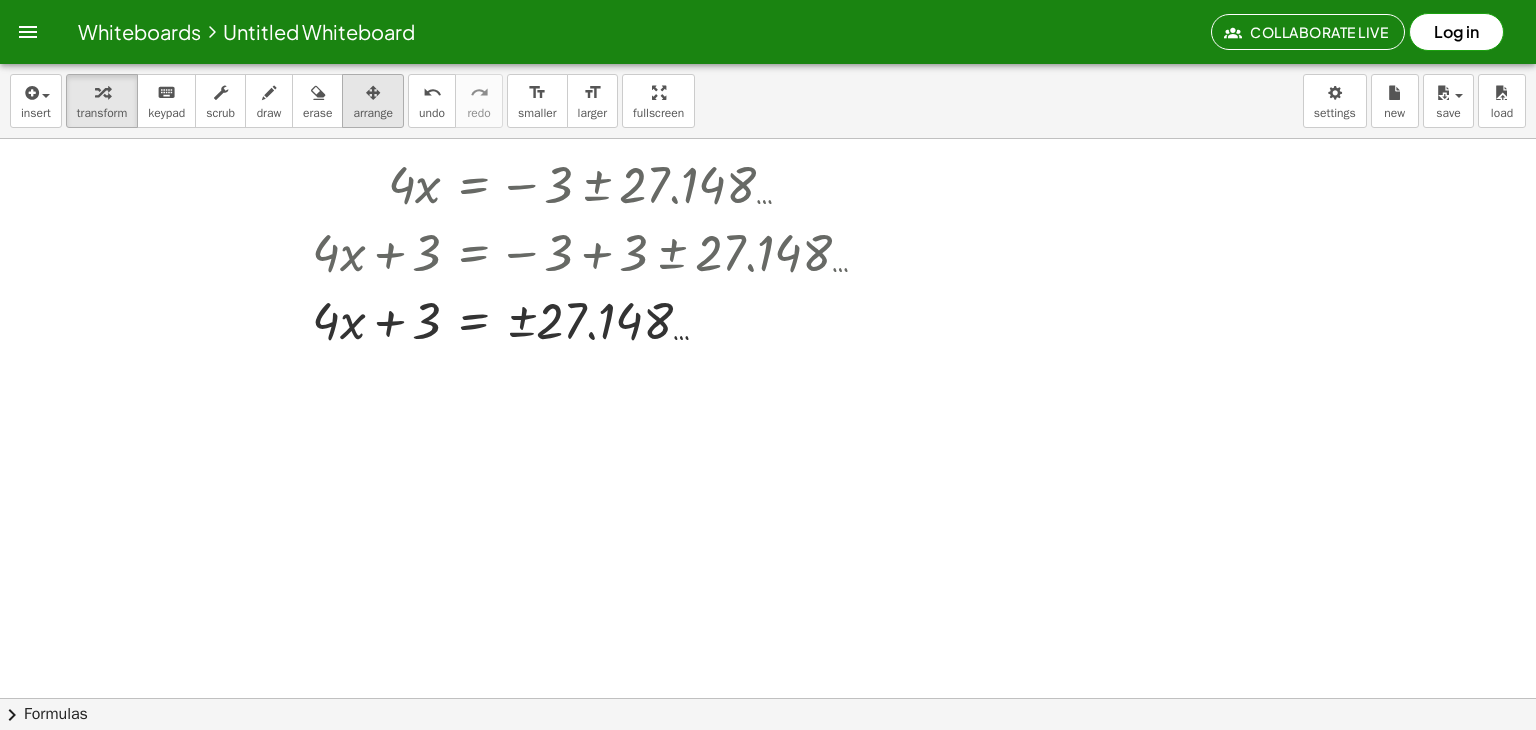 click at bounding box center (373, 93) 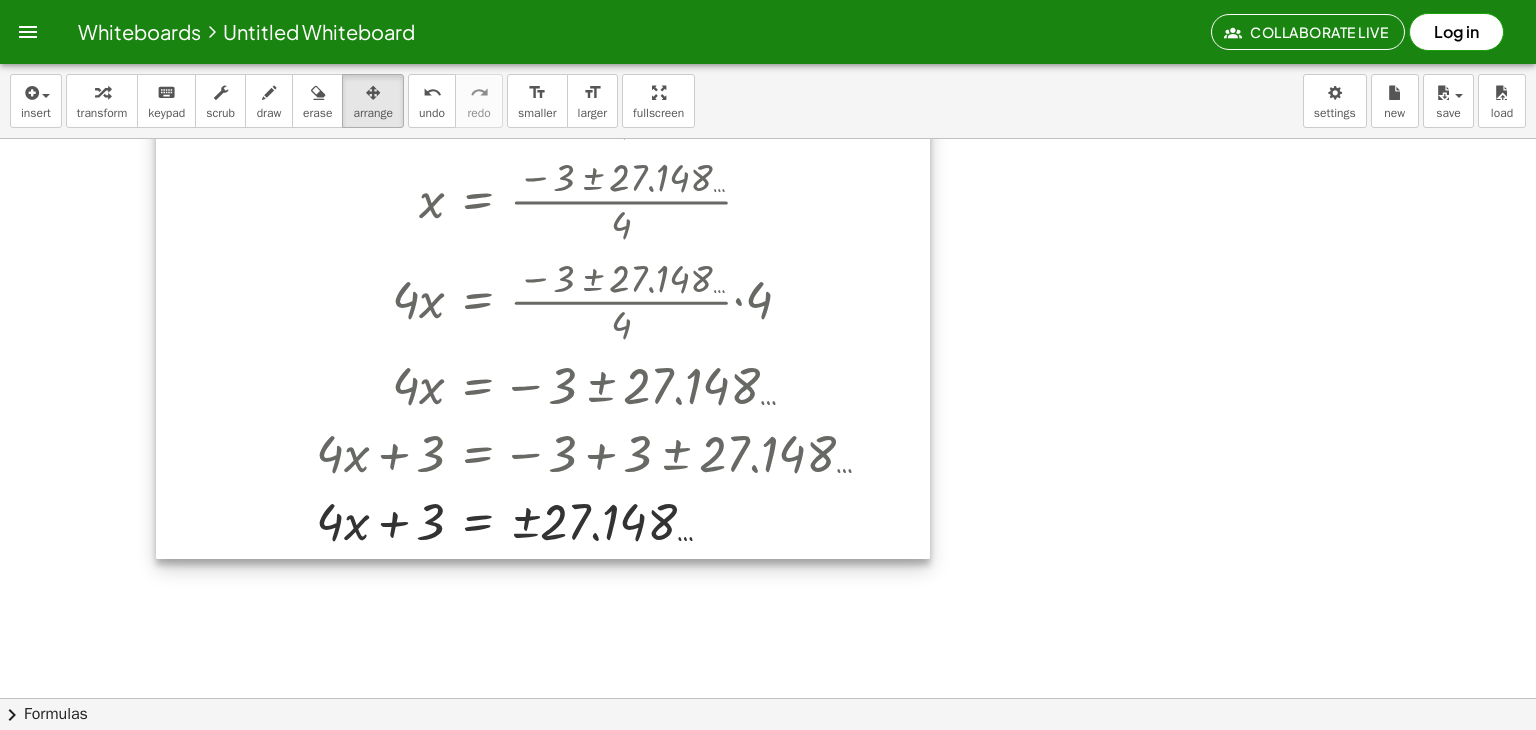drag, startPoint x: 524, startPoint y: 309, endPoint x: 520, endPoint y: 504, distance: 195.04102 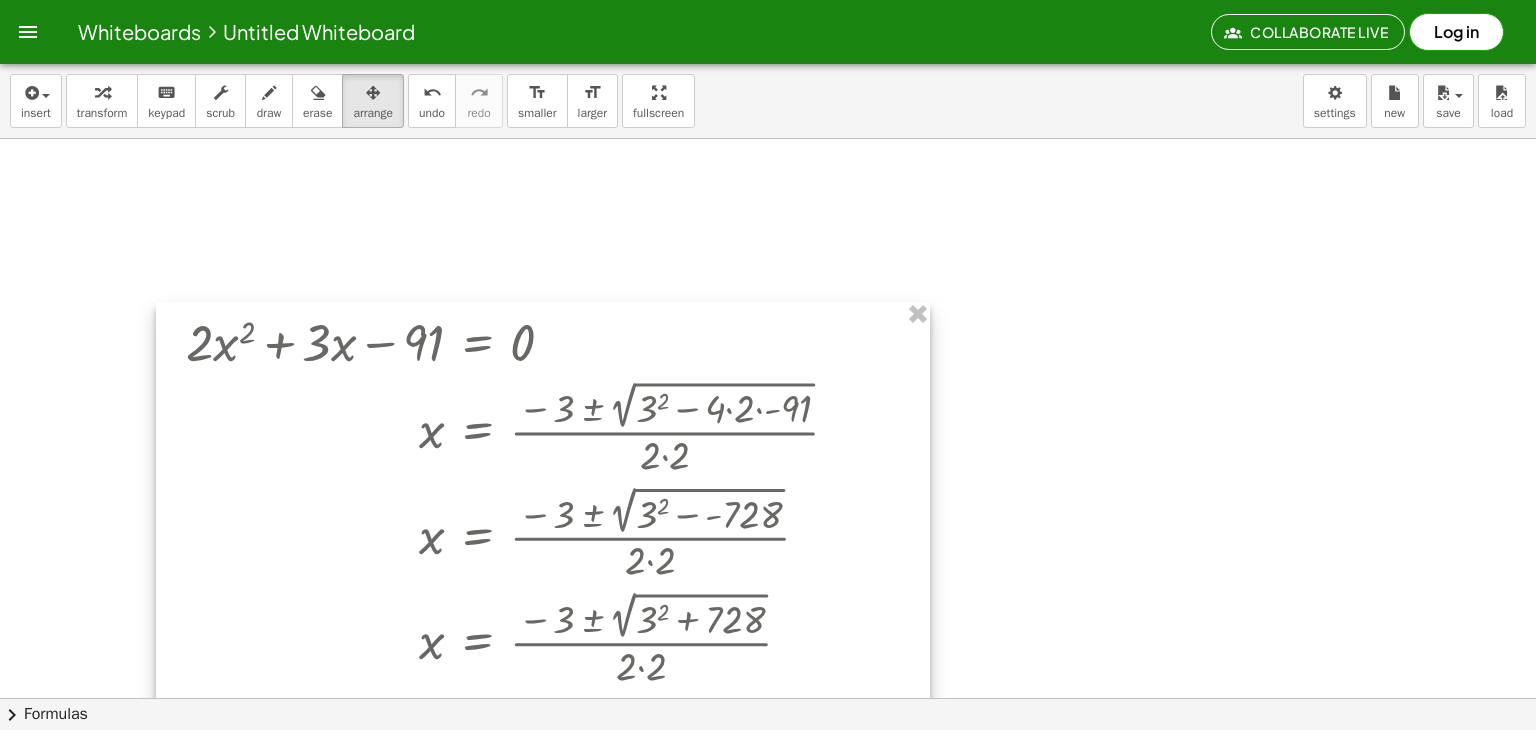 scroll, scrollTop: 0, scrollLeft: 0, axis: both 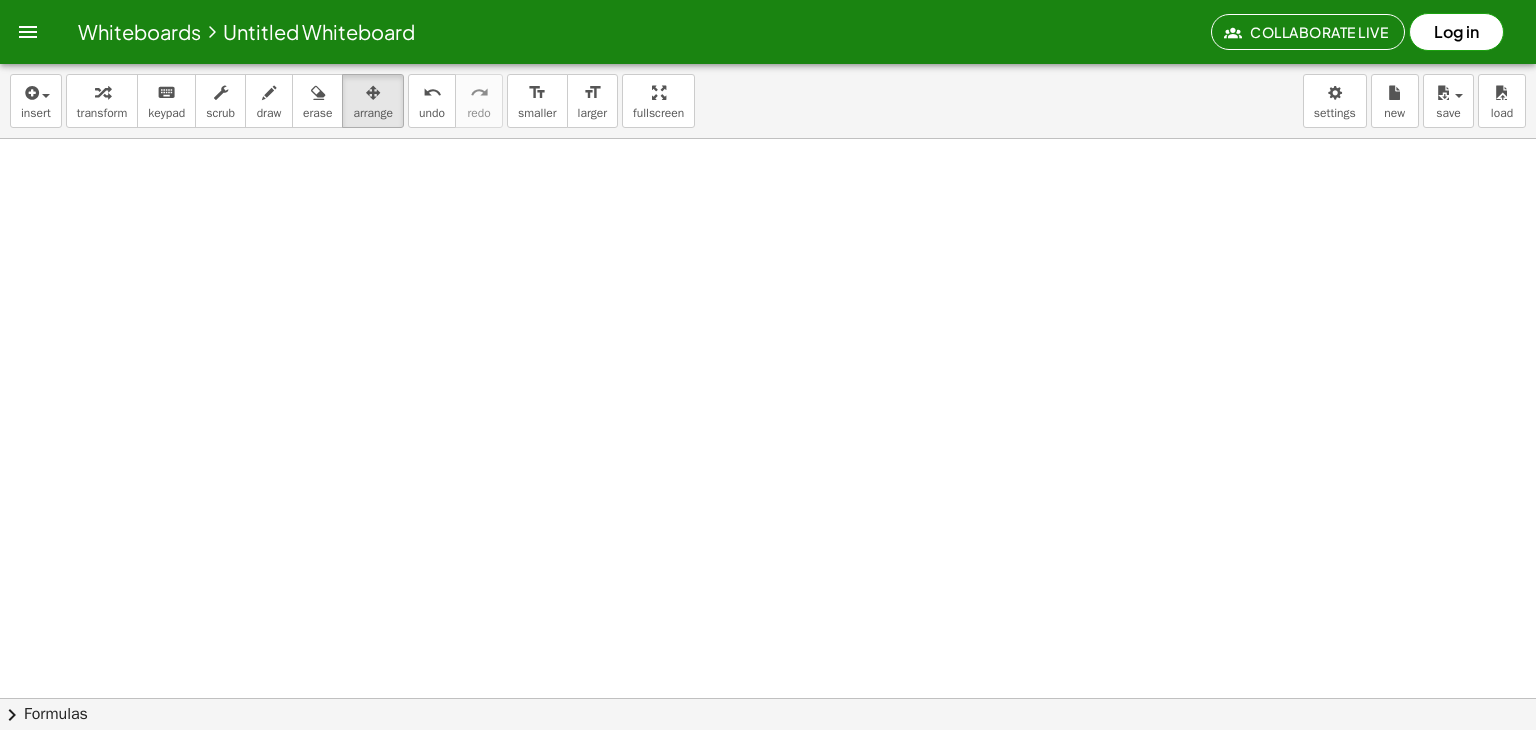 click at bounding box center [768, 698] 